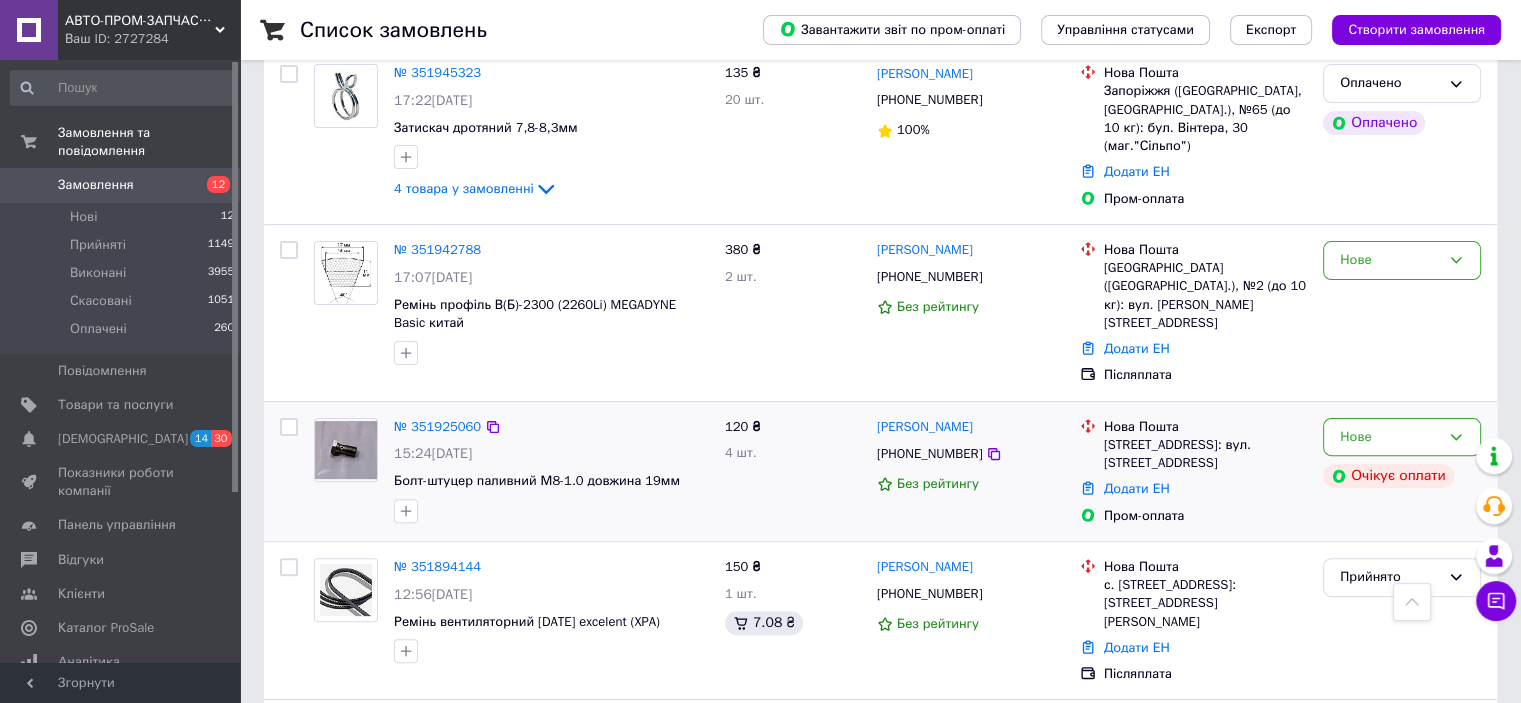 scroll, scrollTop: 600, scrollLeft: 0, axis: vertical 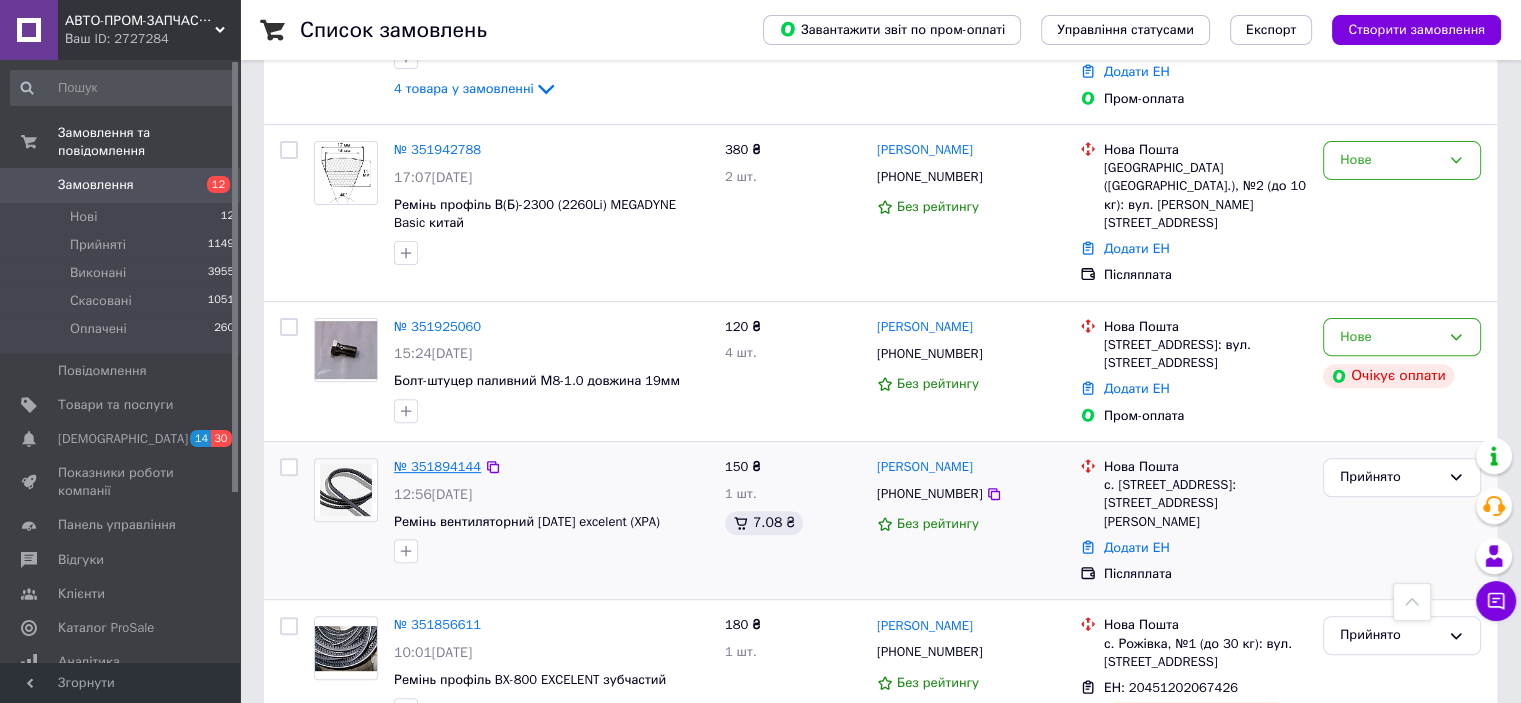 click on "№ 351894144" at bounding box center (437, 466) 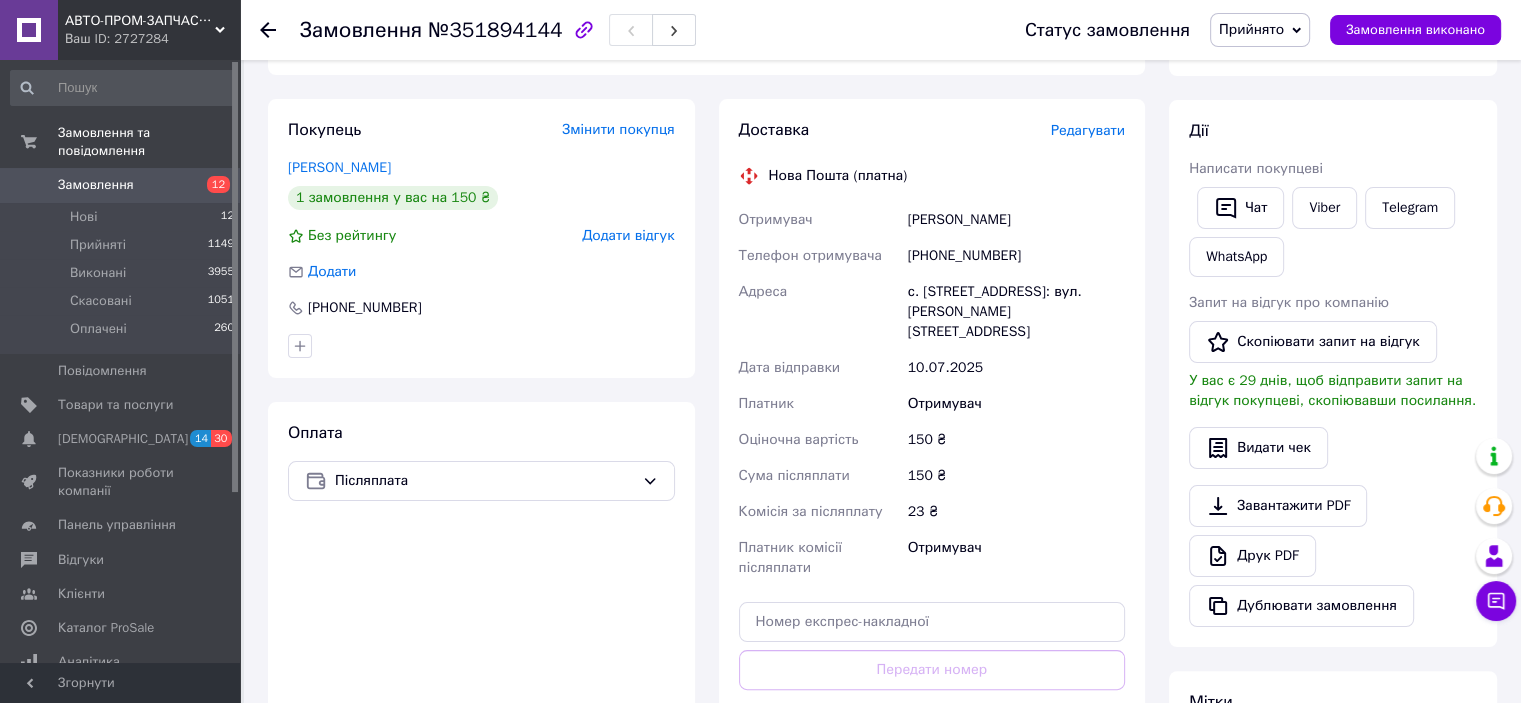 scroll, scrollTop: 600, scrollLeft: 0, axis: vertical 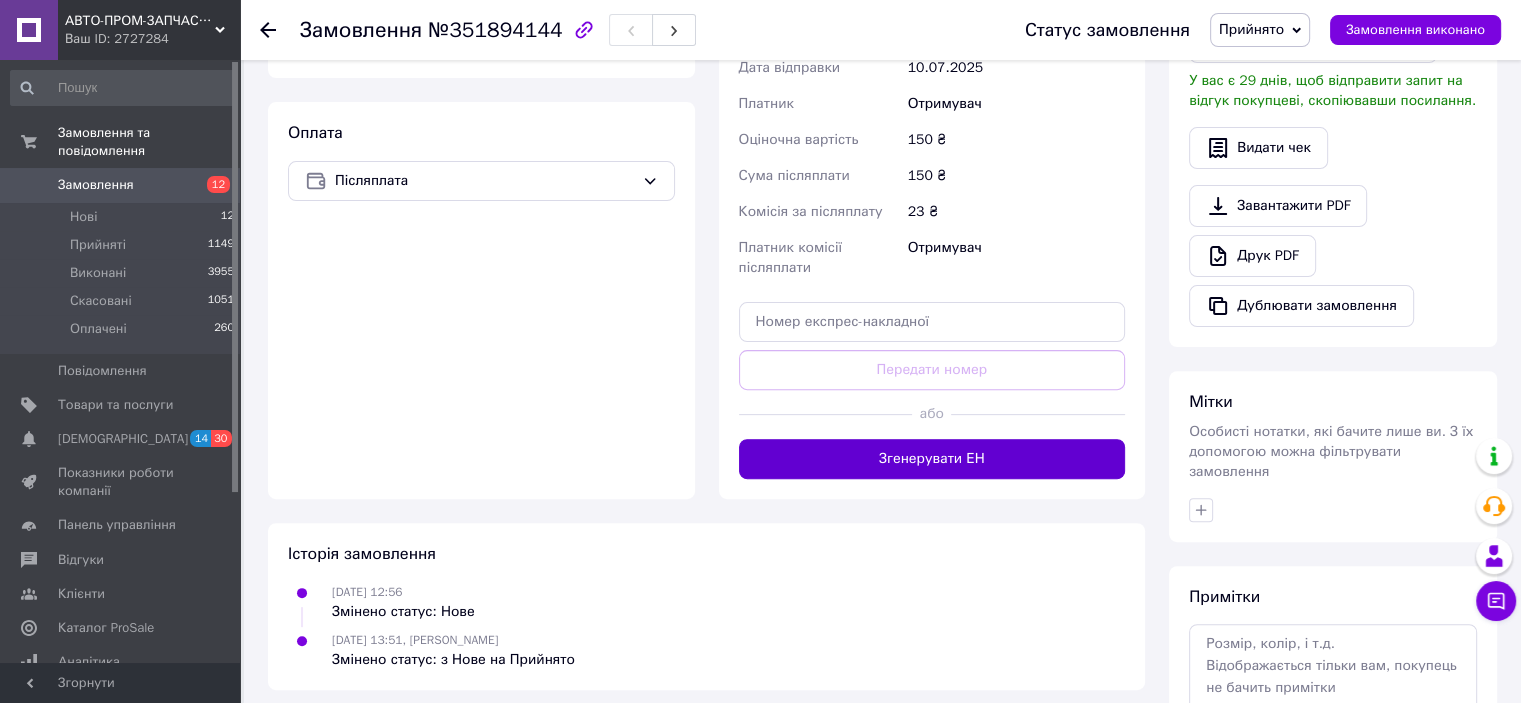 click on "Згенерувати ЕН" at bounding box center (932, 459) 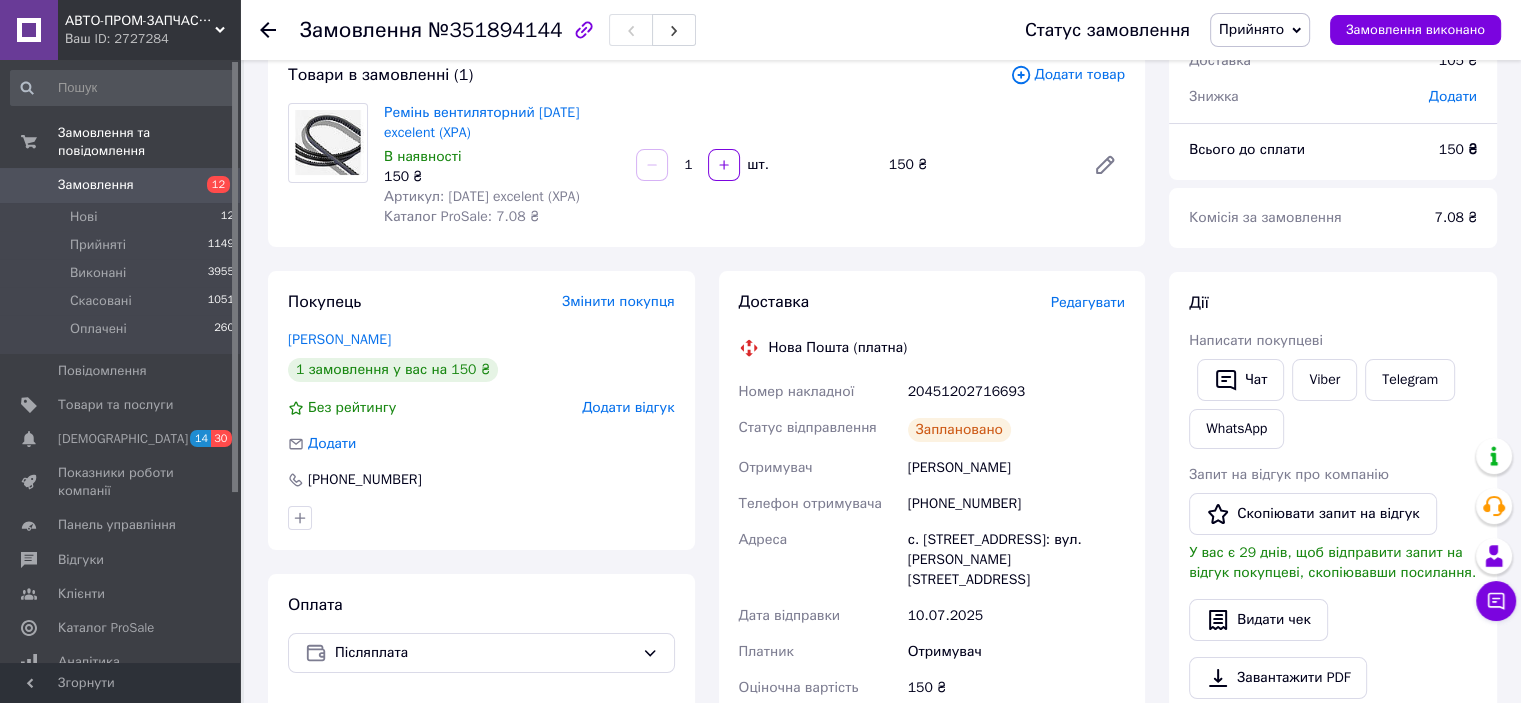 scroll, scrollTop: 0, scrollLeft: 0, axis: both 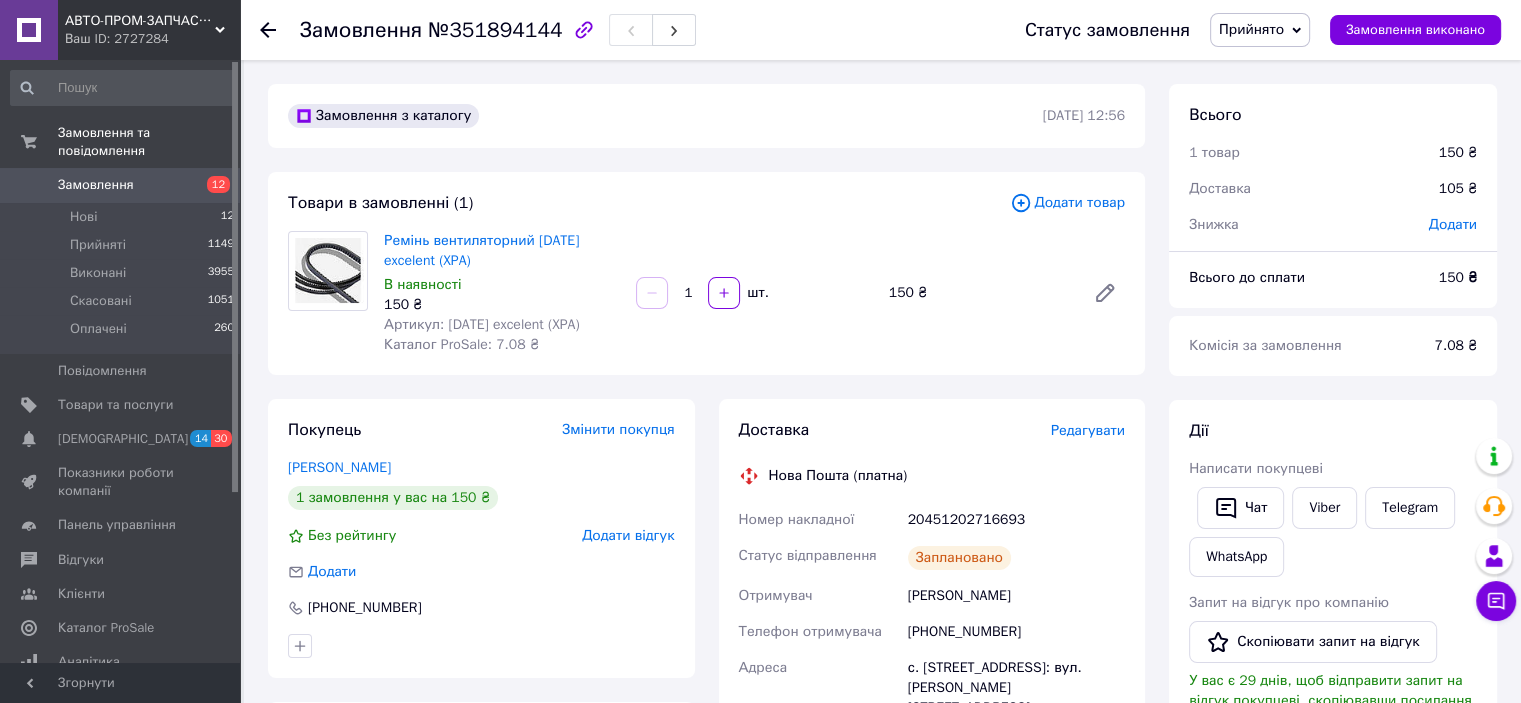 click on "Замовлення" at bounding box center (96, 185) 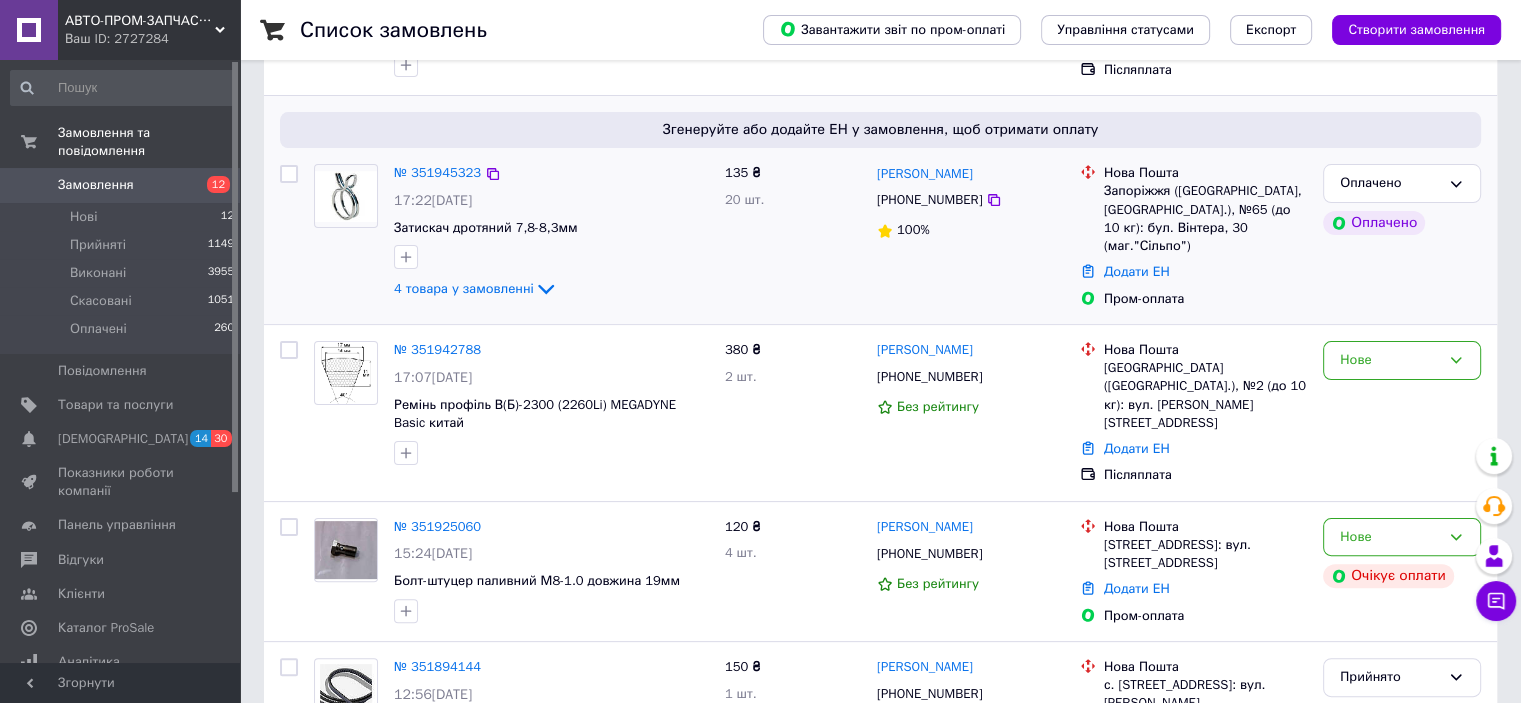 scroll, scrollTop: 500, scrollLeft: 0, axis: vertical 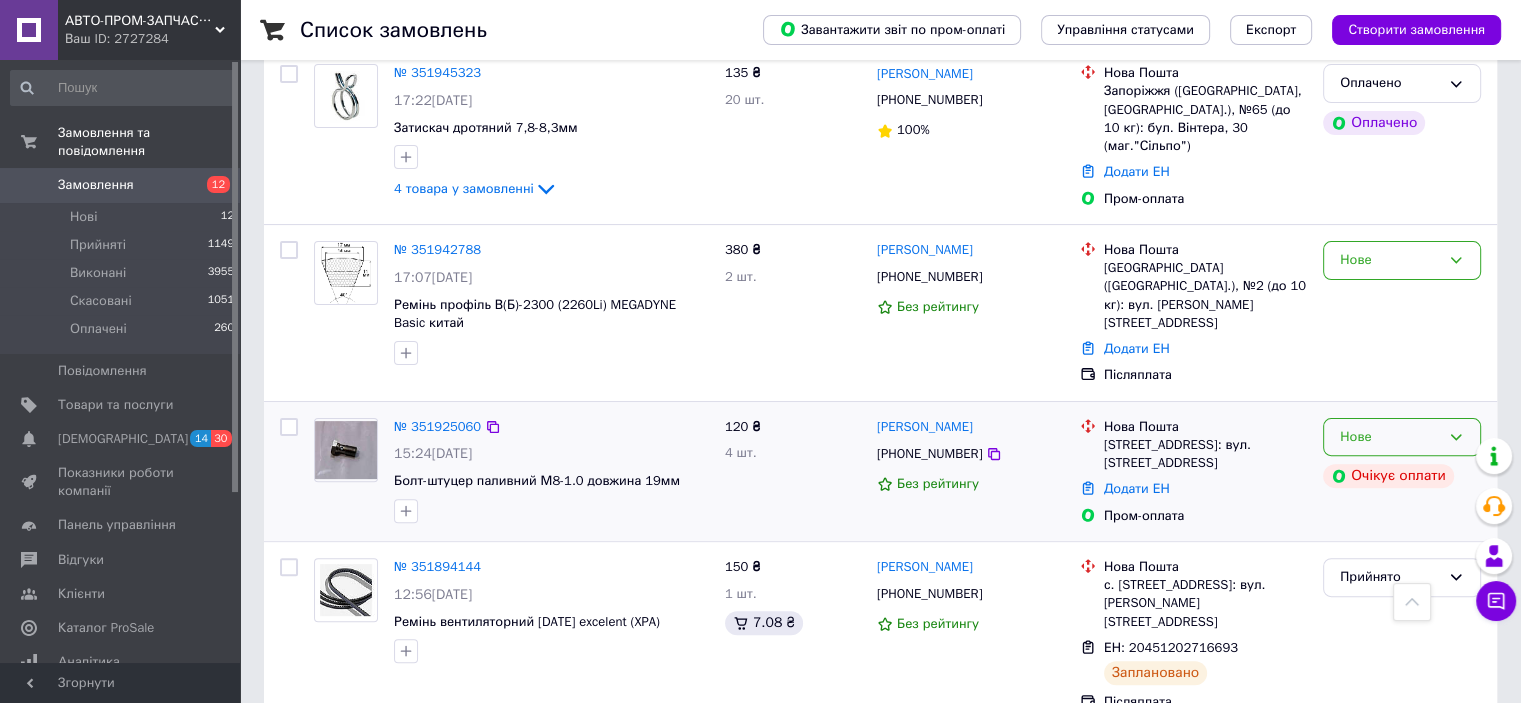 click on "Нове" at bounding box center [1402, 437] 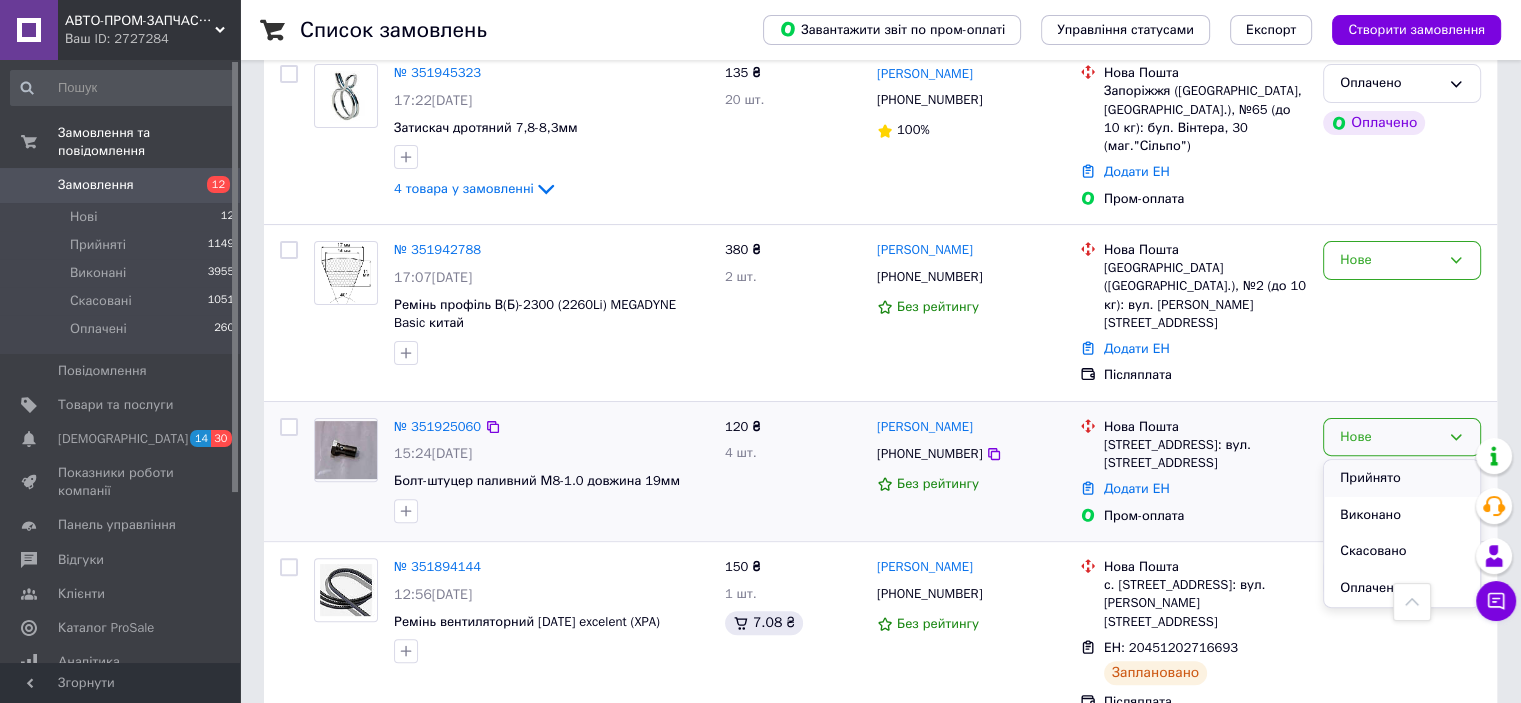 click on "Прийнято" at bounding box center [1402, 478] 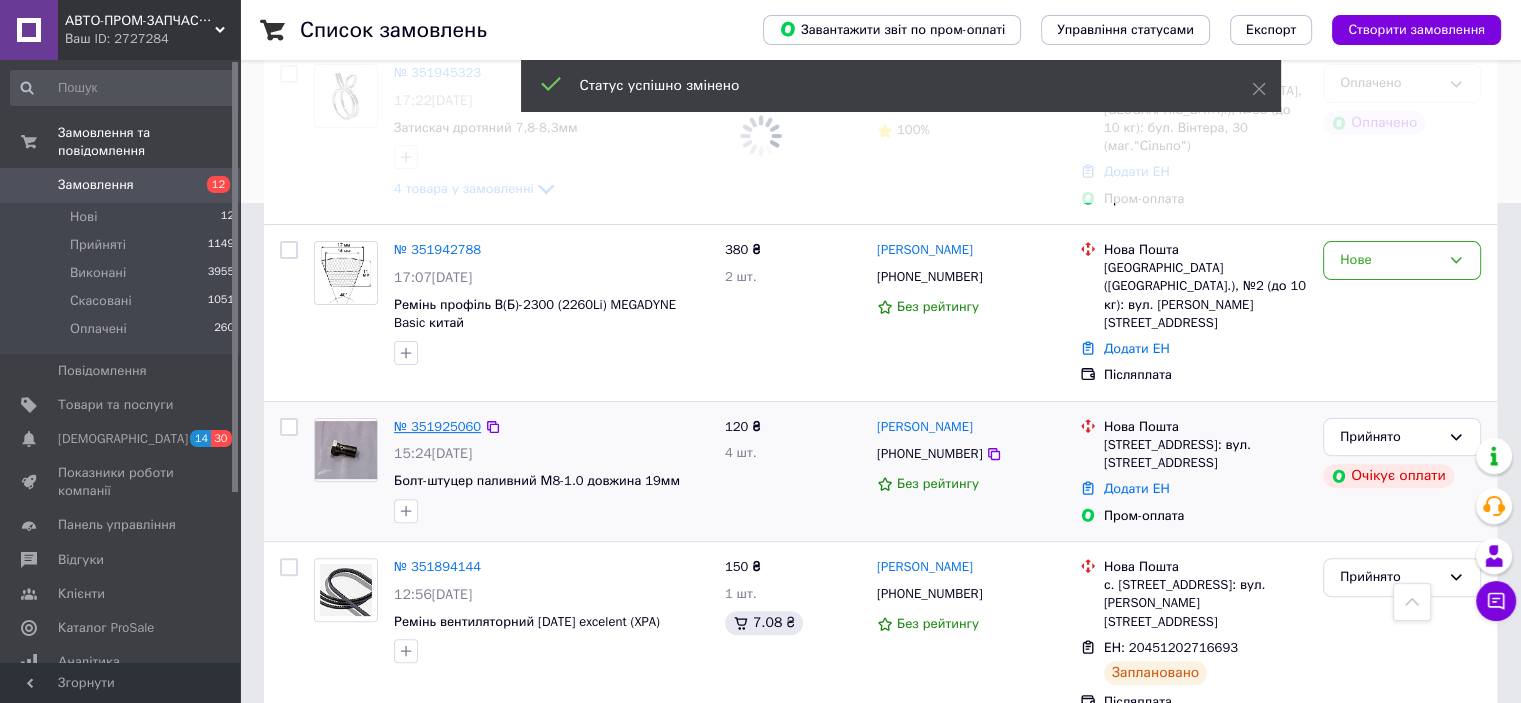click on "№ 351925060" at bounding box center [437, 426] 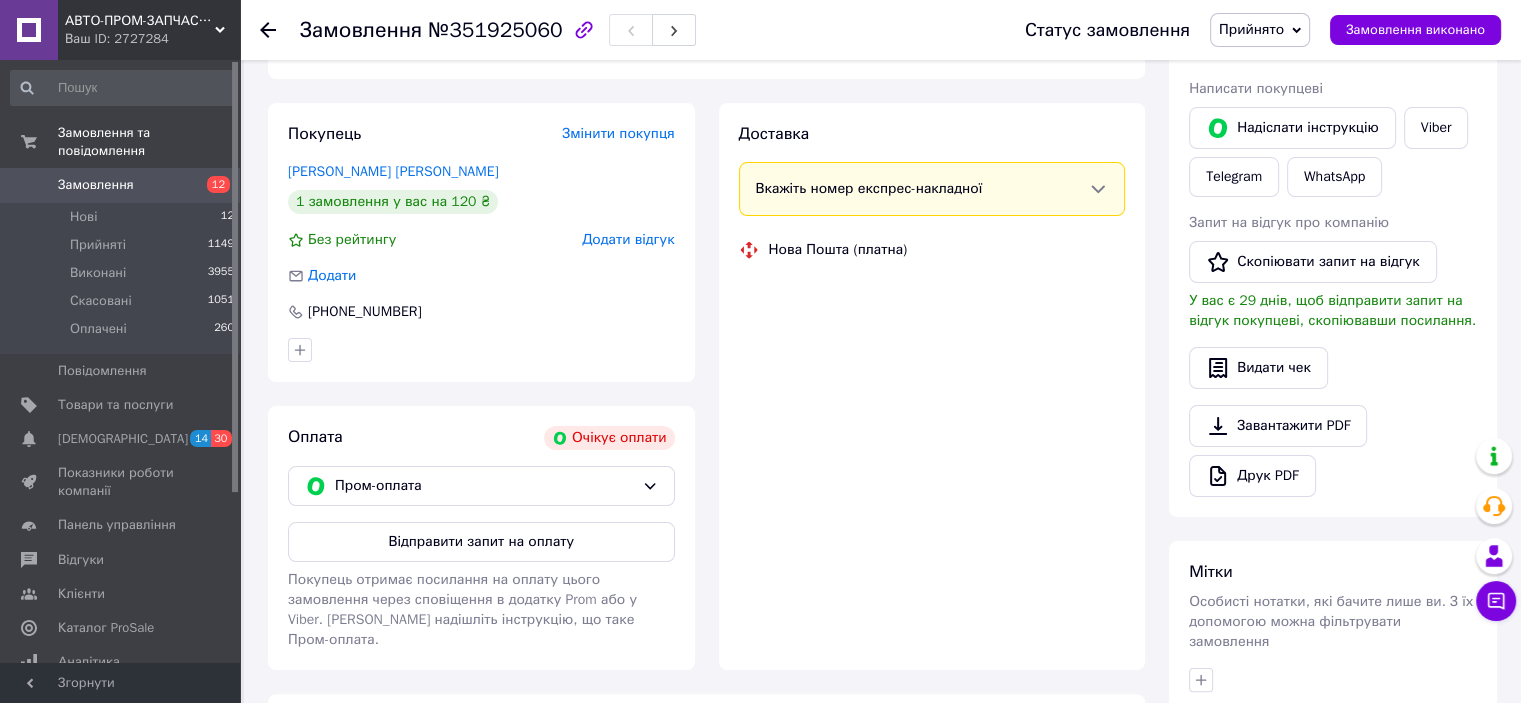 scroll, scrollTop: 500, scrollLeft: 0, axis: vertical 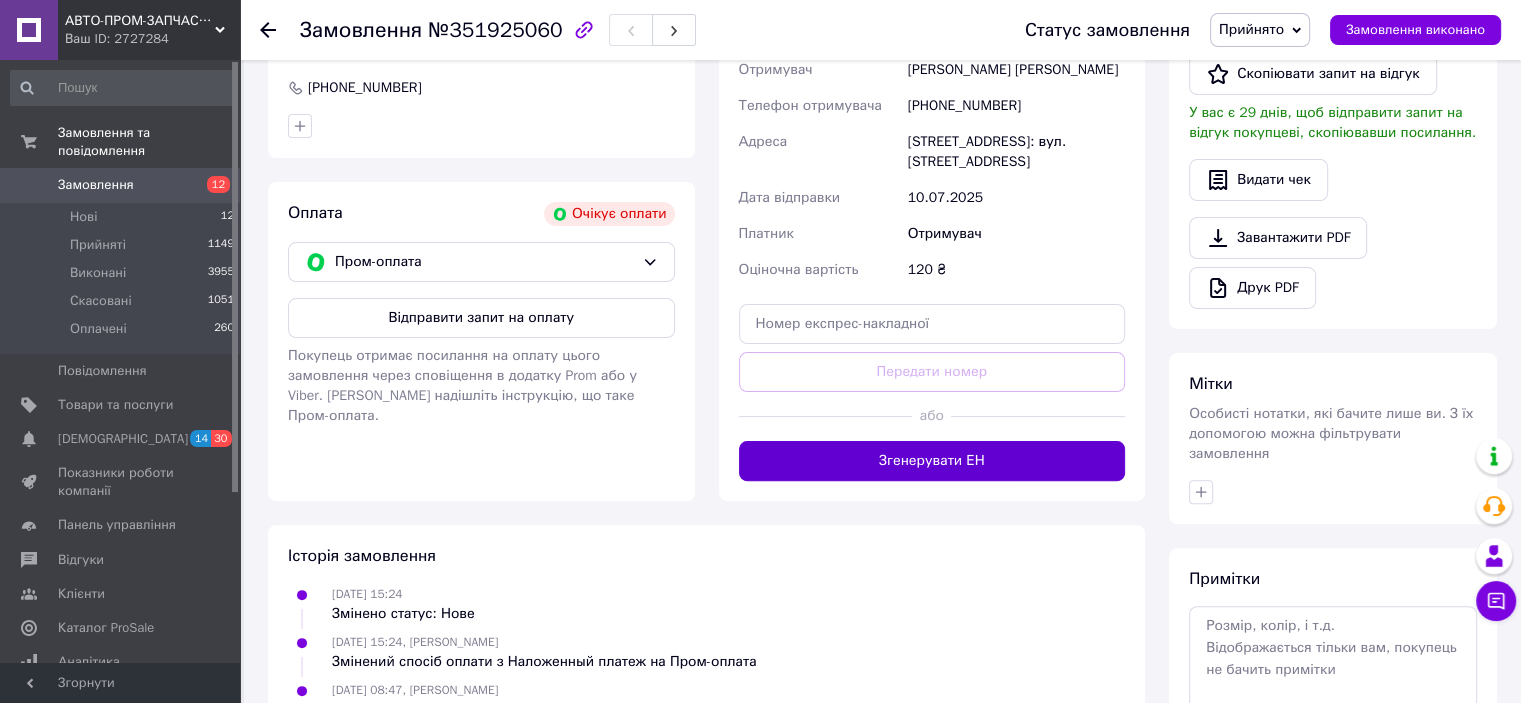 click on "Згенерувати ЕН" at bounding box center [932, 461] 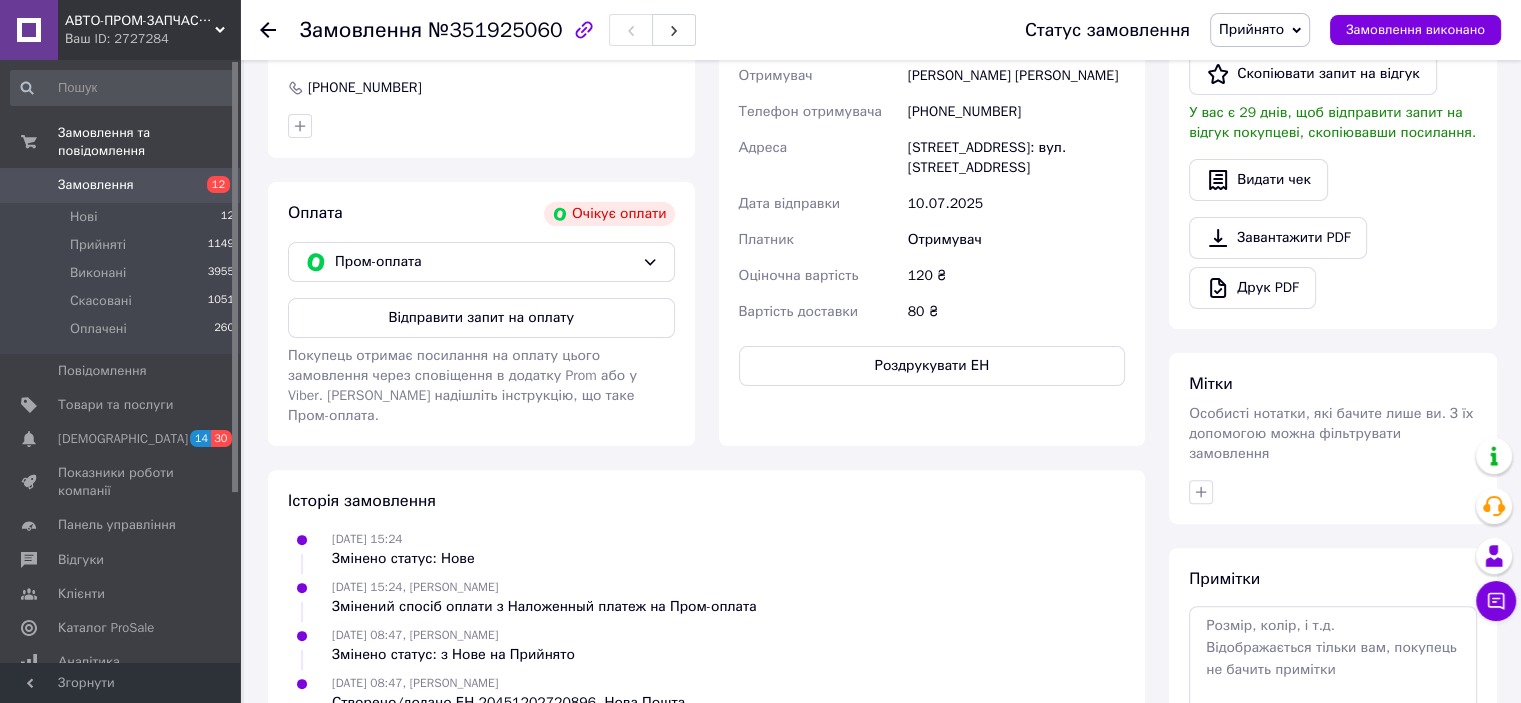 click on "Замовлення" at bounding box center [96, 185] 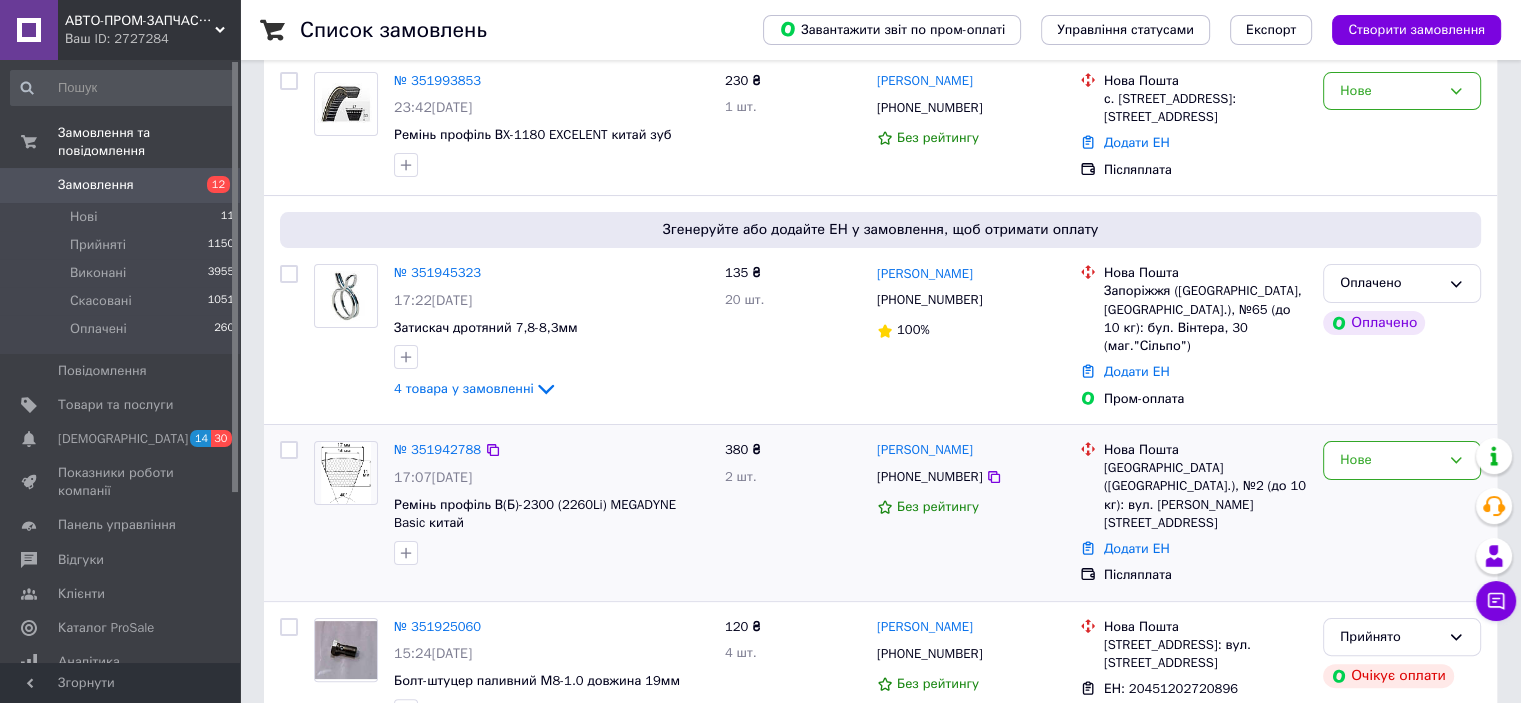 scroll, scrollTop: 400, scrollLeft: 0, axis: vertical 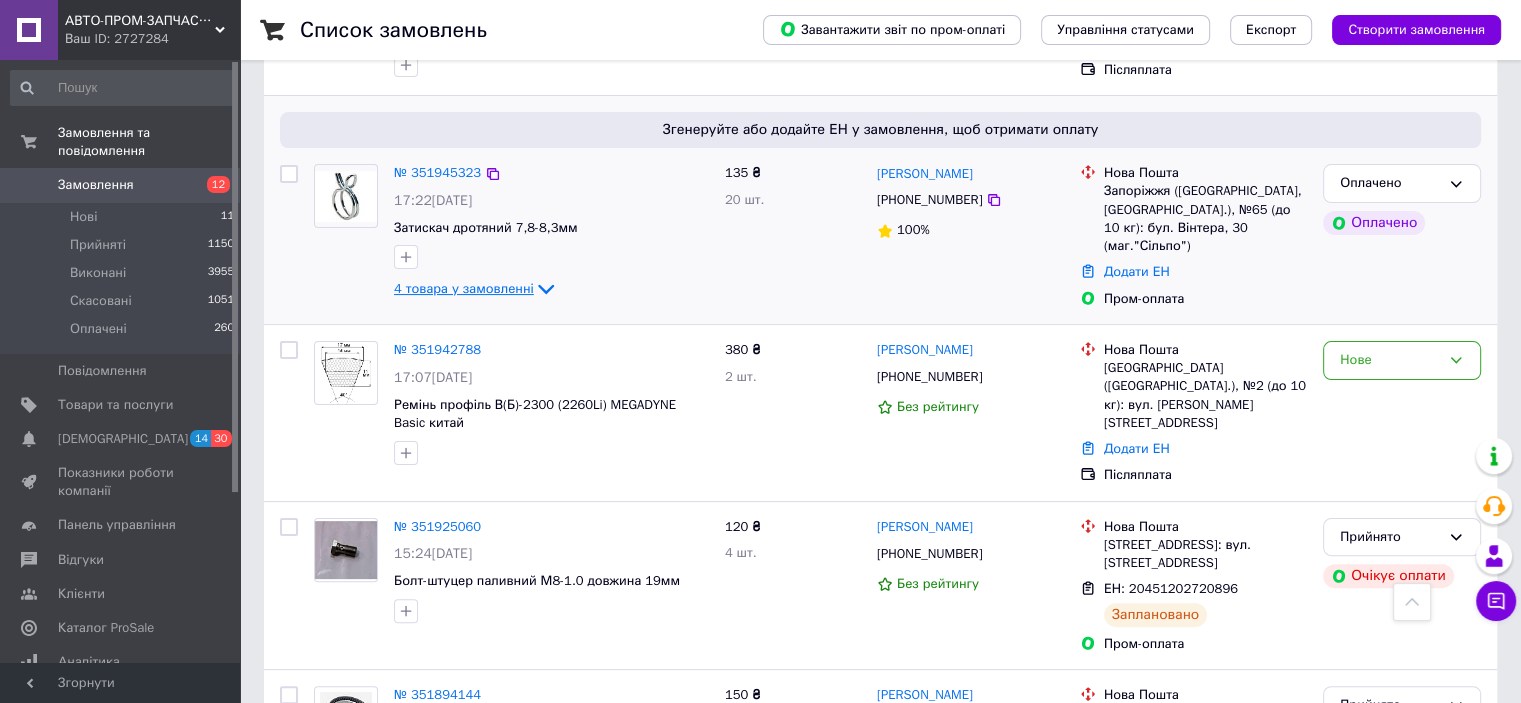 click 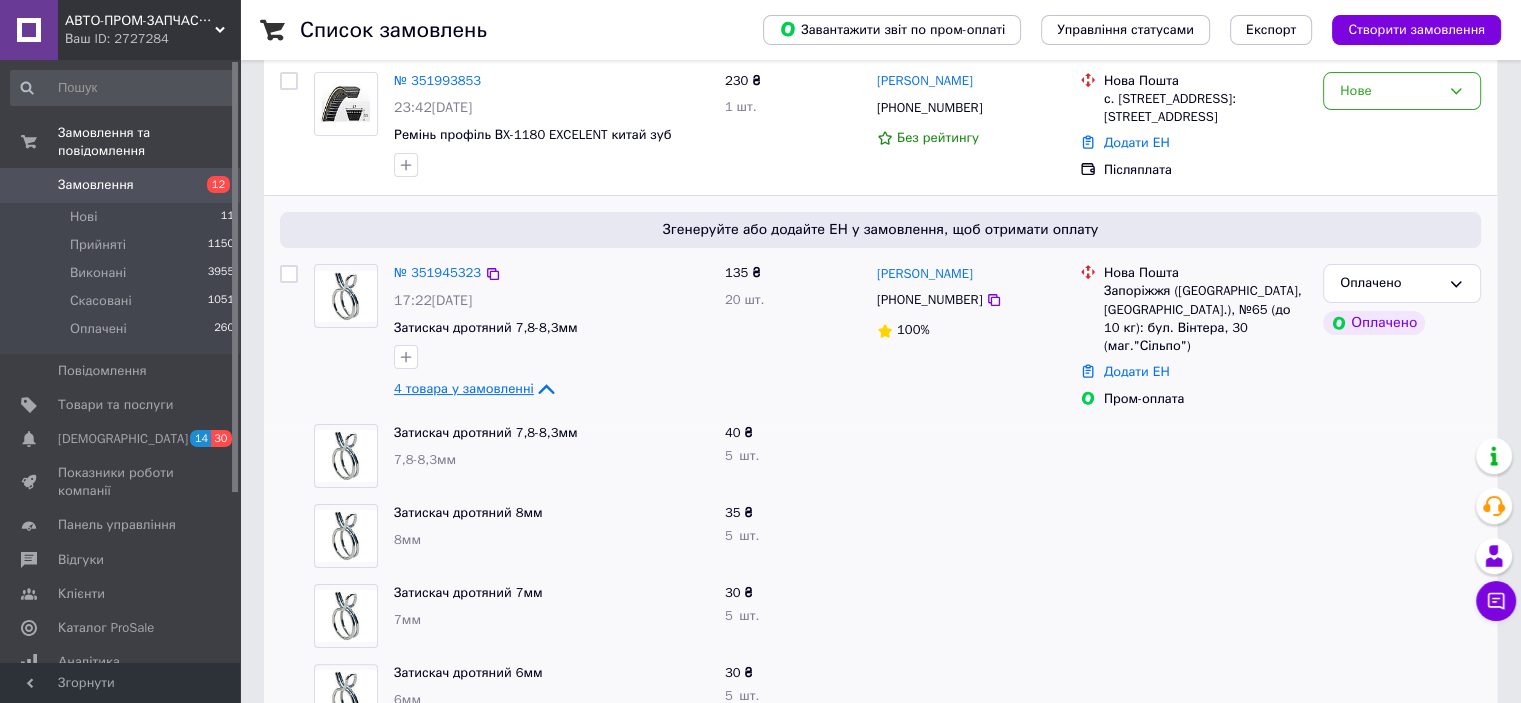 scroll, scrollTop: 400, scrollLeft: 0, axis: vertical 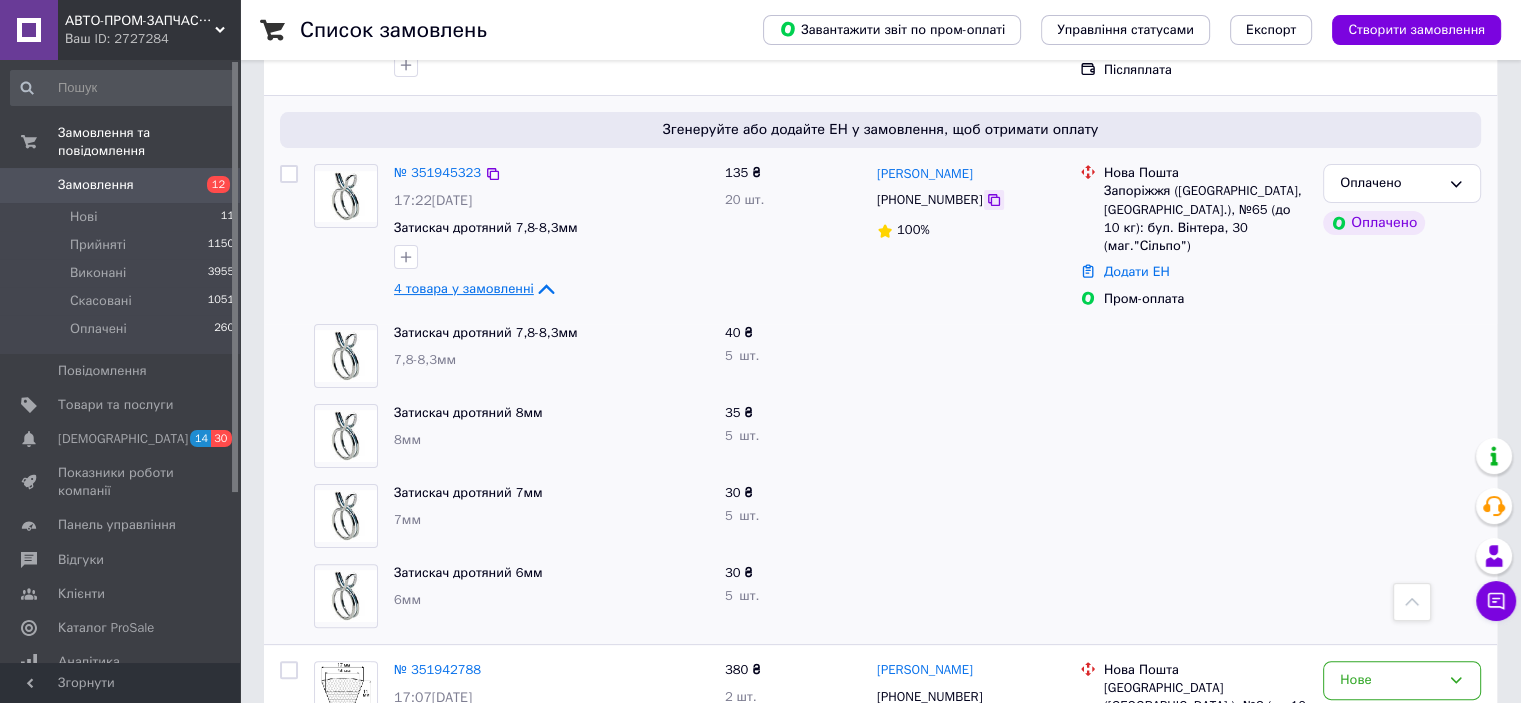 click 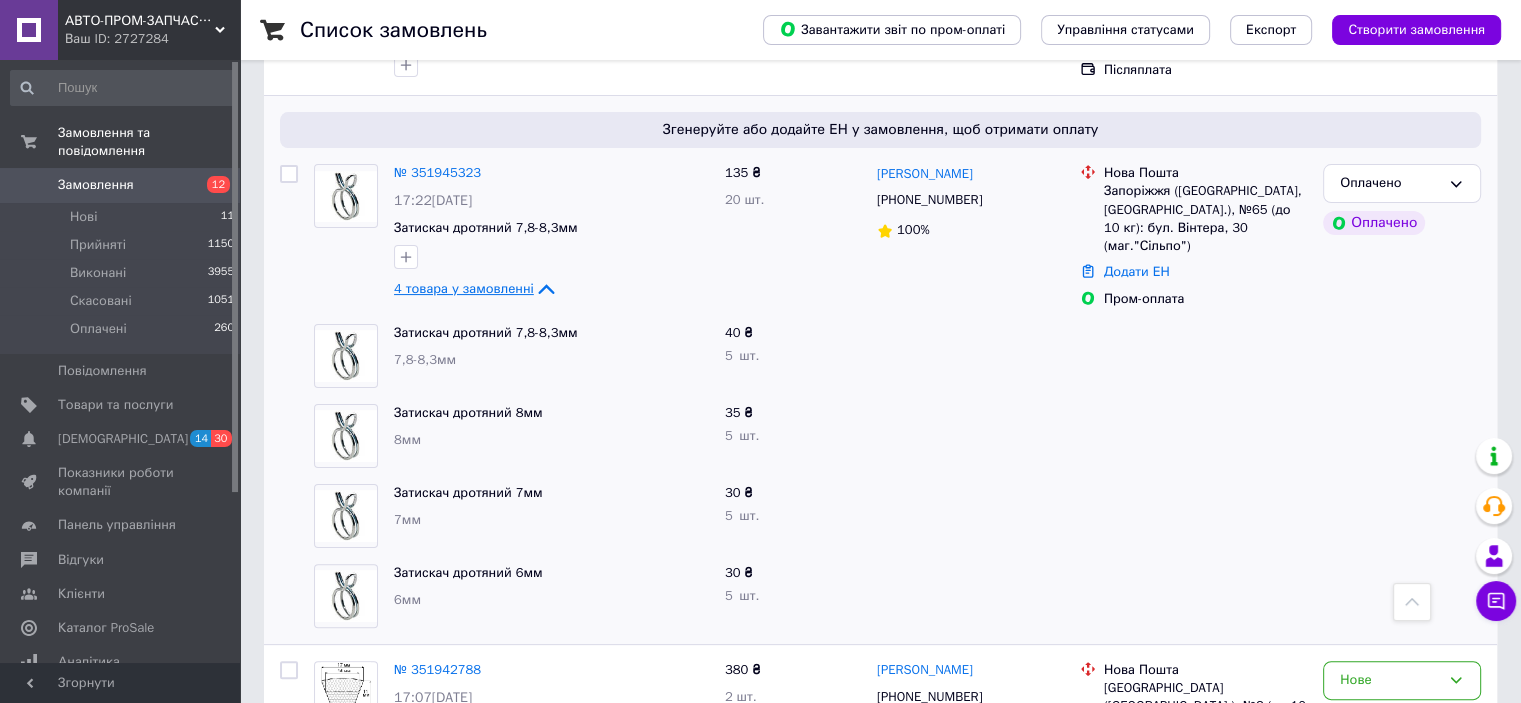 click on "Замовлення 12" at bounding box center [123, 185] 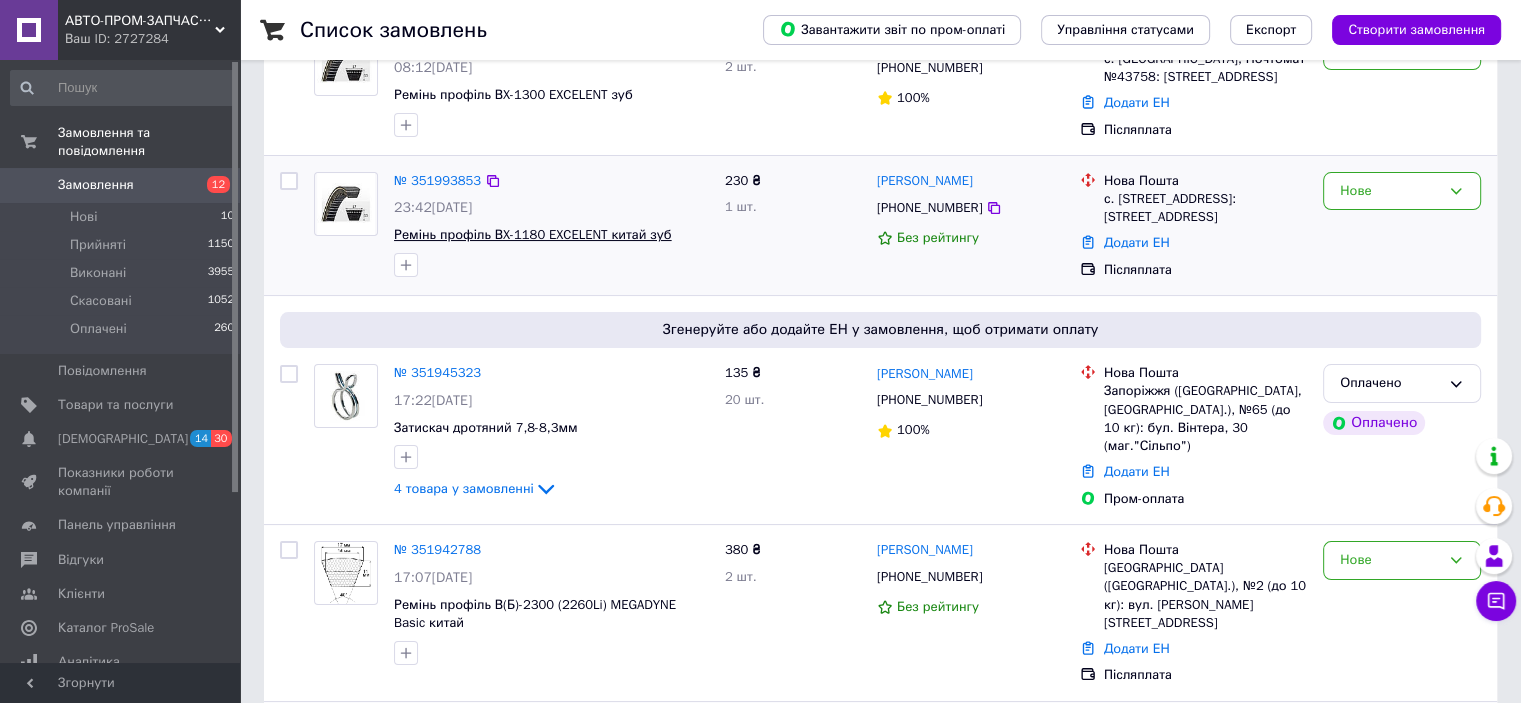 scroll, scrollTop: 300, scrollLeft: 0, axis: vertical 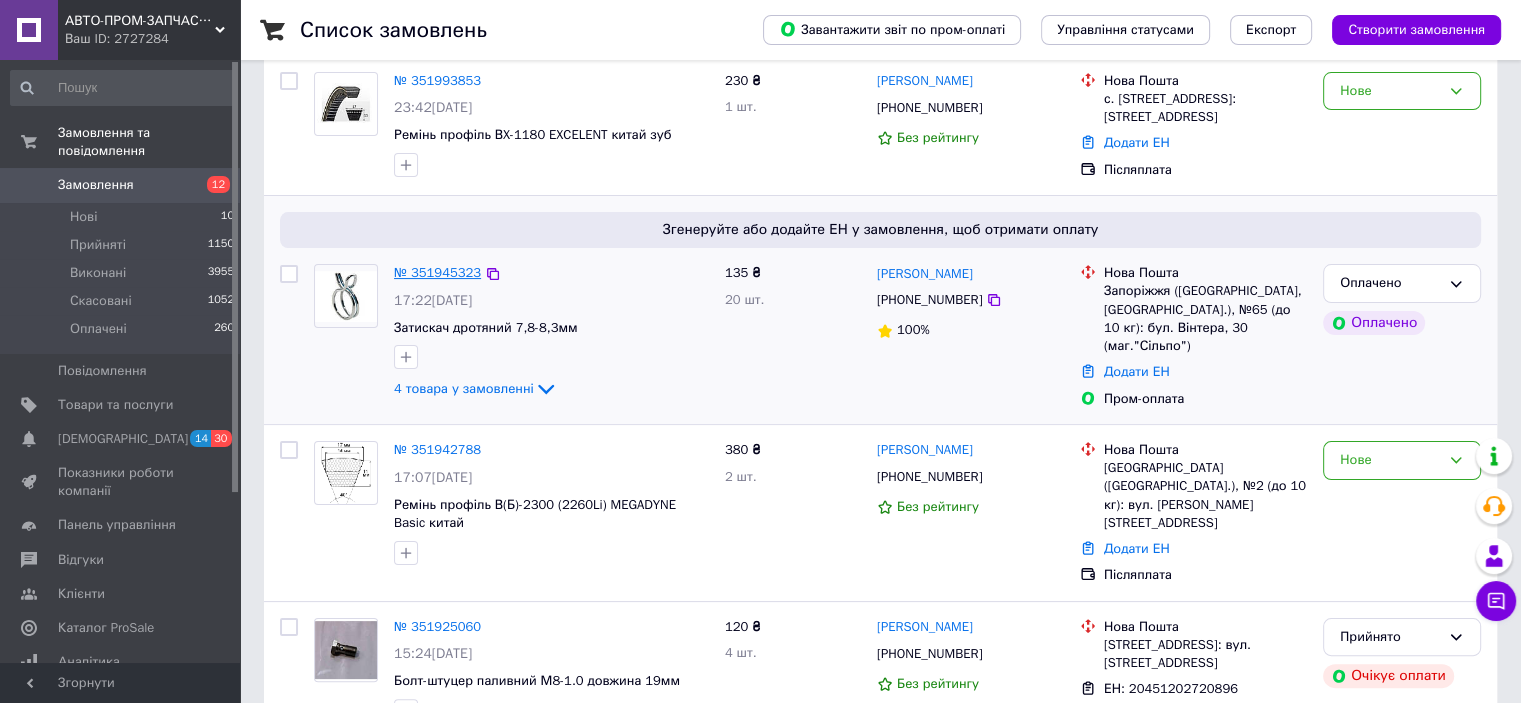 click on "№ 351945323" at bounding box center [437, 272] 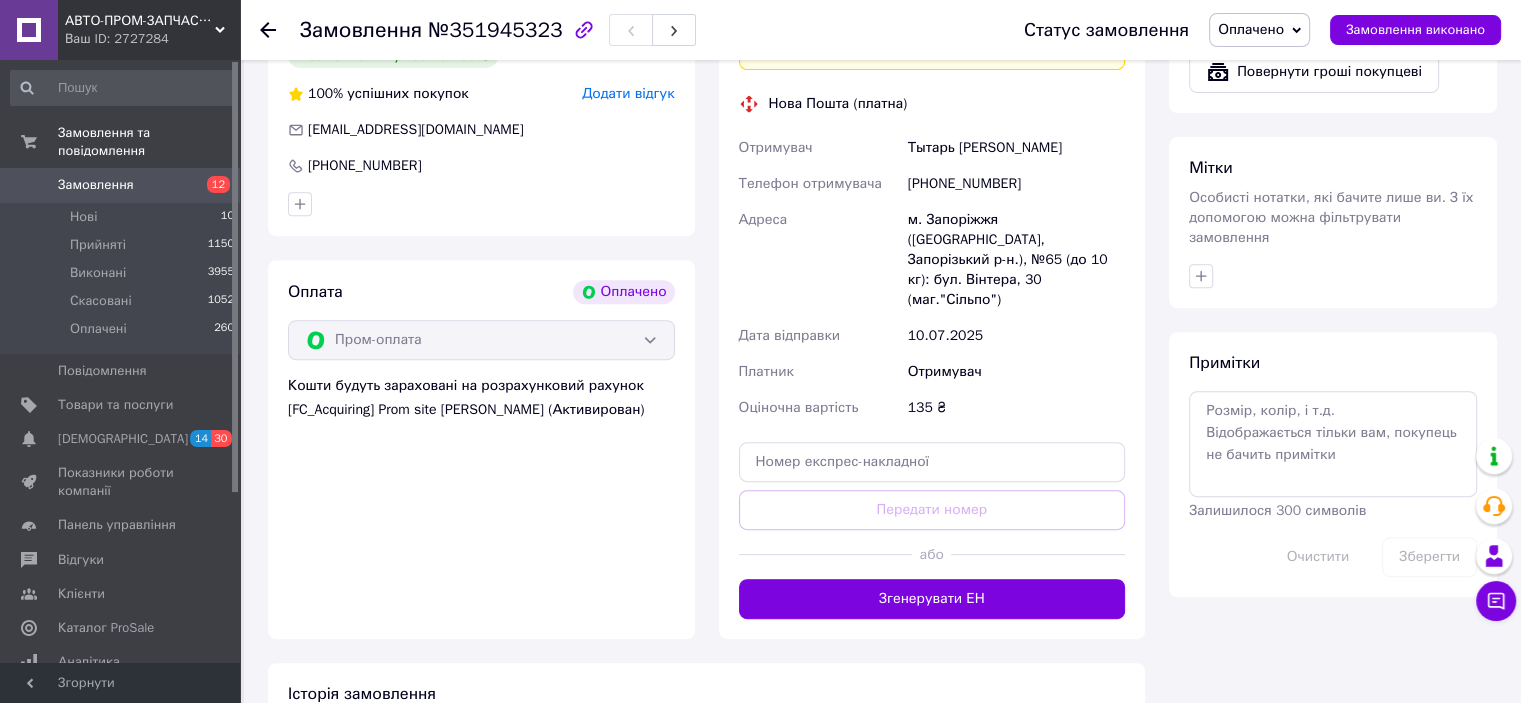scroll, scrollTop: 900, scrollLeft: 0, axis: vertical 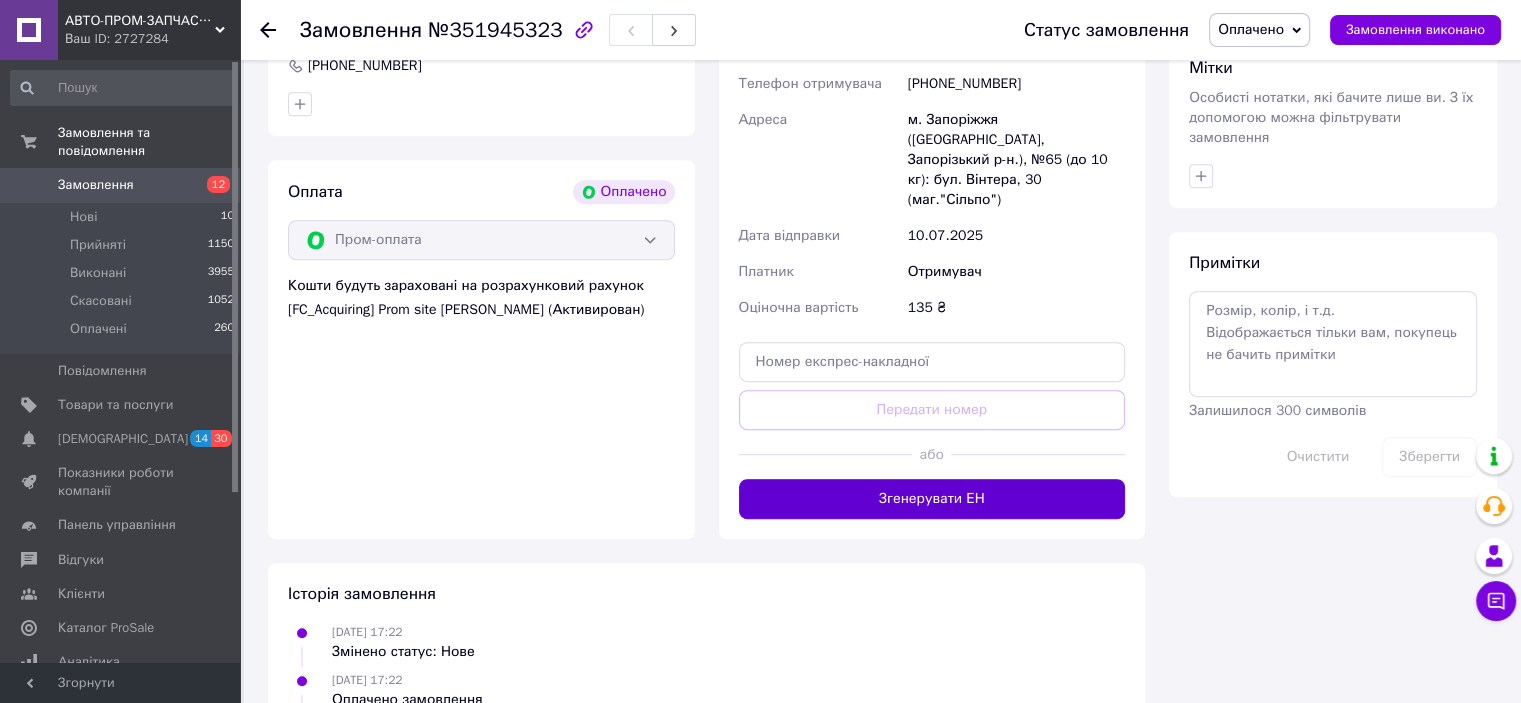 click on "Згенерувати ЕН" at bounding box center (932, 499) 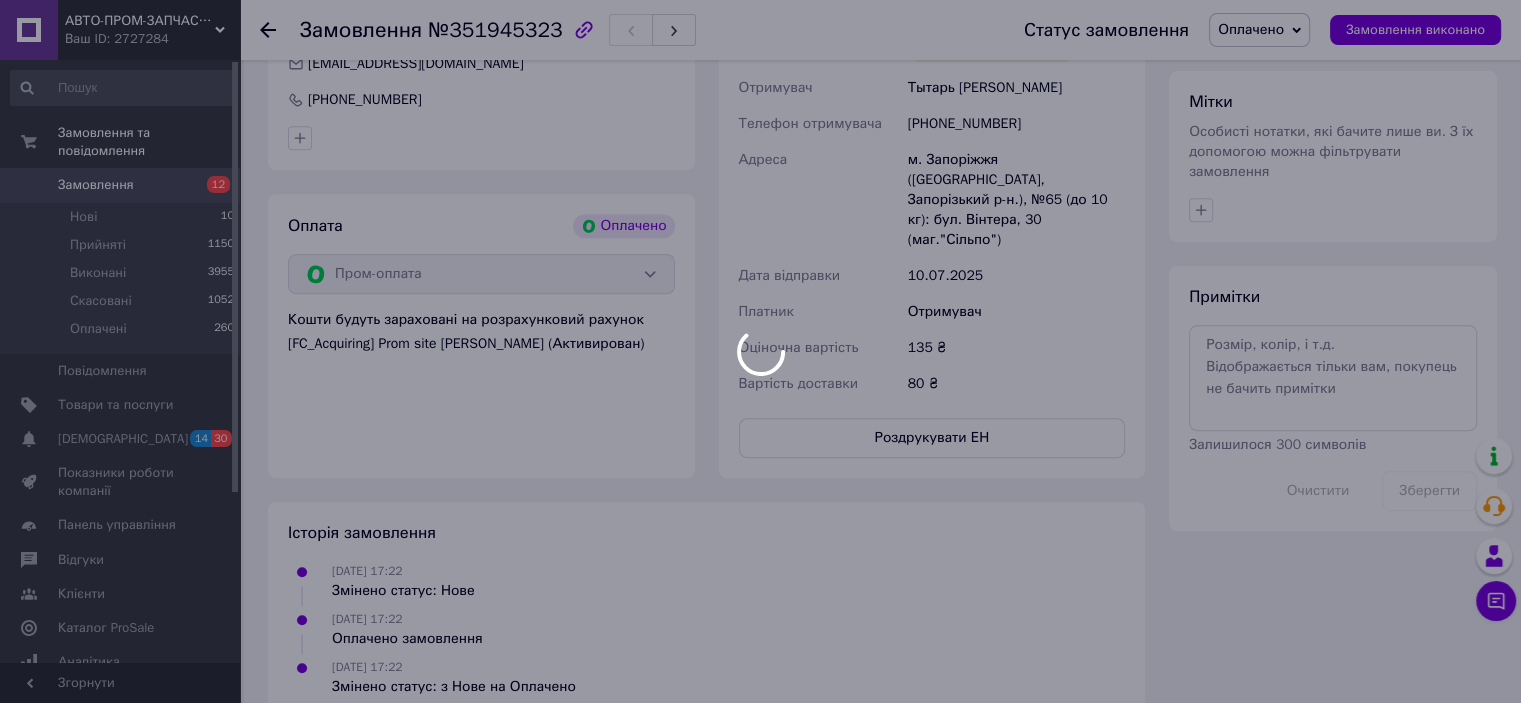 scroll, scrollTop: 900, scrollLeft: 0, axis: vertical 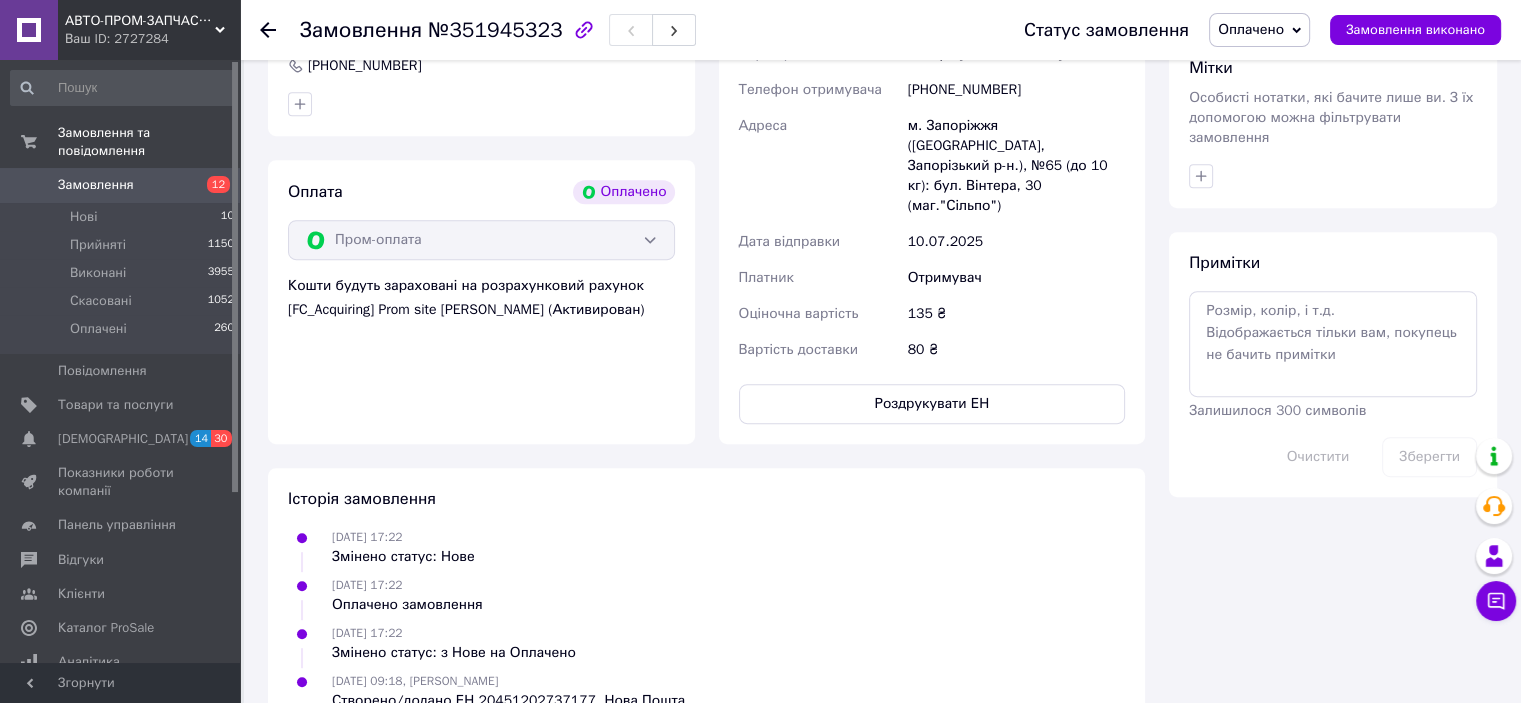 click on "Замовлення" at bounding box center [96, 185] 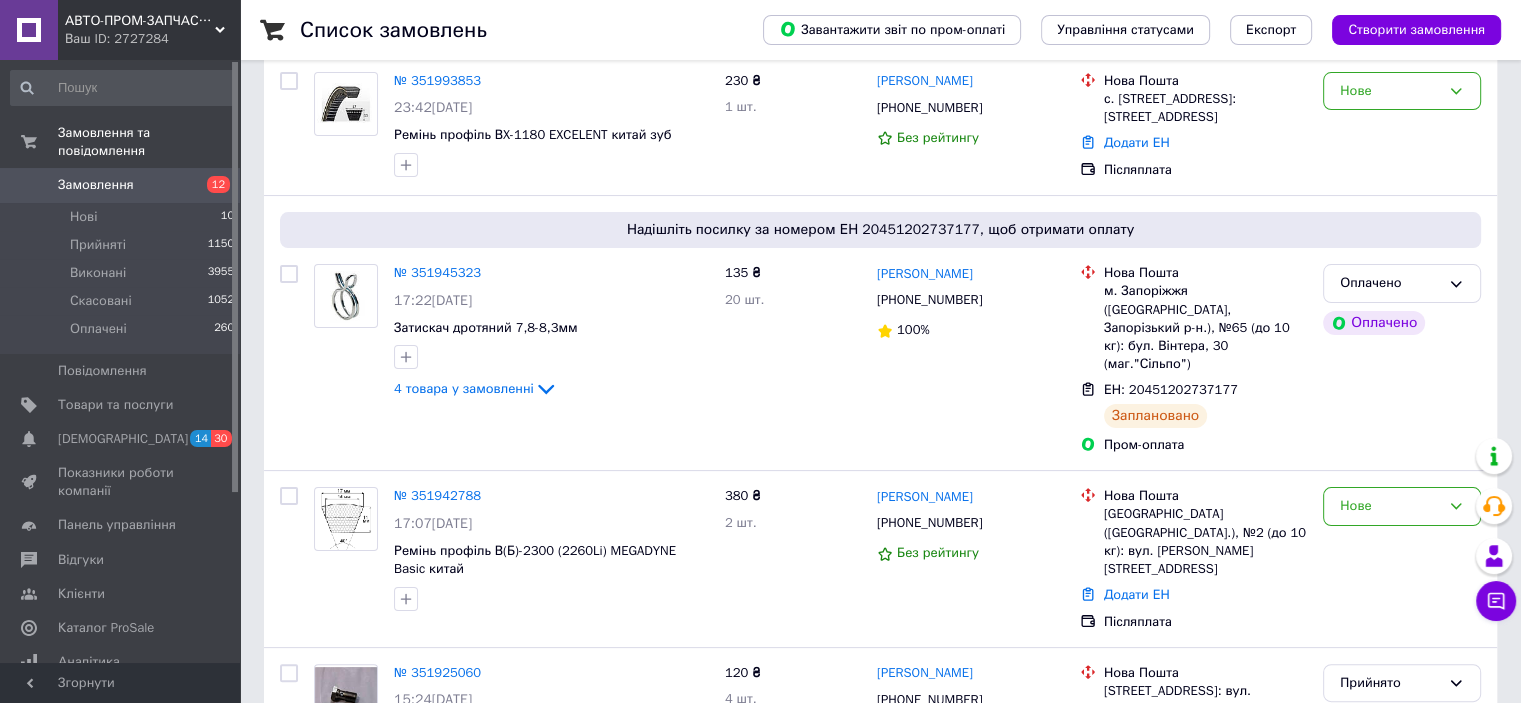 scroll, scrollTop: 400, scrollLeft: 0, axis: vertical 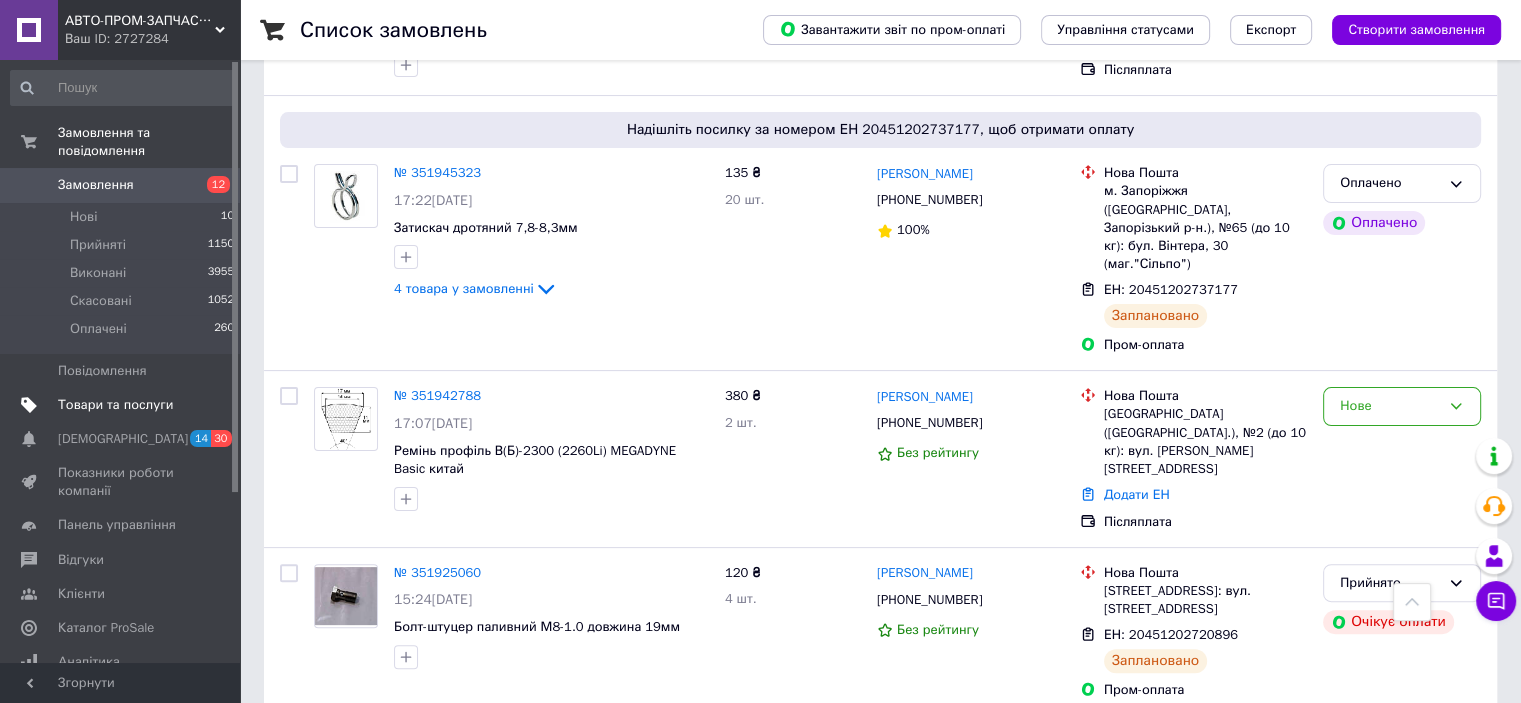 click on "Товари та послуги" at bounding box center (115, 405) 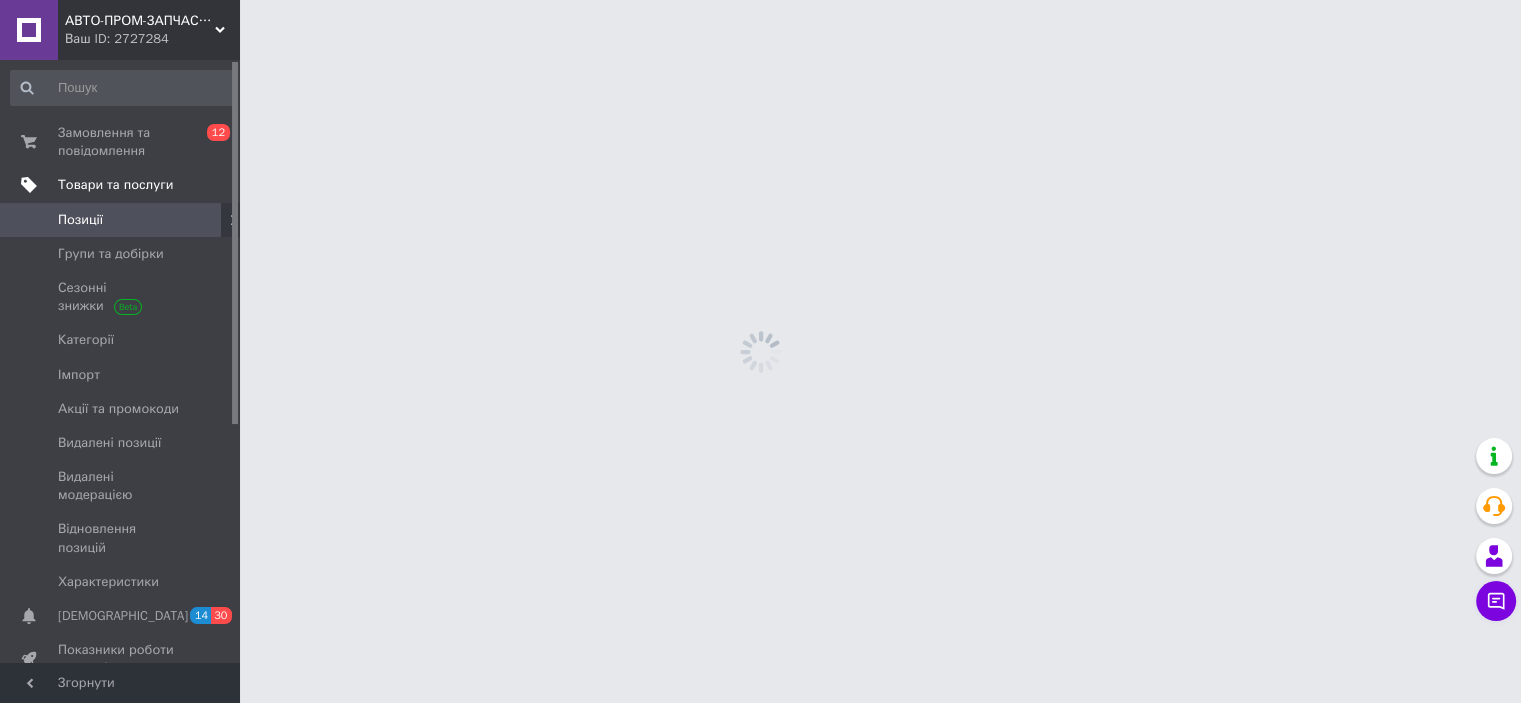 scroll, scrollTop: 0, scrollLeft: 0, axis: both 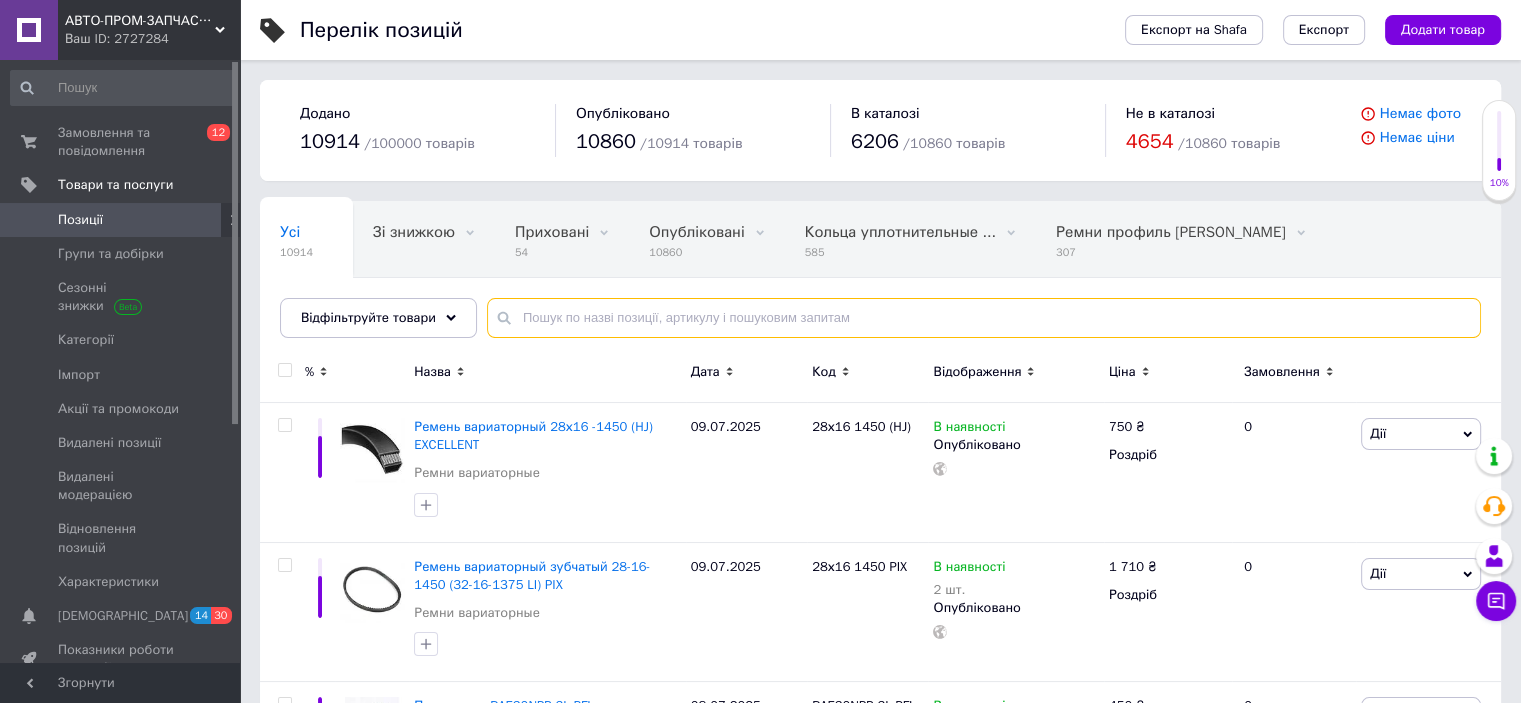 click at bounding box center [984, 318] 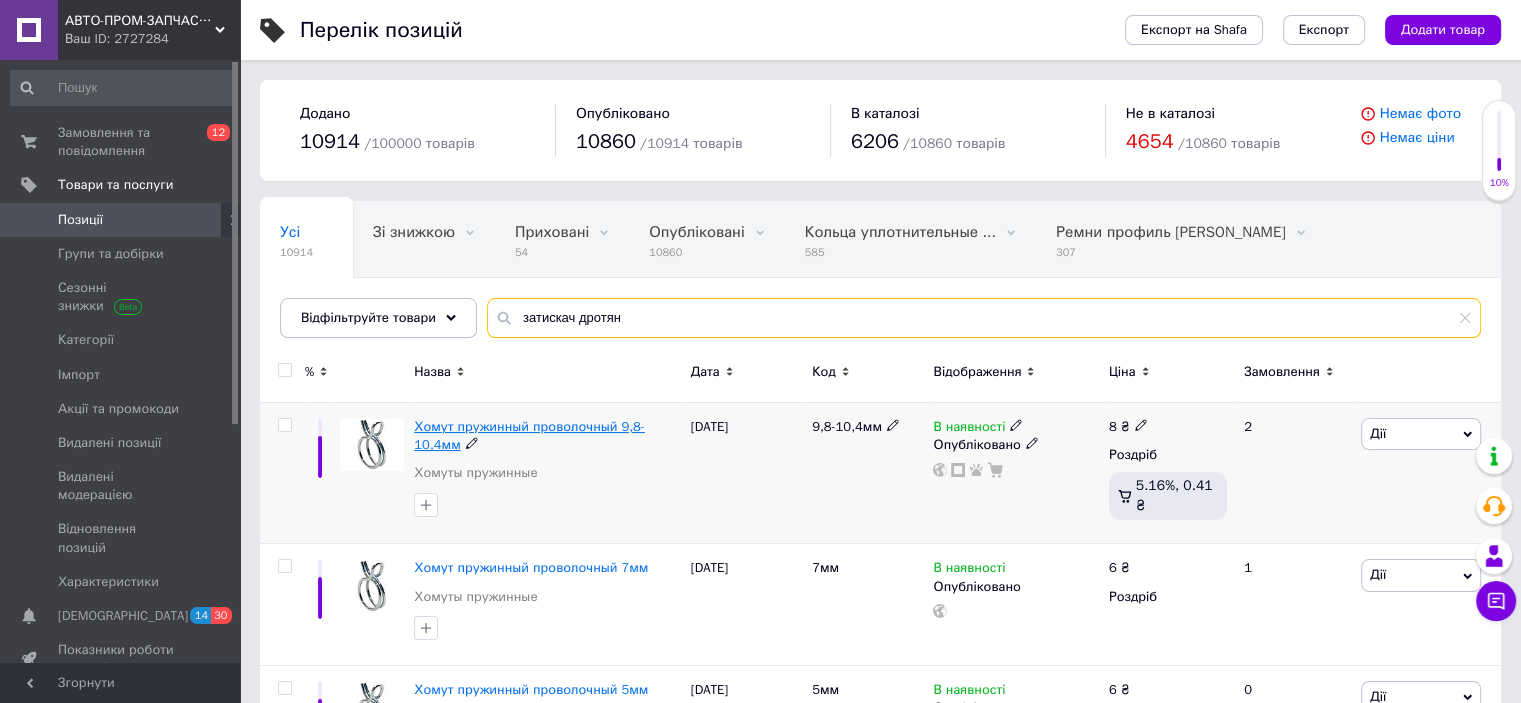 scroll, scrollTop: 100, scrollLeft: 0, axis: vertical 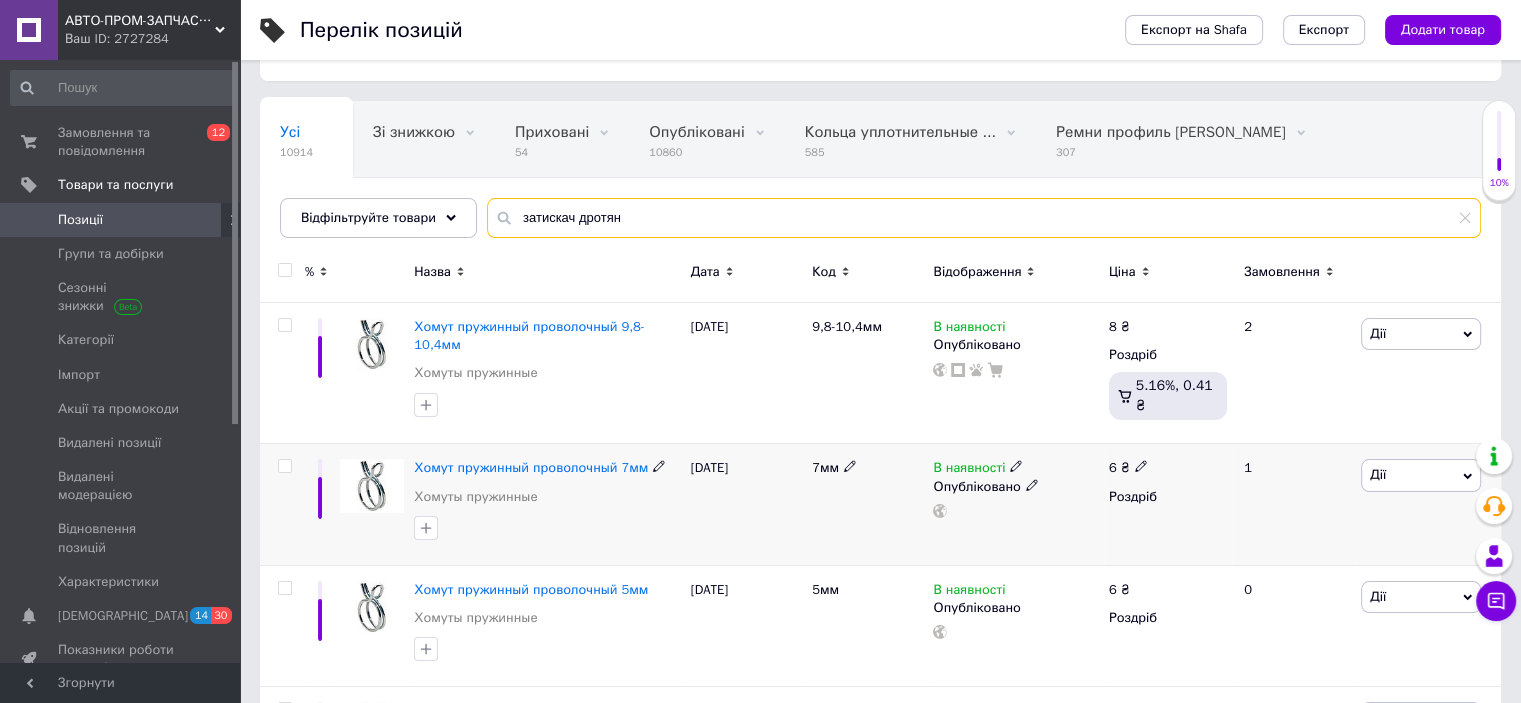 type on "затискач дротян" 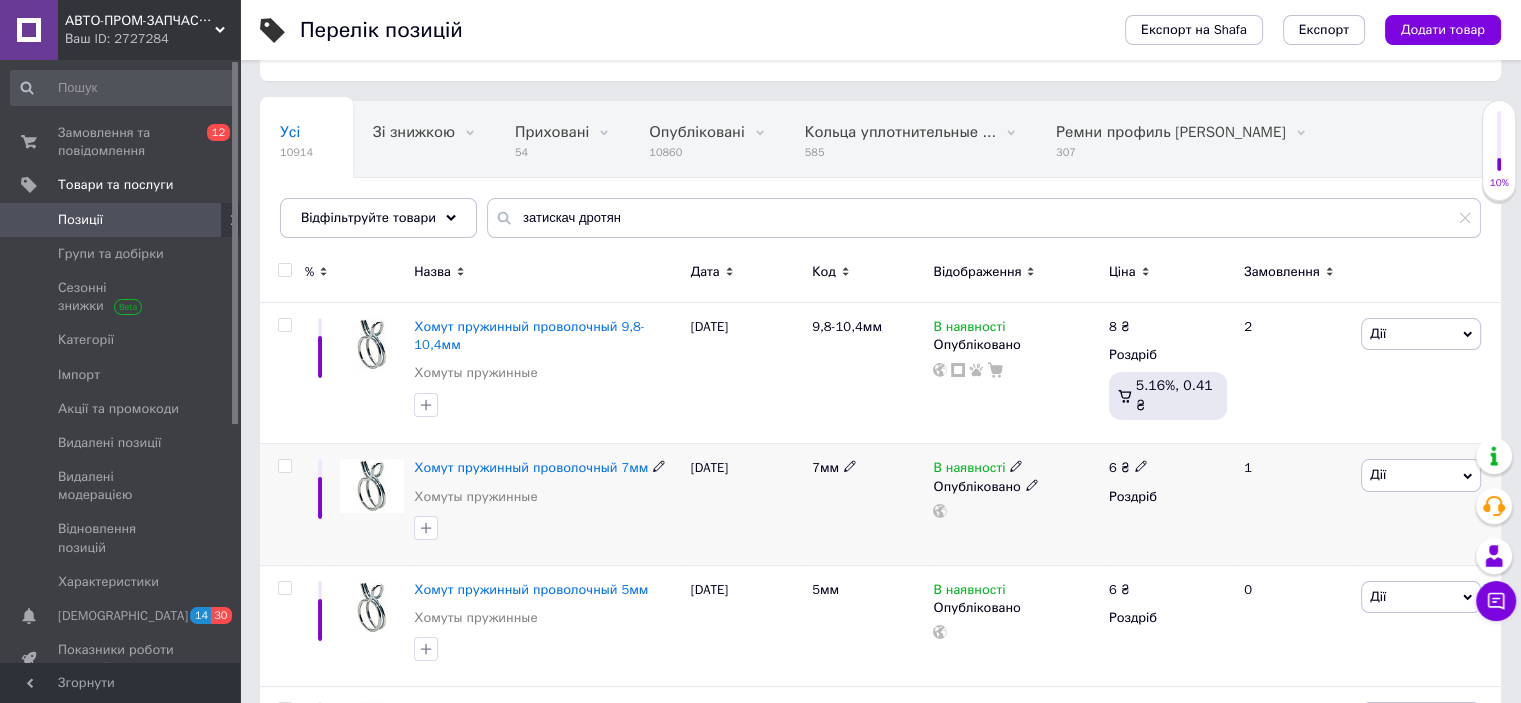 click 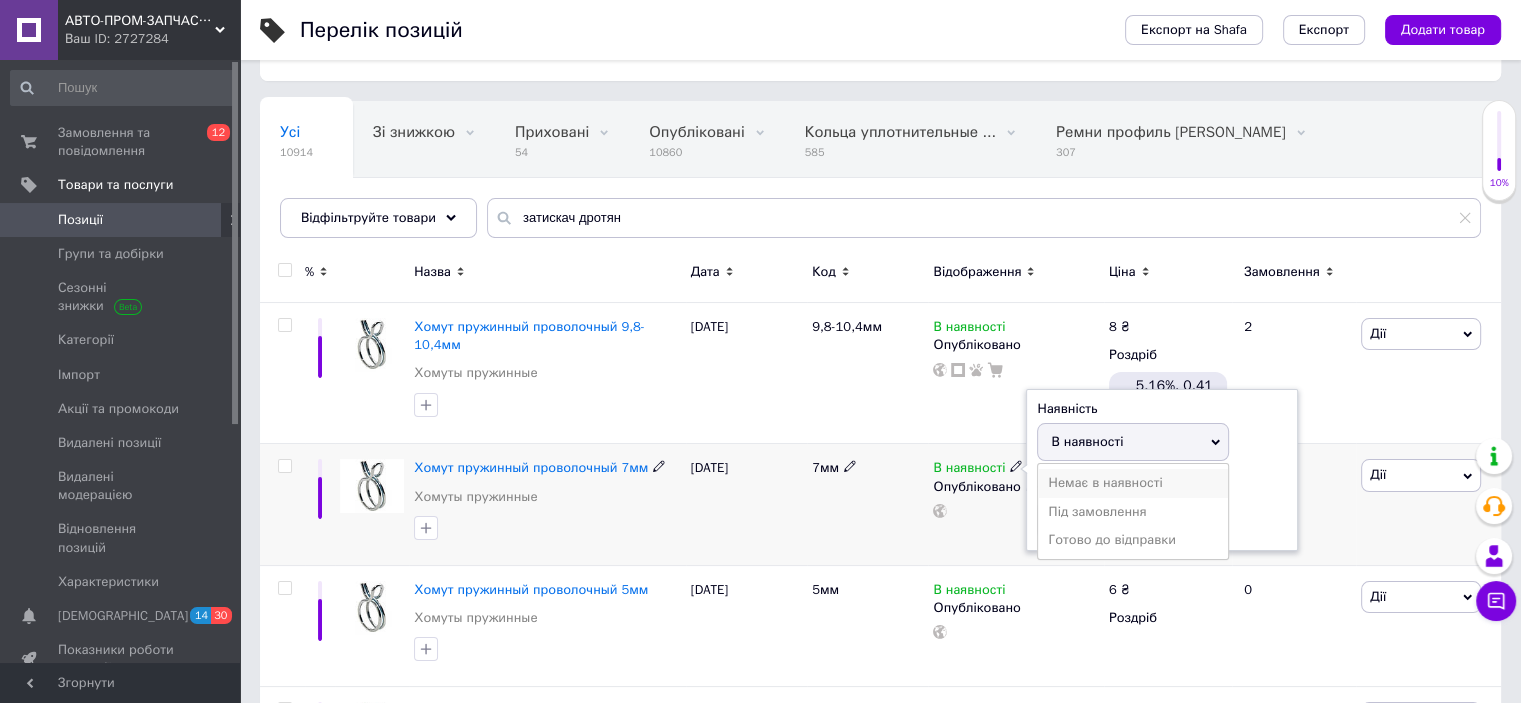 click on "Немає в наявності" at bounding box center (1133, 483) 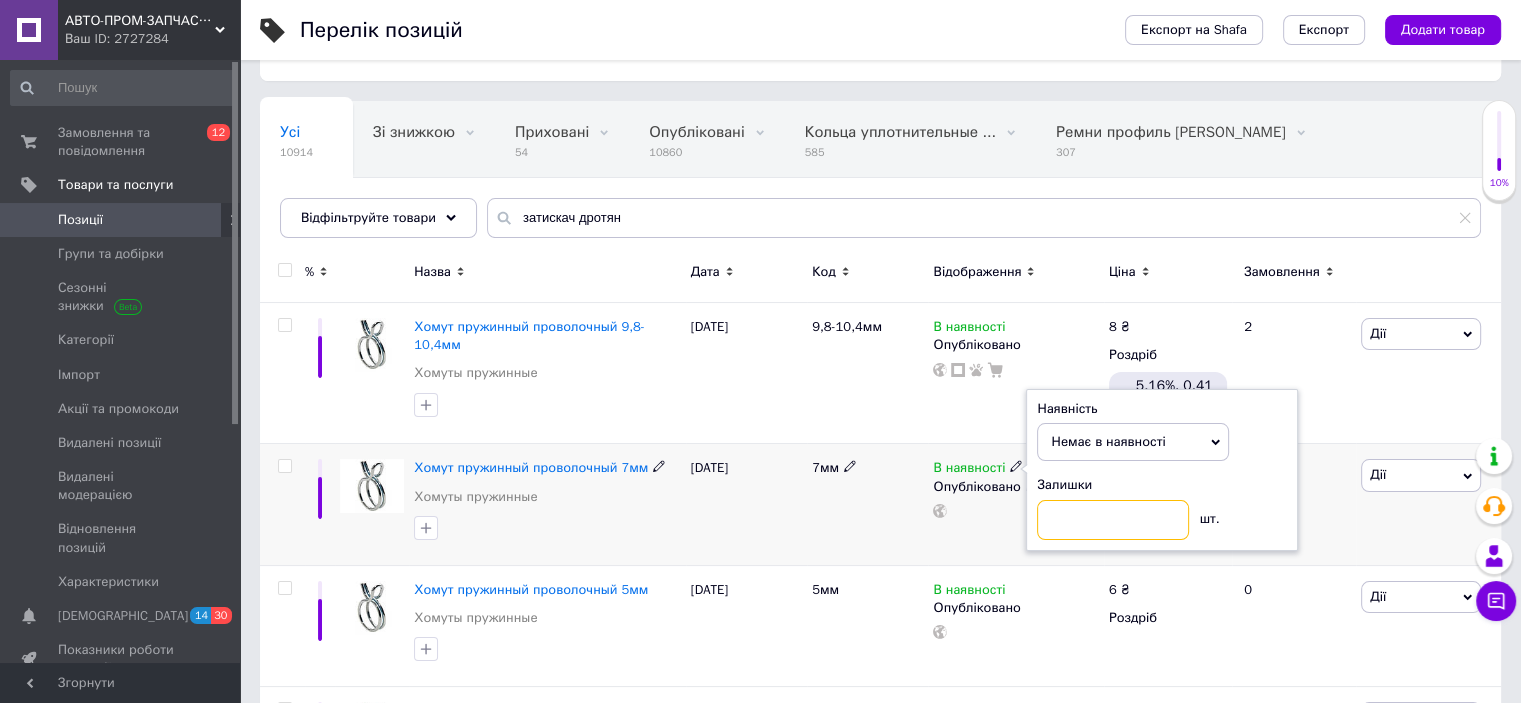 click at bounding box center [1113, 520] 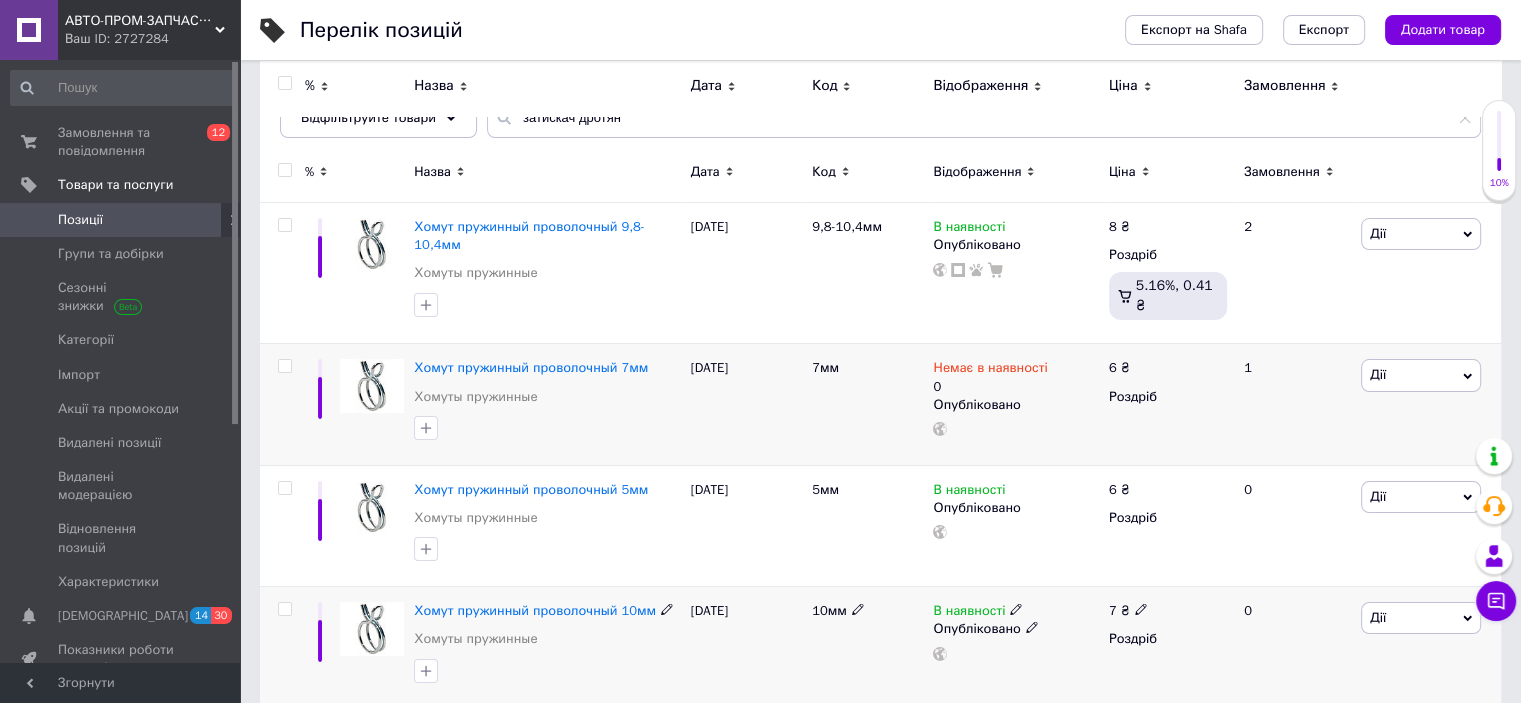 scroll, scrollTop: 300, scrollLeft: 0, axis: vertical 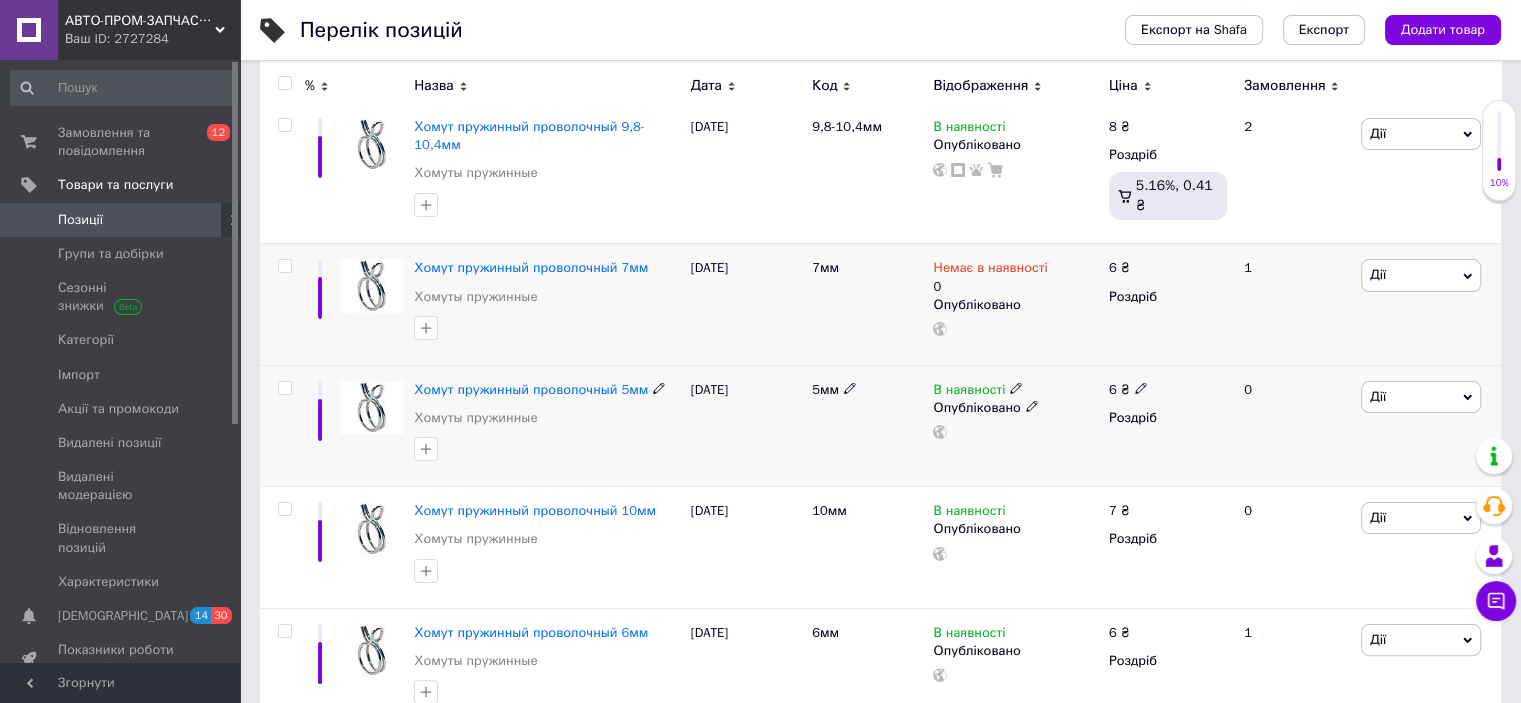 click 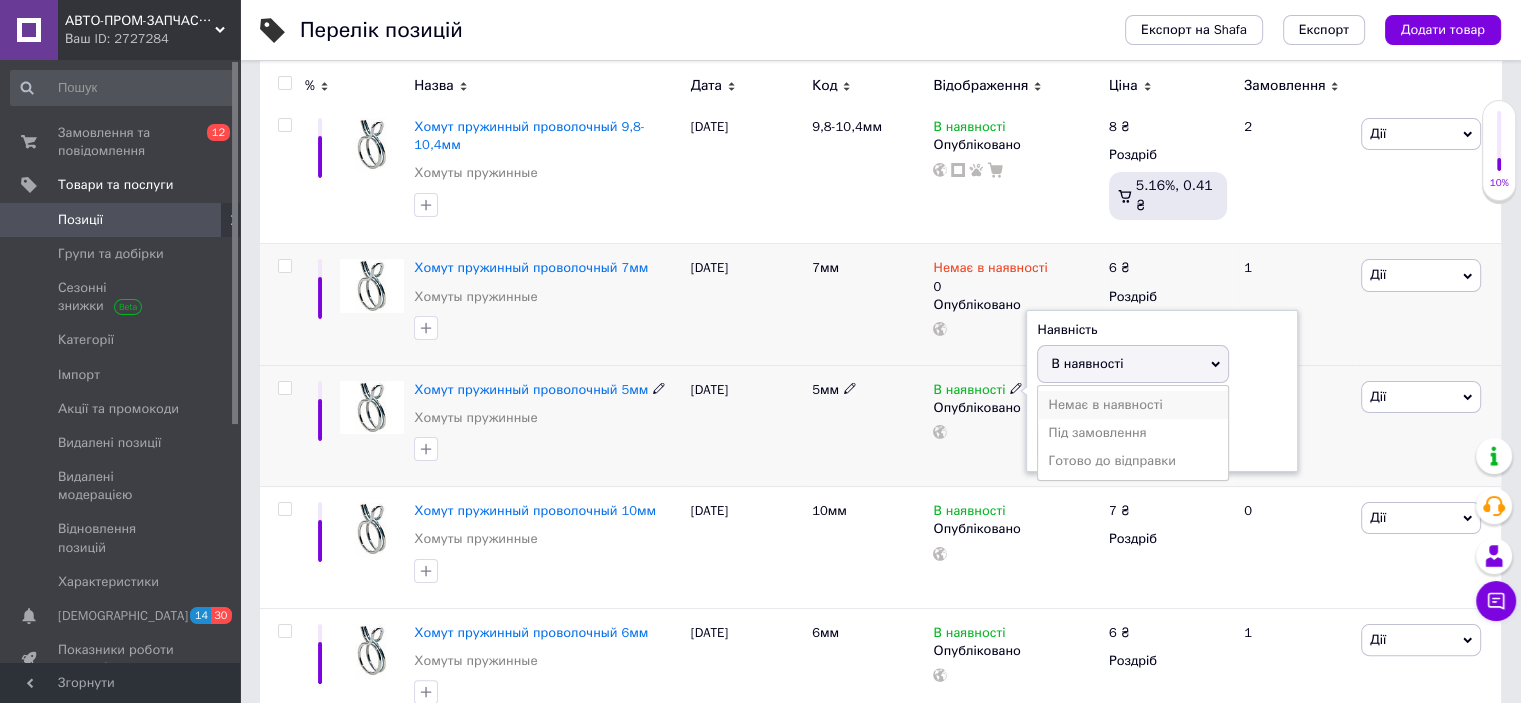 click on "Немає в наявності" at bounding box center (1133, 405) 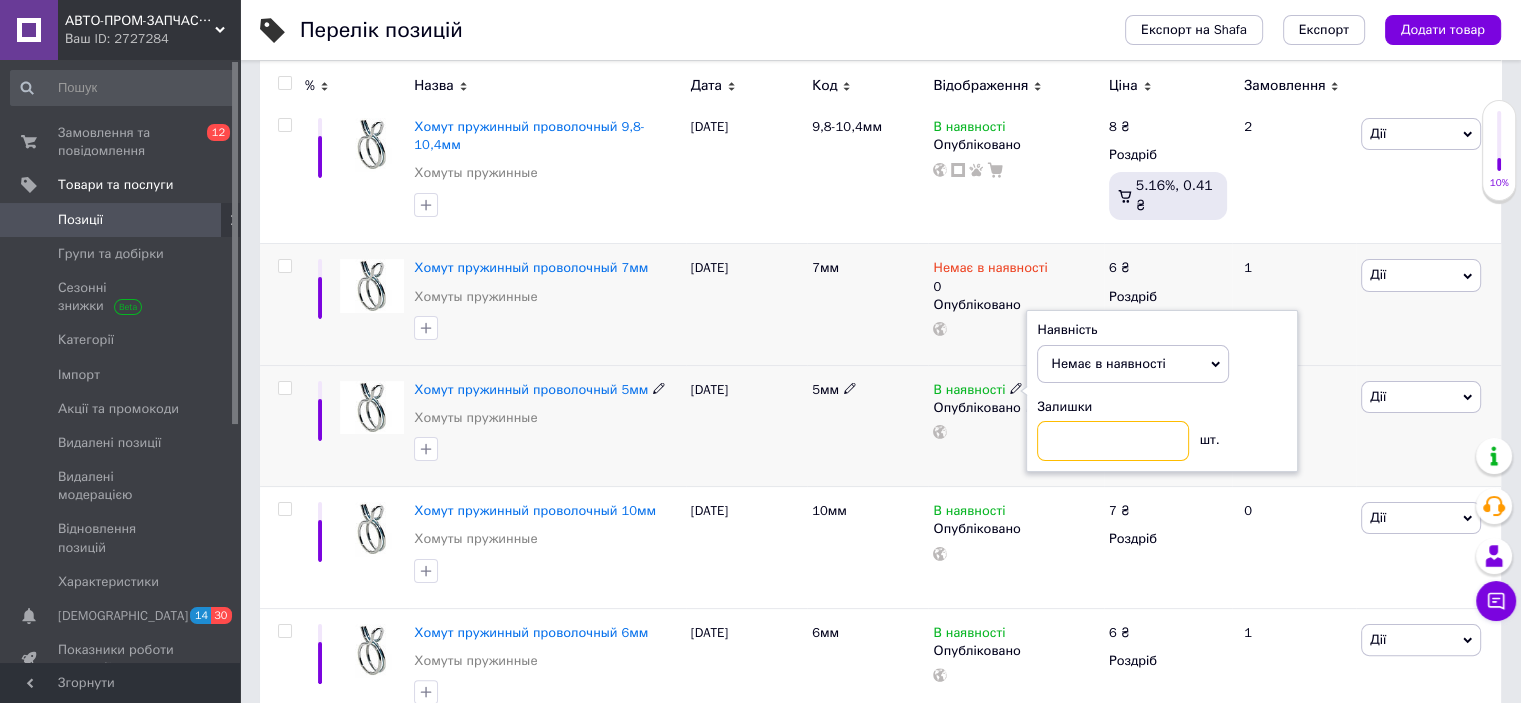 click at bounding box center [1113, 441] 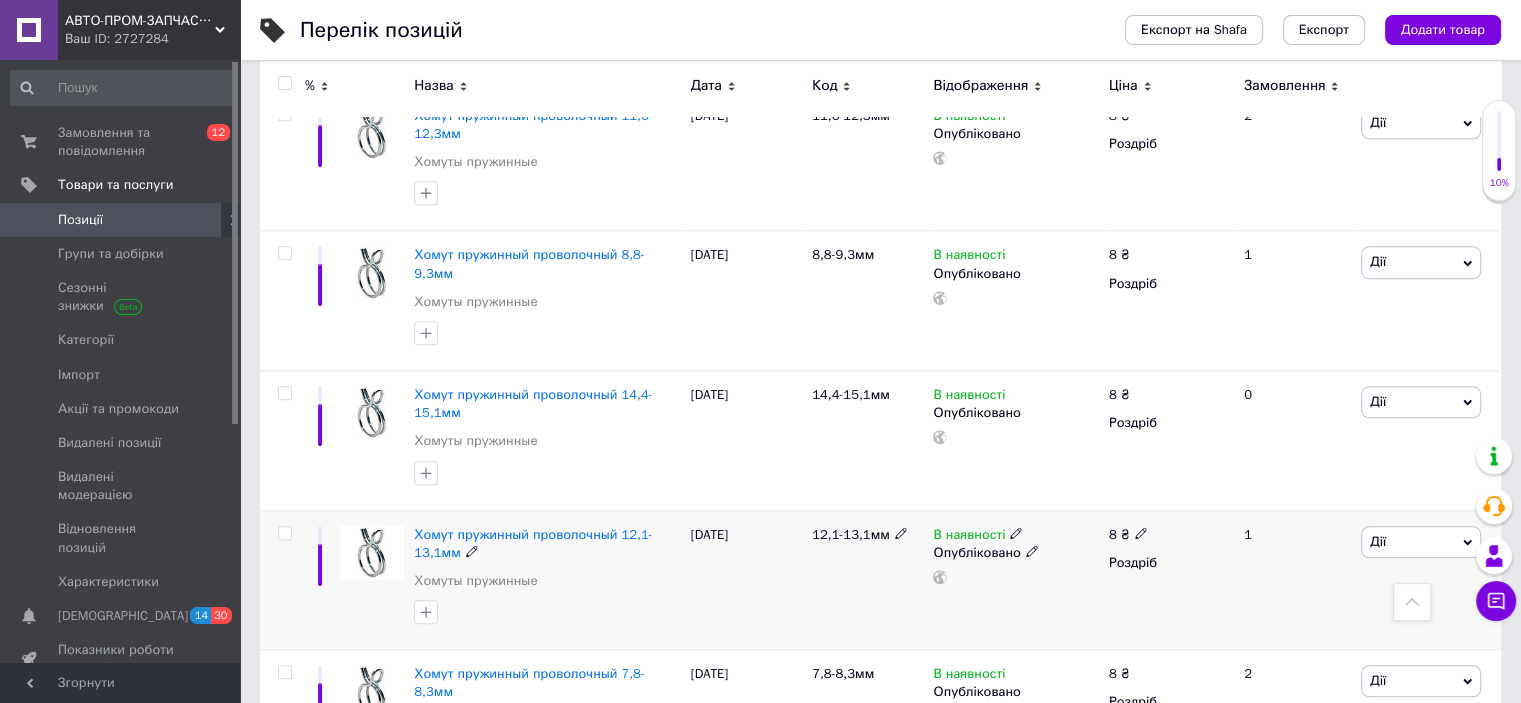 scroll, scrollTop: 2100, scrollLeft: 0, axis: vertical 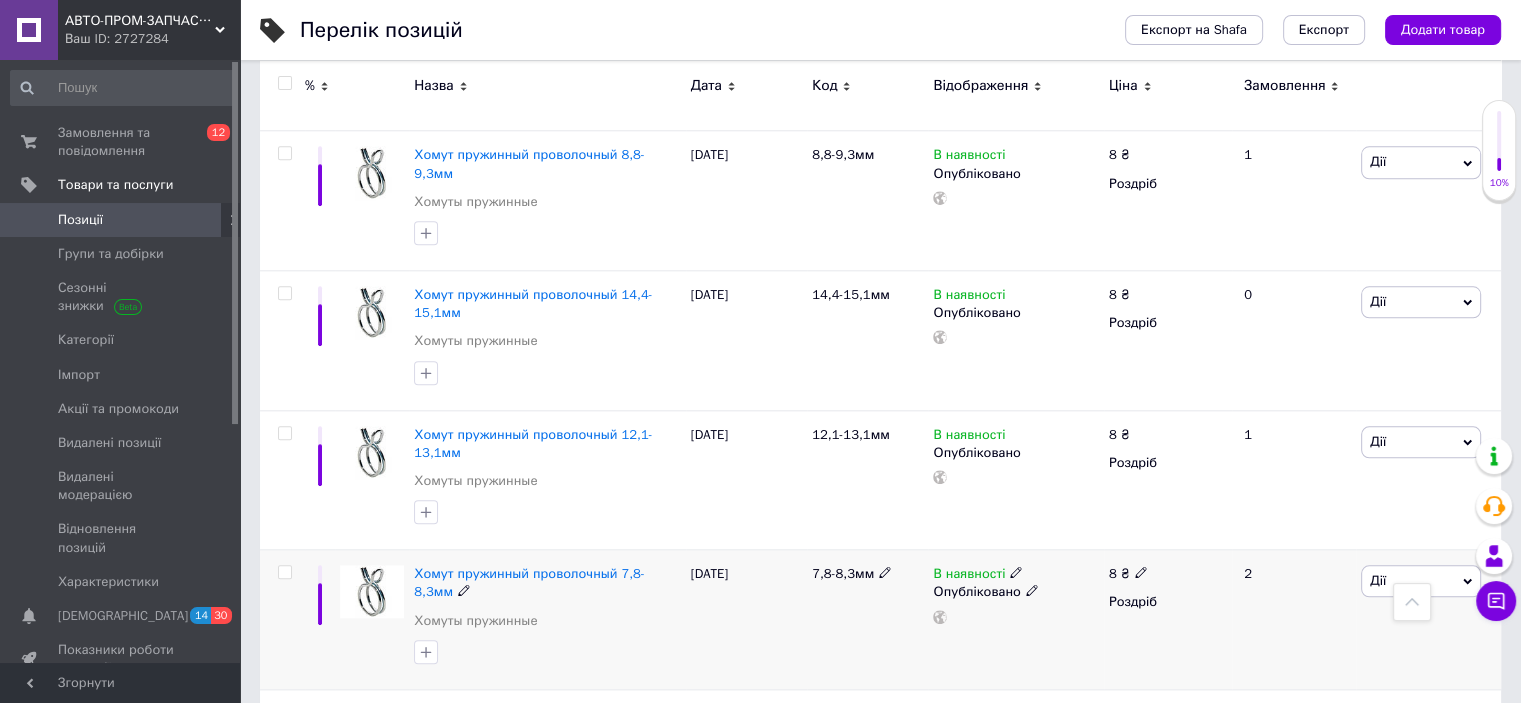 click 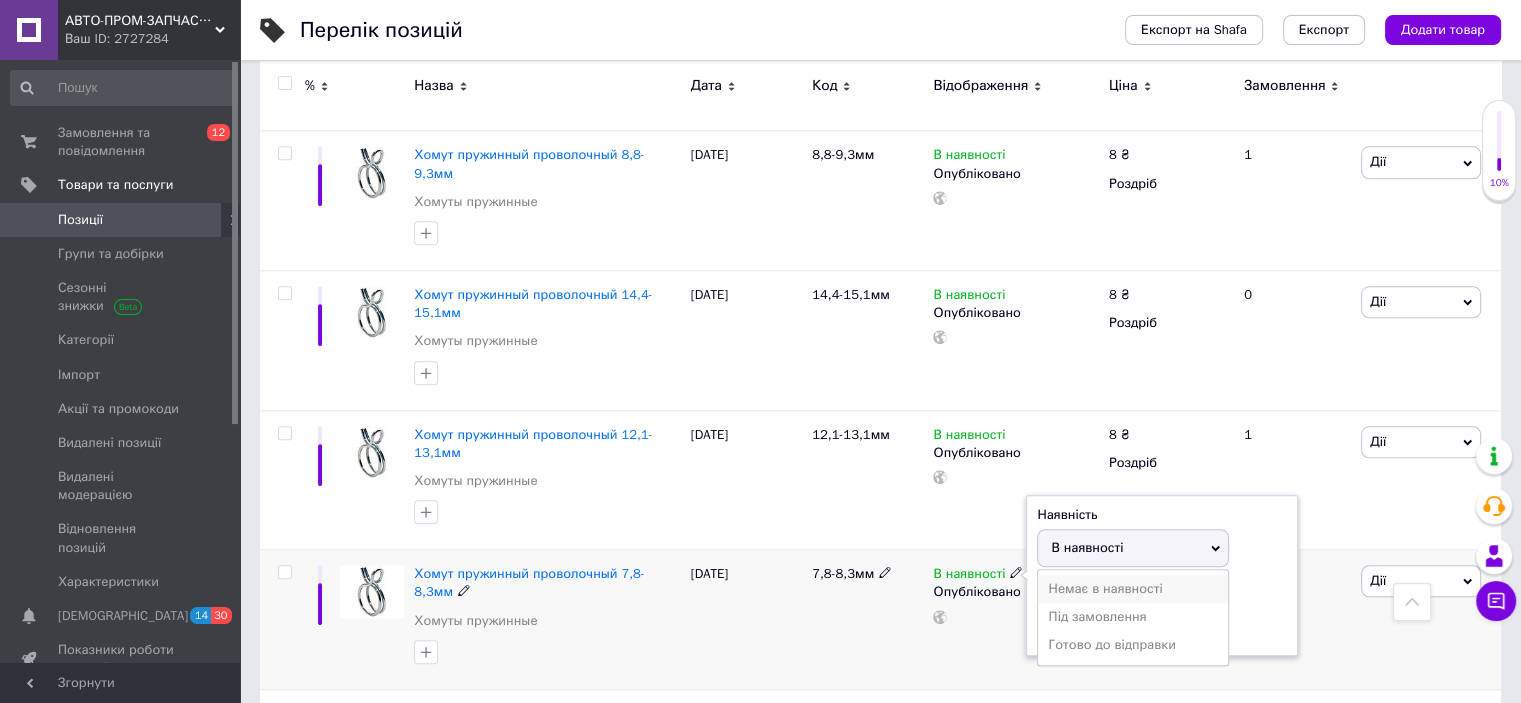 click on "Немає в наявності" at bounding box center (1133, 589) 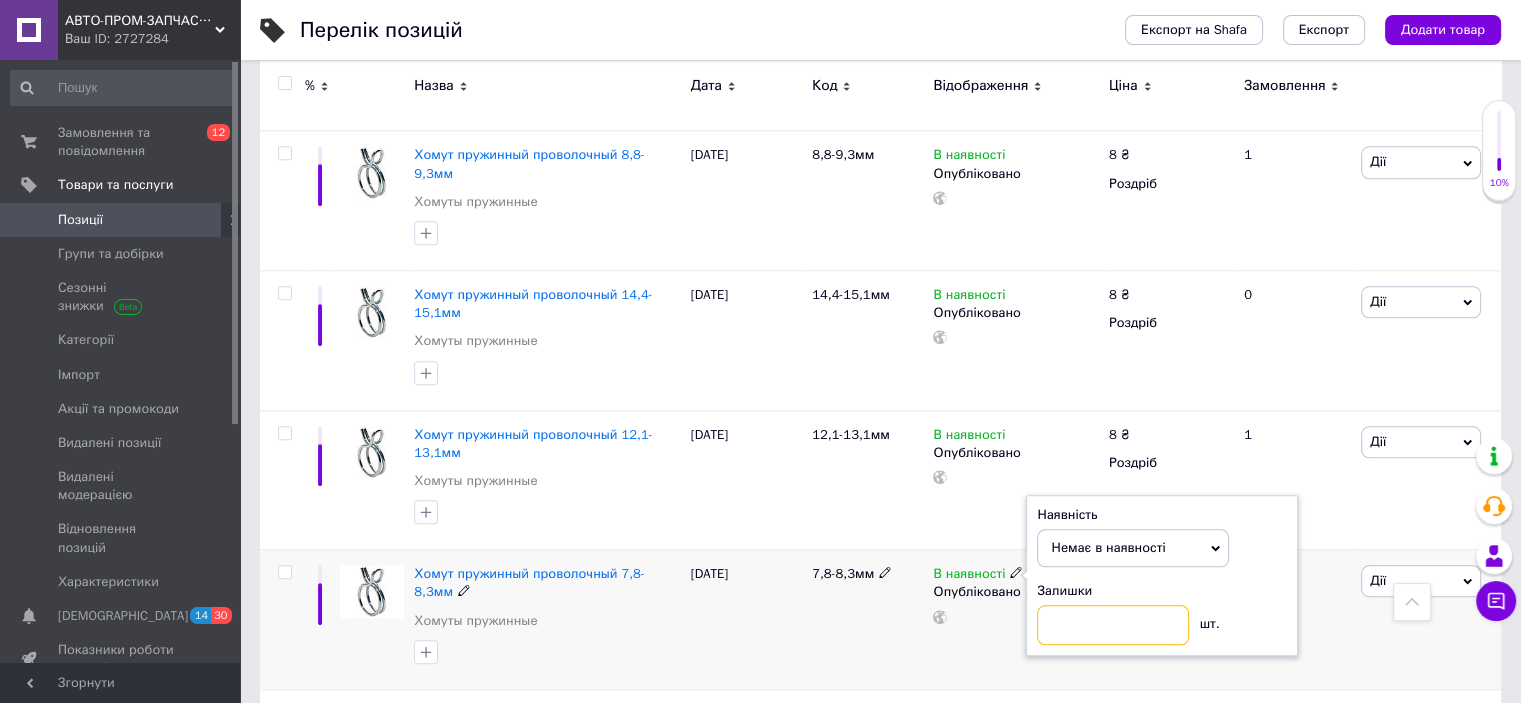 type on "0" 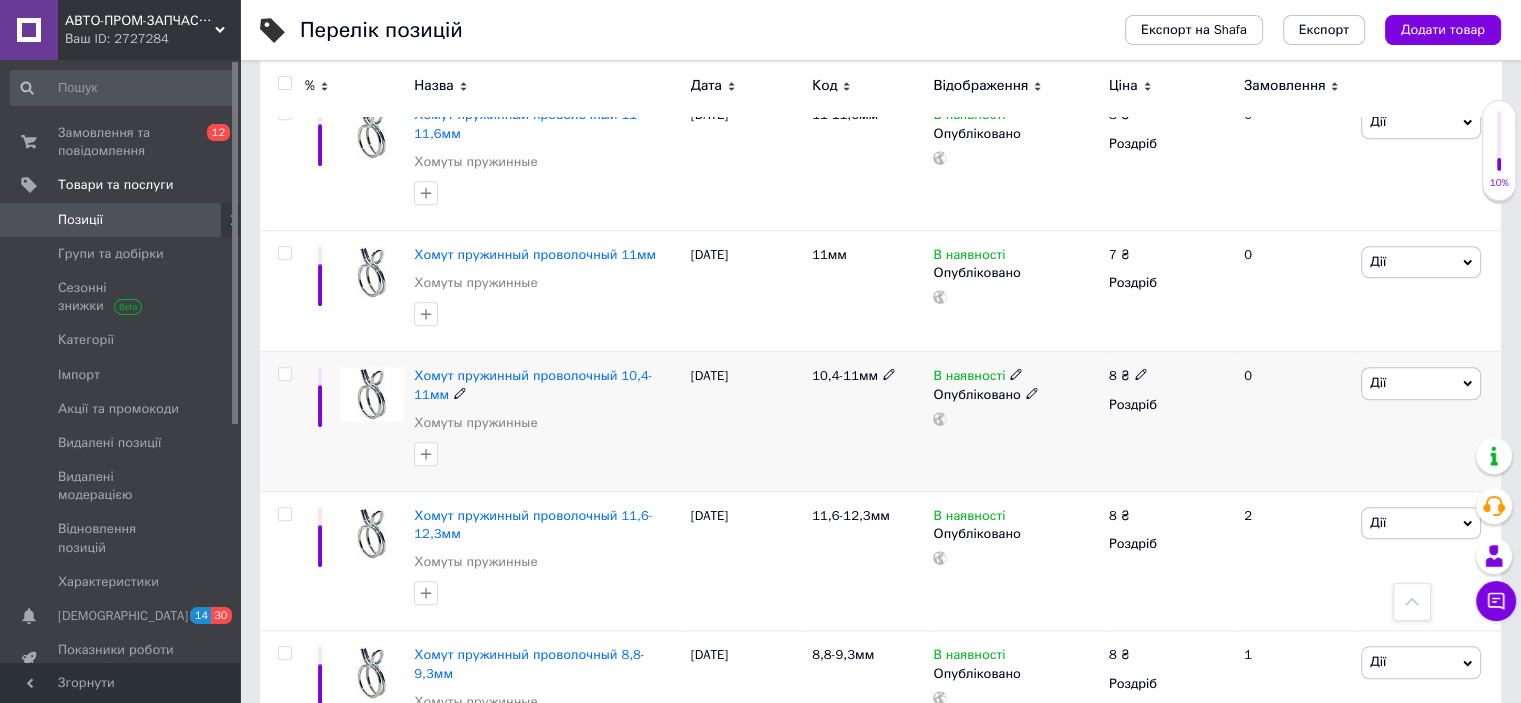 scroll, scrollTop: 1700, scrollLeft: 0, axis: vertical 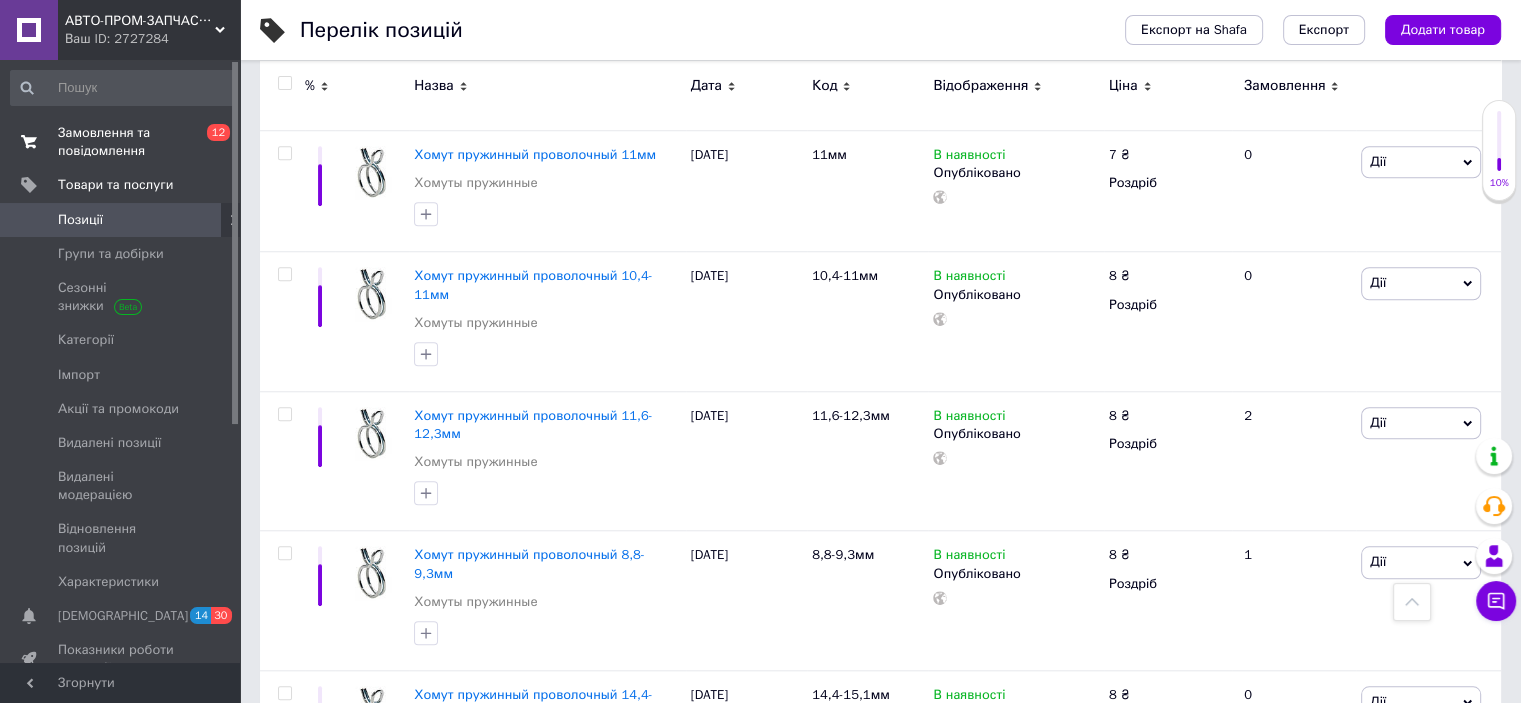 click on "Замовлення та повідомлення" at bounding box center [121, 142] 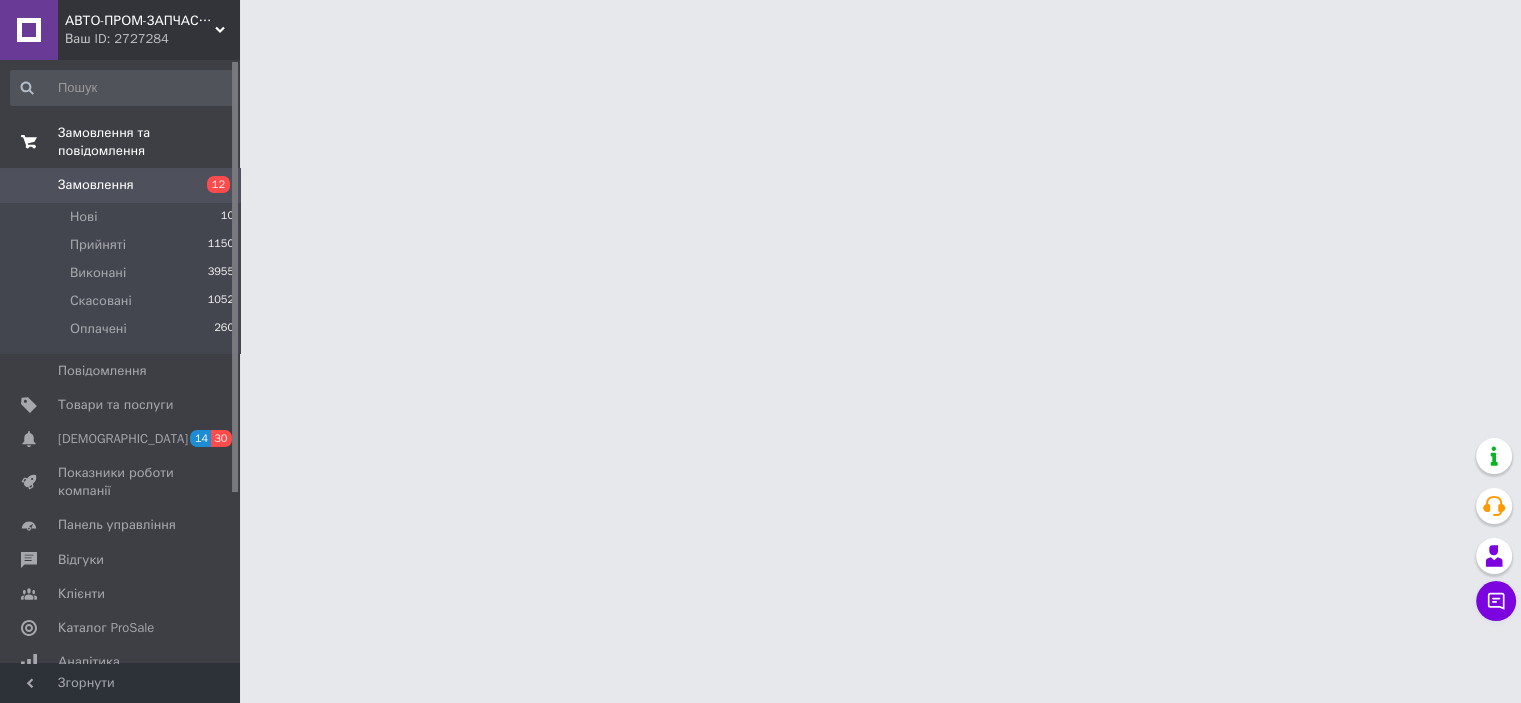 scroll, scrollTop: 0, scrollLeft: 0, axis: both 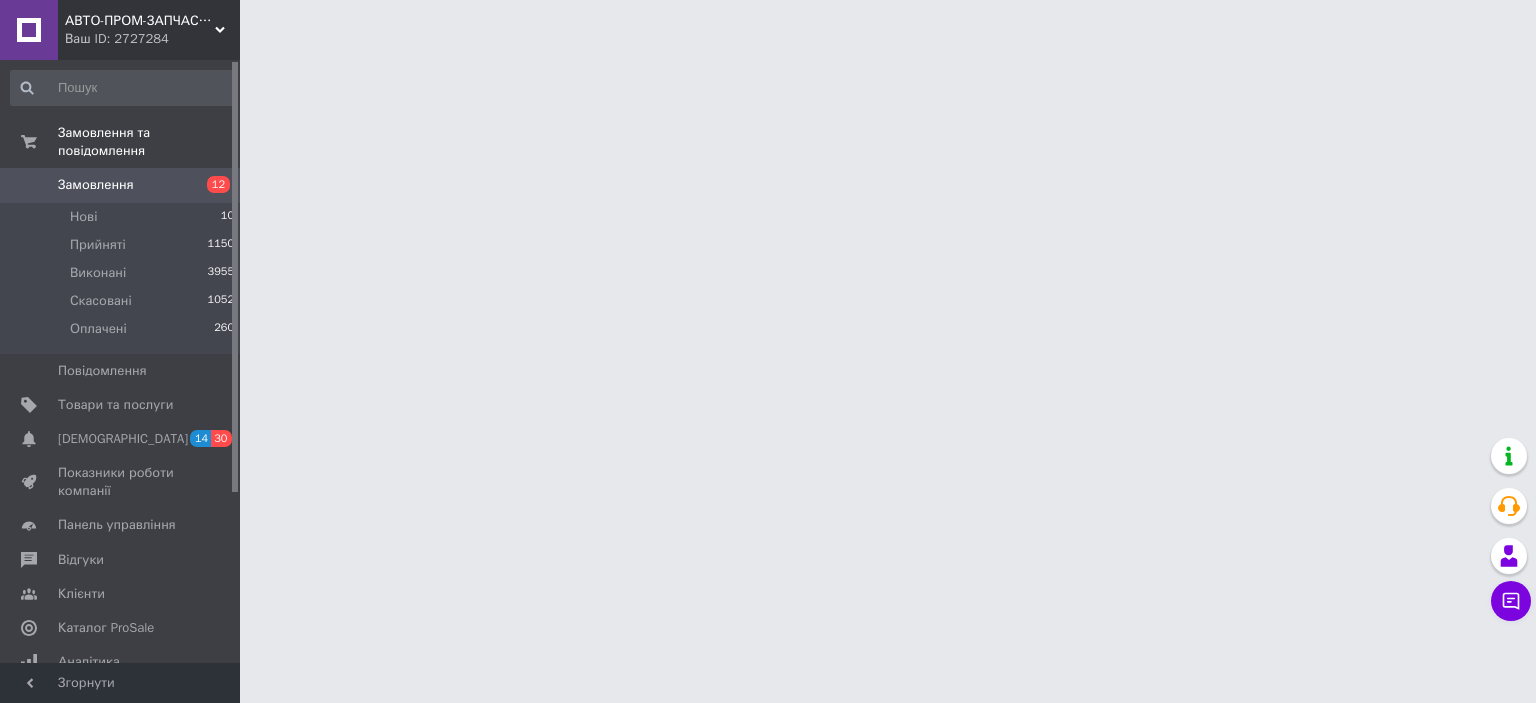click on "Замовлення" at bounding box center (96, 185) 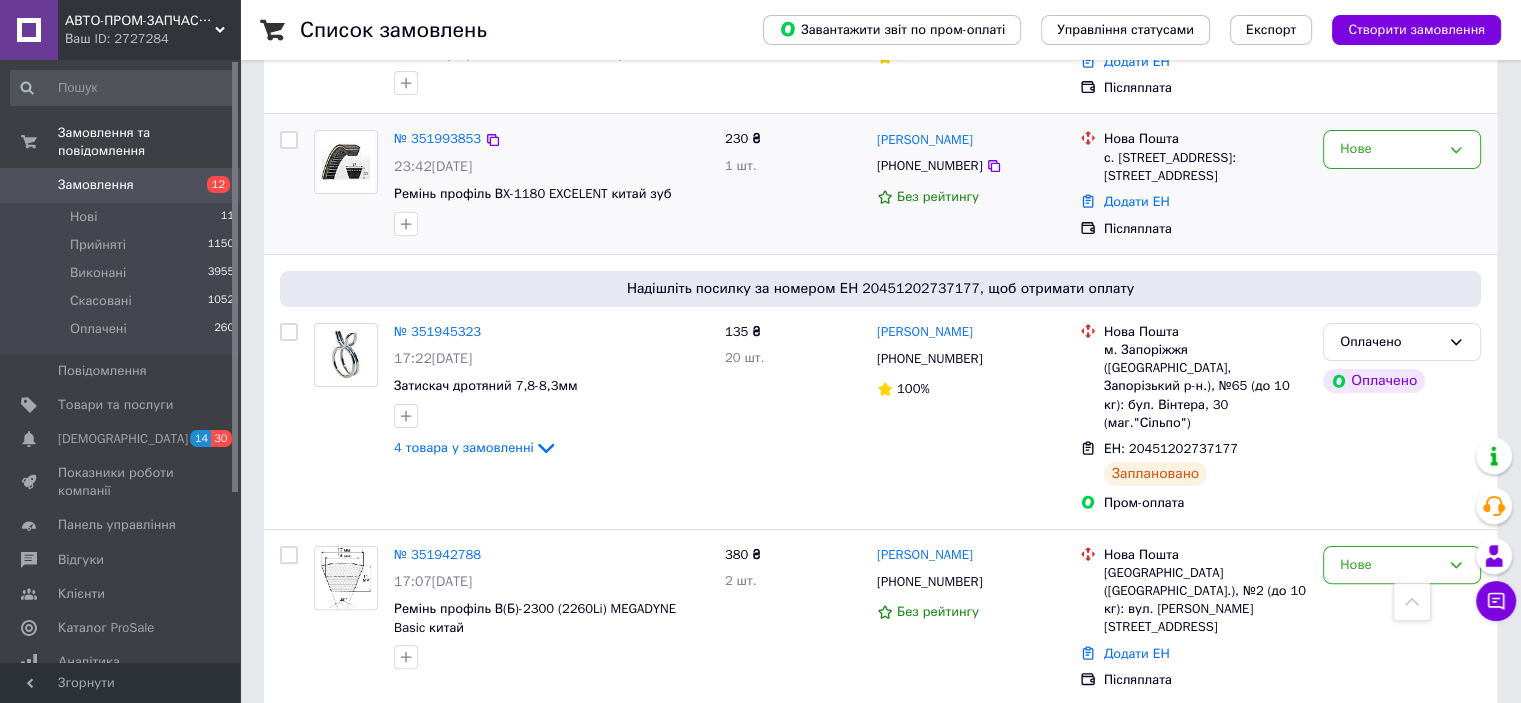 scroll, scrollTop: 500, scrollLeft: 0, axis: vertical 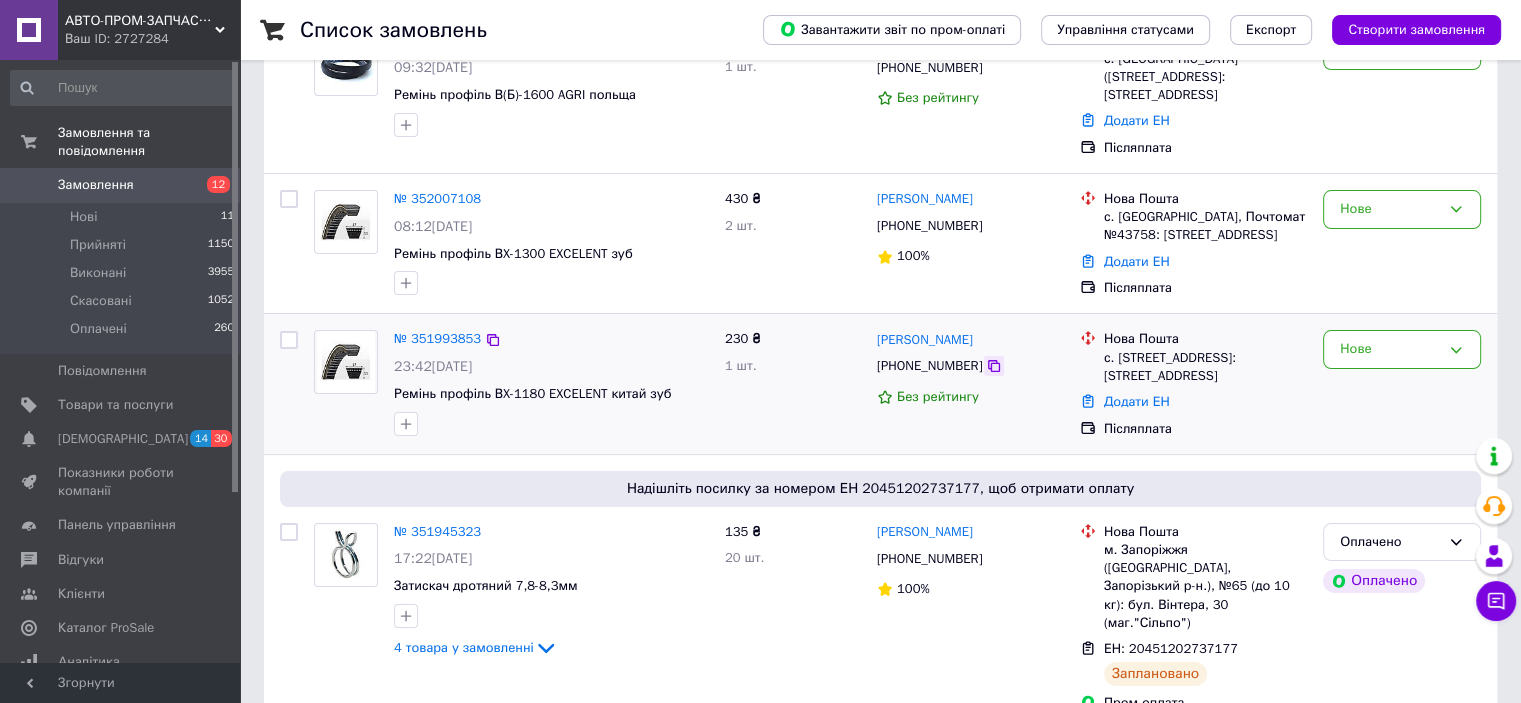 click 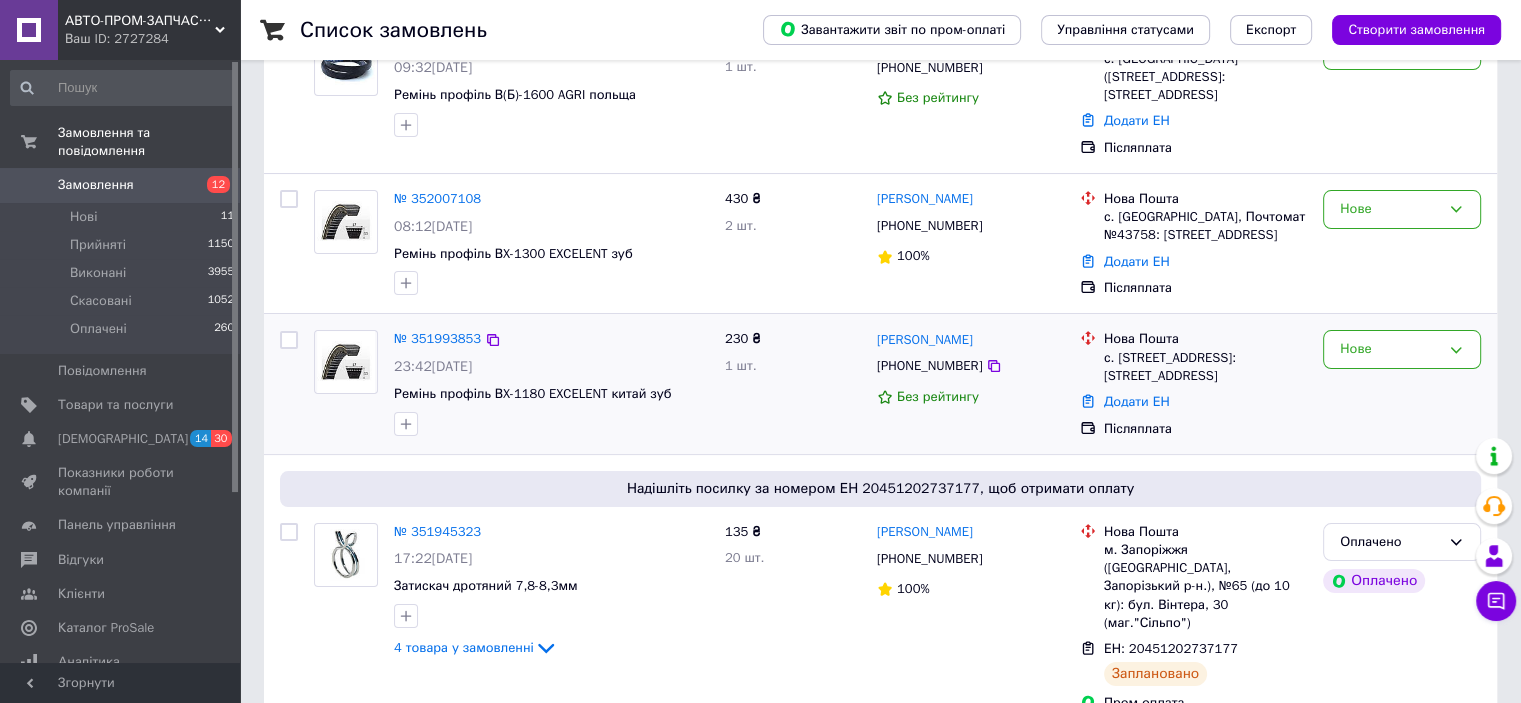 scroll, scrollTop: 0, scrollLeft: 0, axis: both 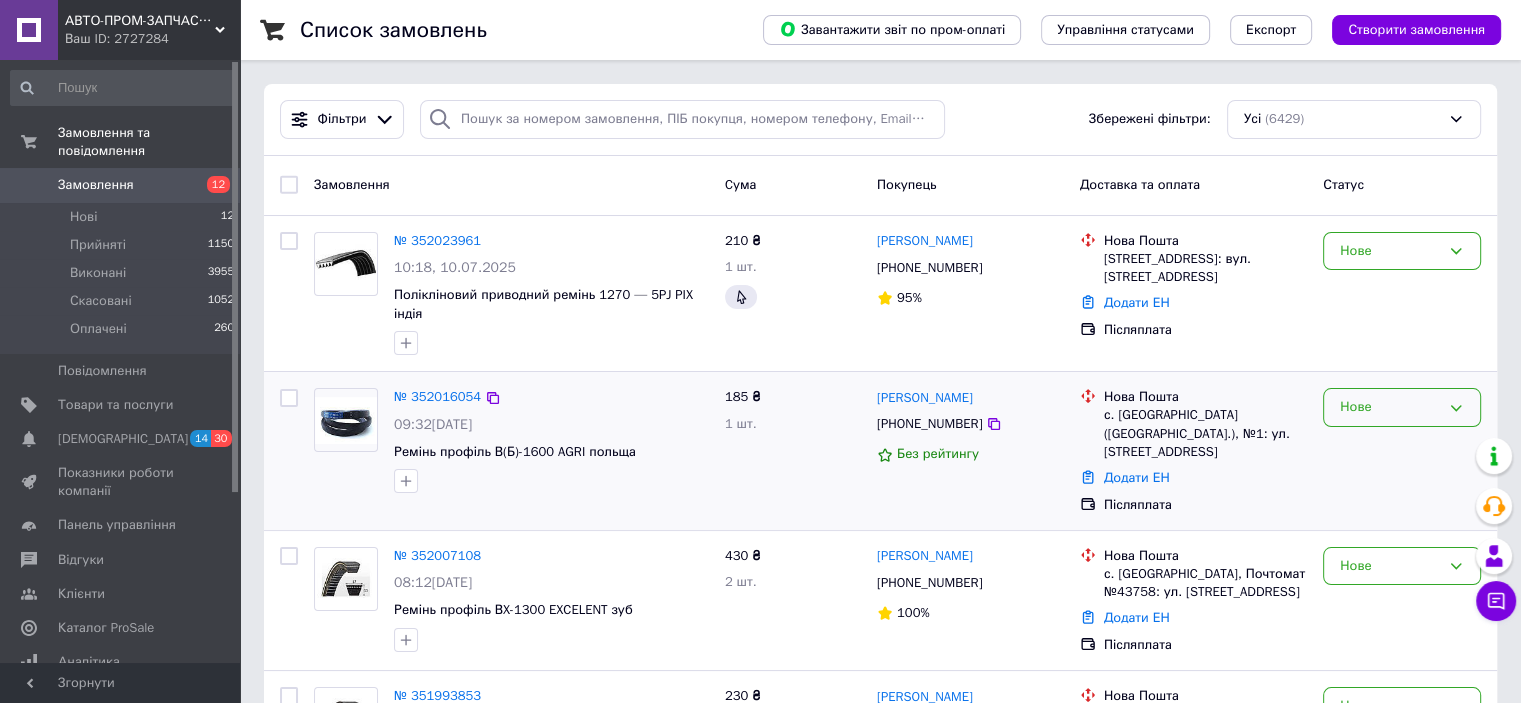 click on "Нове" at bounding box center (1390, 407) 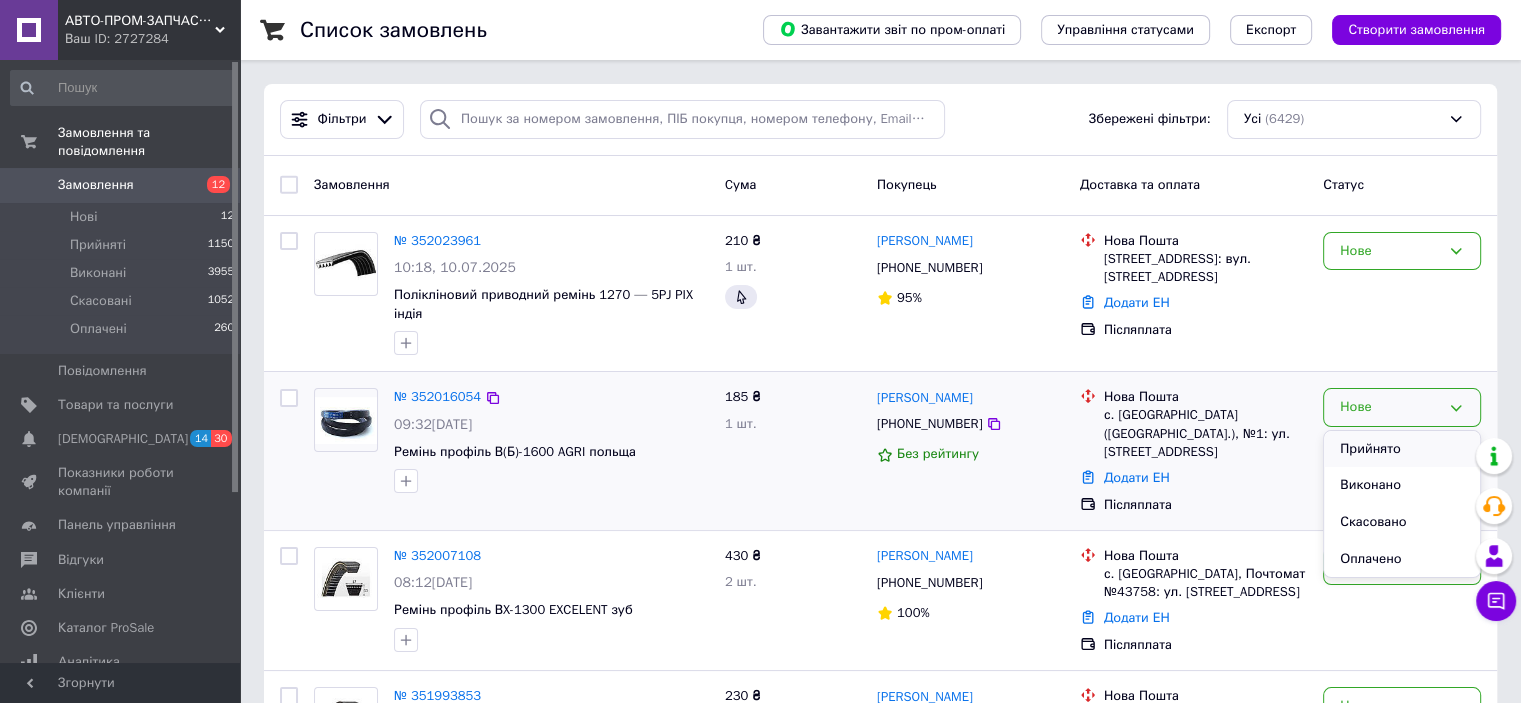 click on "Прийнято" at bounding box center [1402, 449] 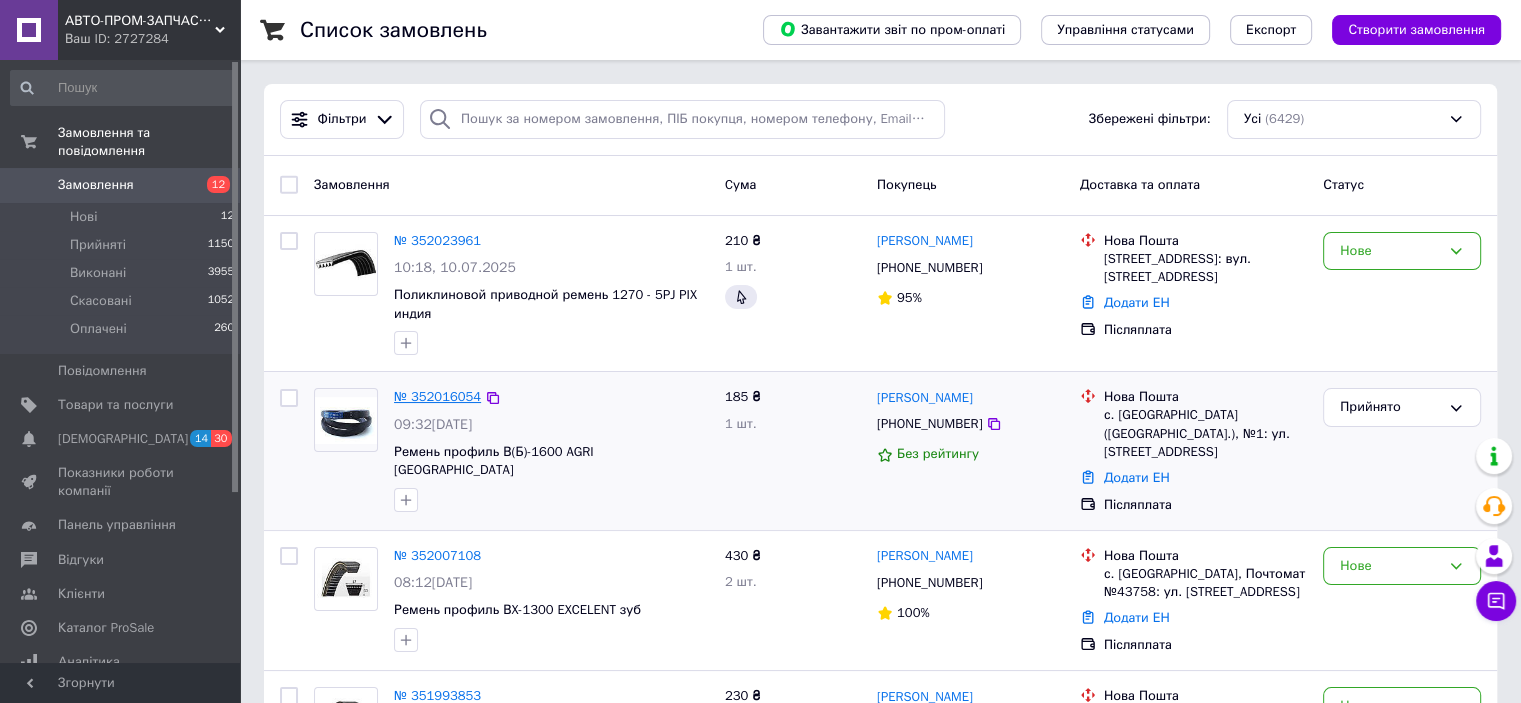 click on "№ 352016054" at bounding box center [437, 396] 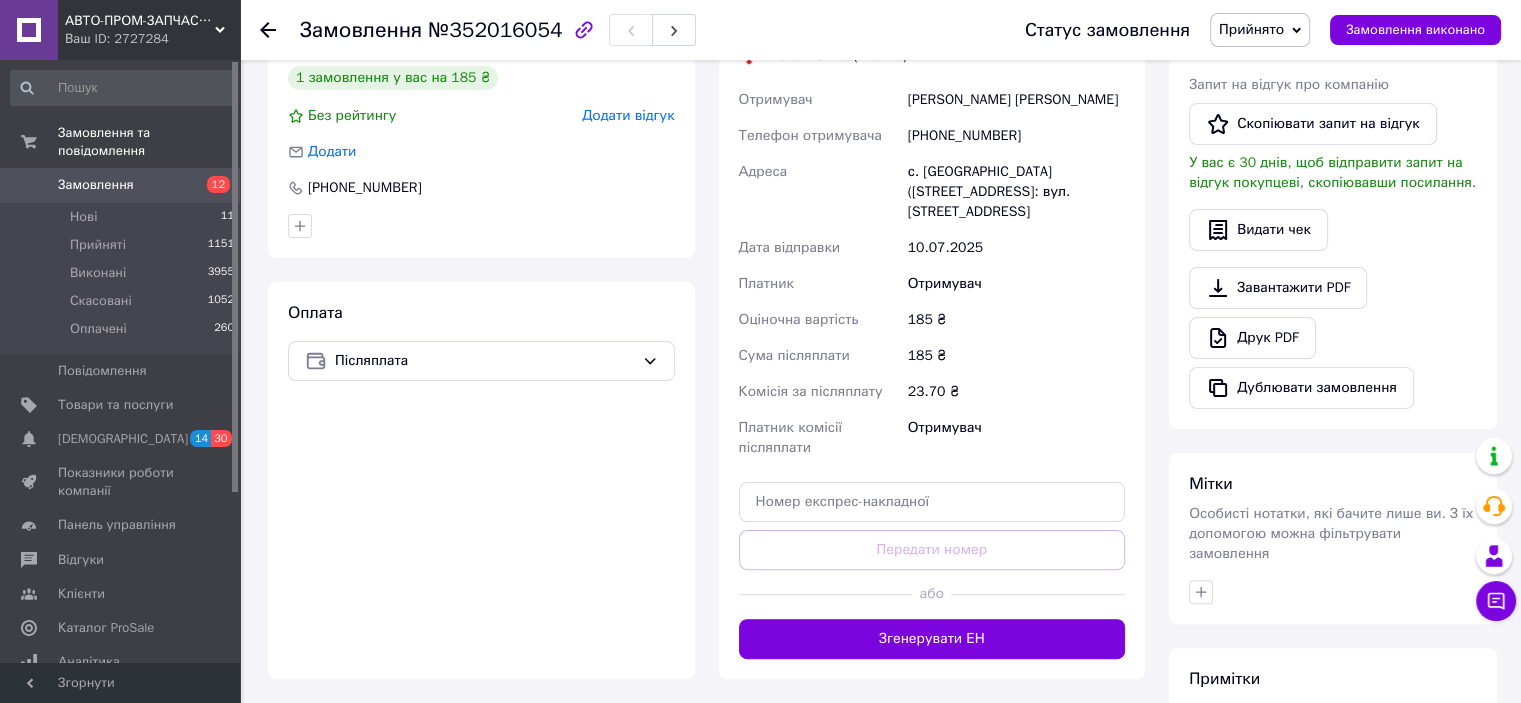 scroll, scrollTop: 500, scrollLeft: 0, axis: vertical 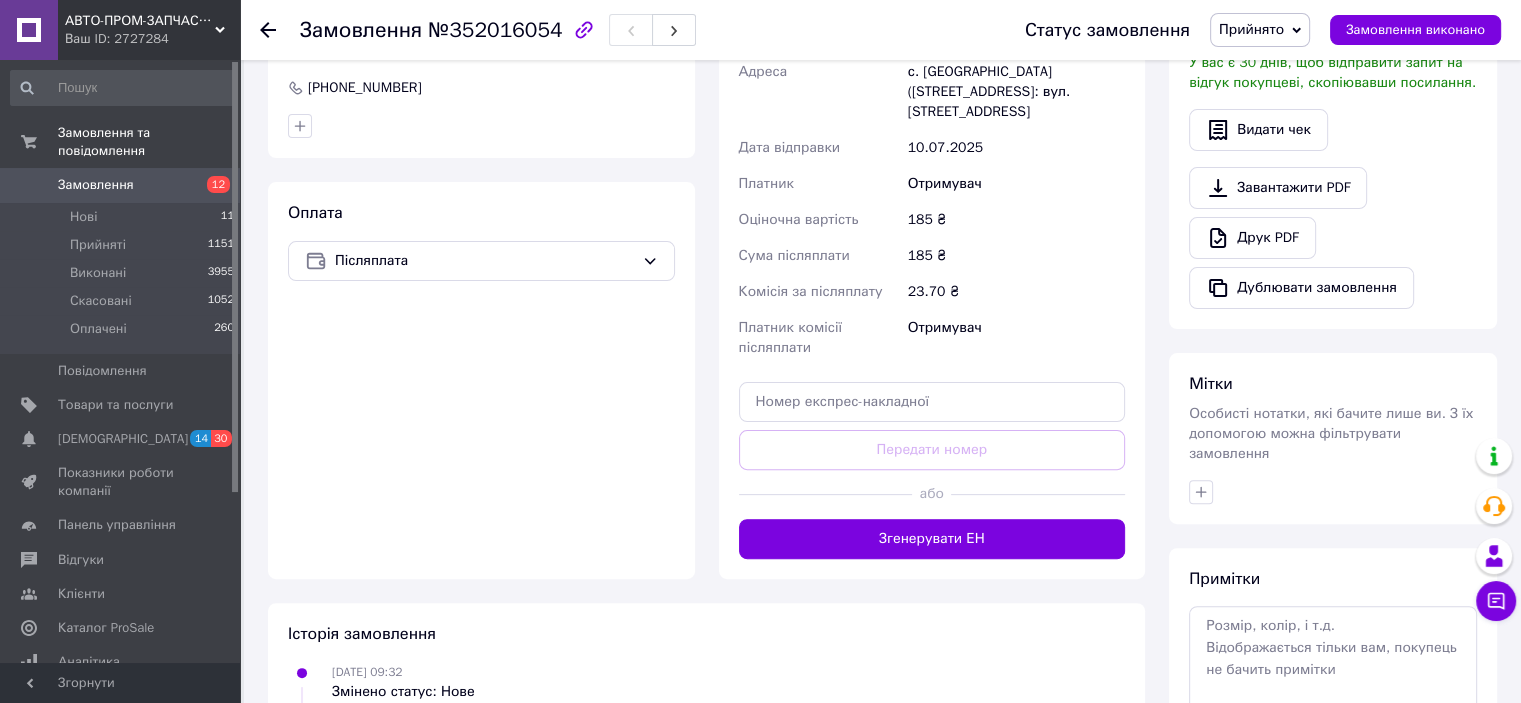 click on "Згенерувати ЕН" at bounding box center [932, 539] 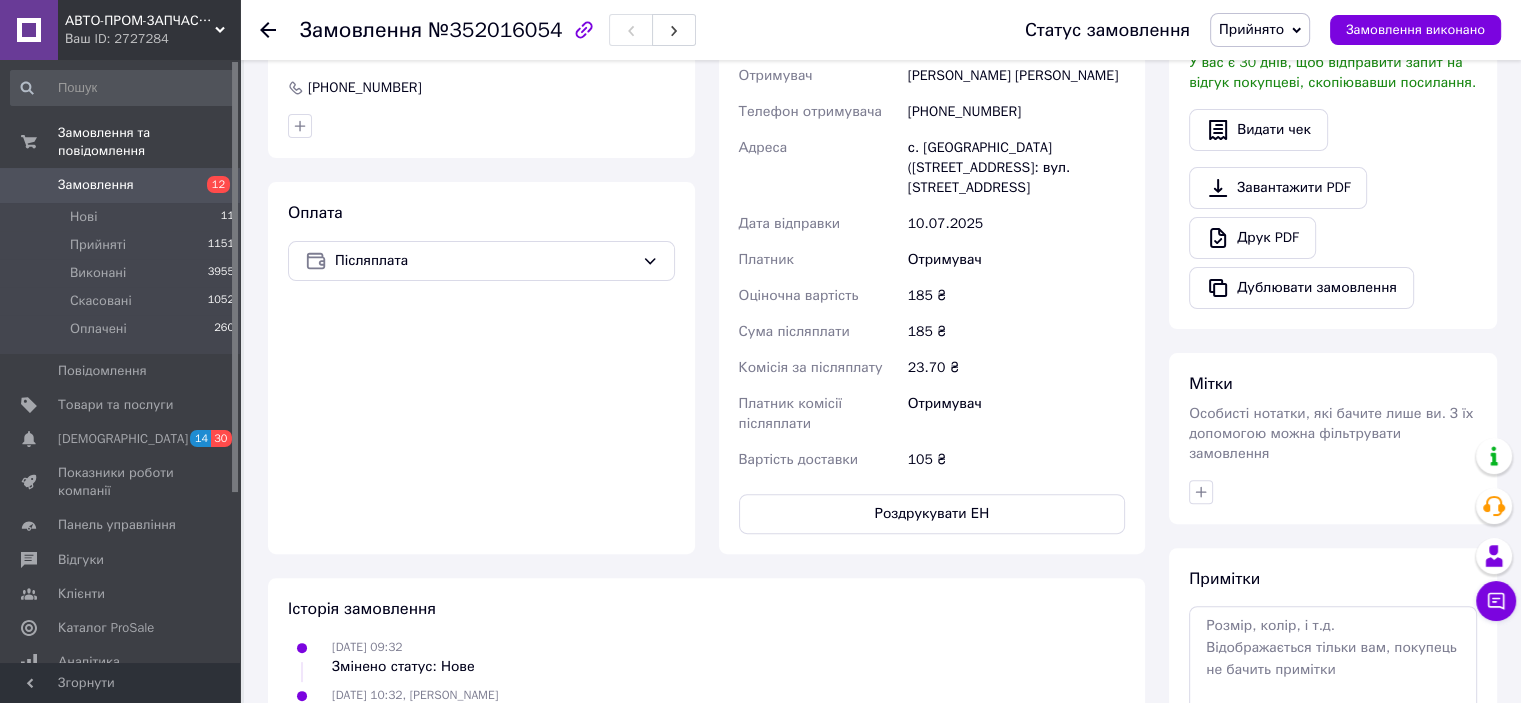 click on "Замовлення" at bounding box center (96, 185) 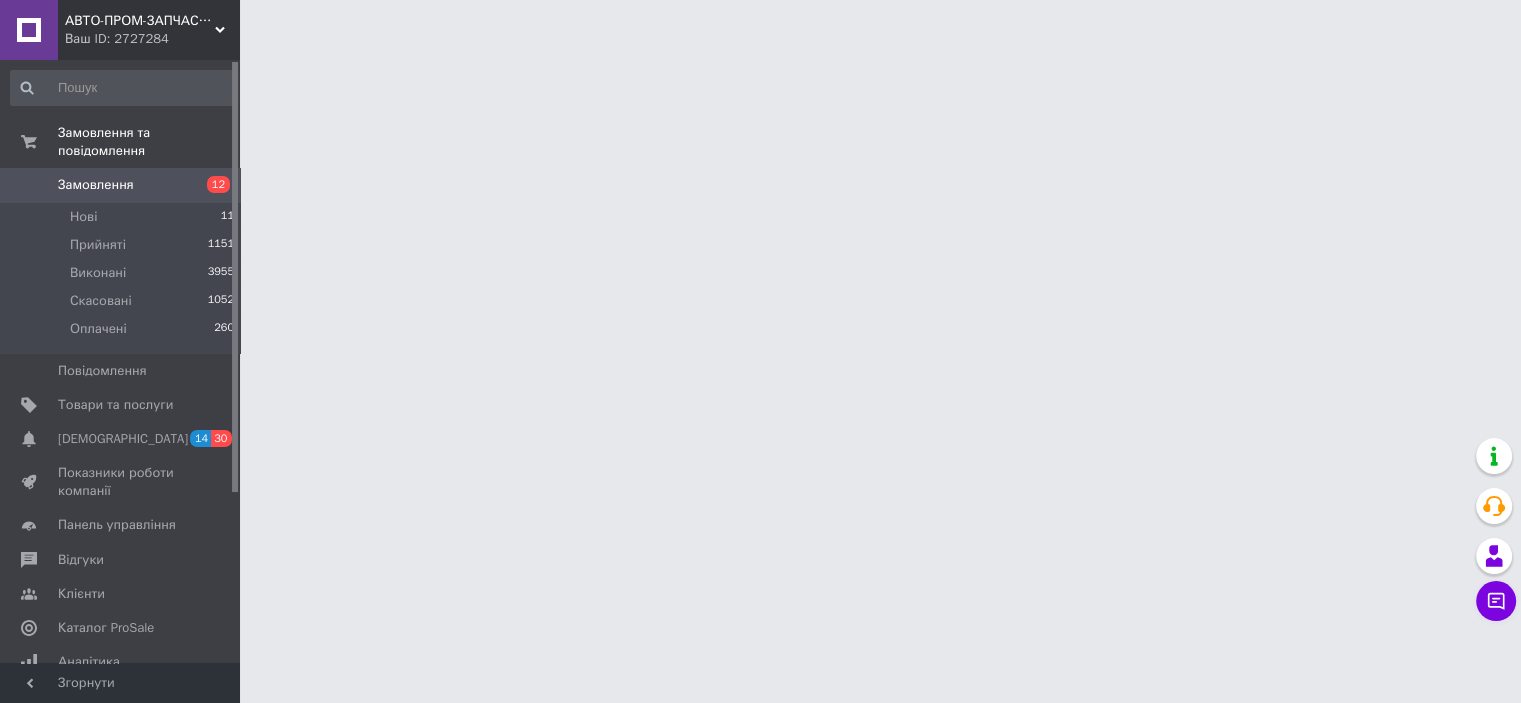 scroll, scrollTop: 0, scrollLeft: 0, axis: both 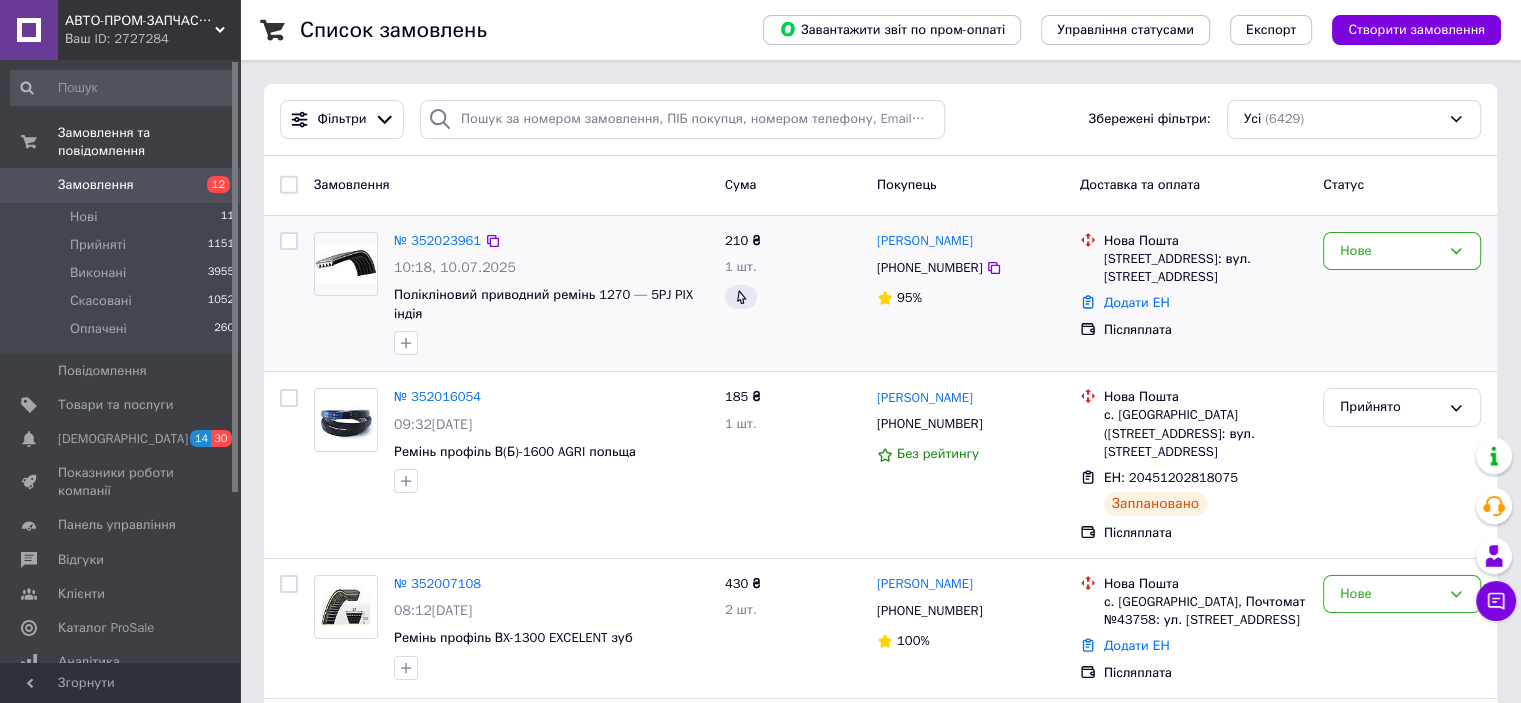 click at bounding box center [346, 294] 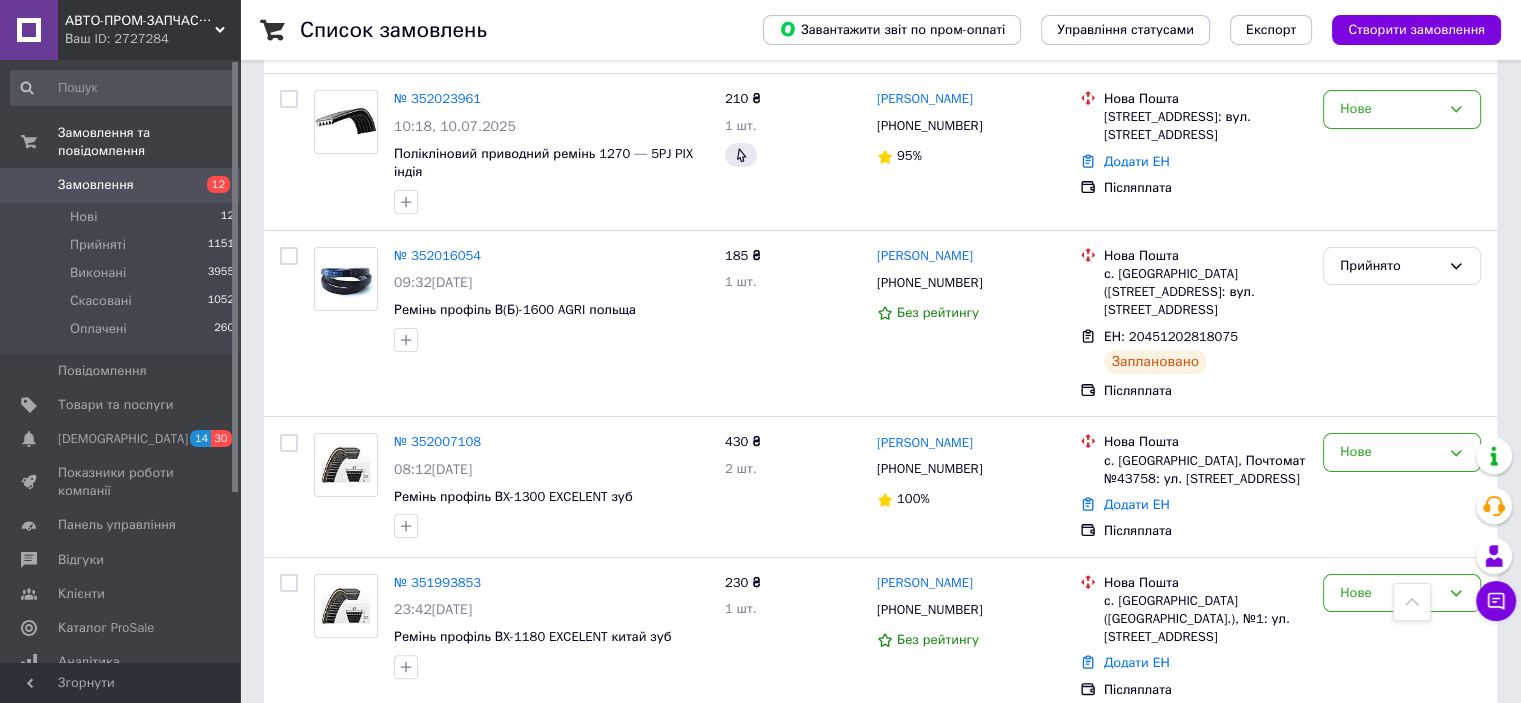 scroll, scrollTop: 0, scrollLeft: 0, axis: both 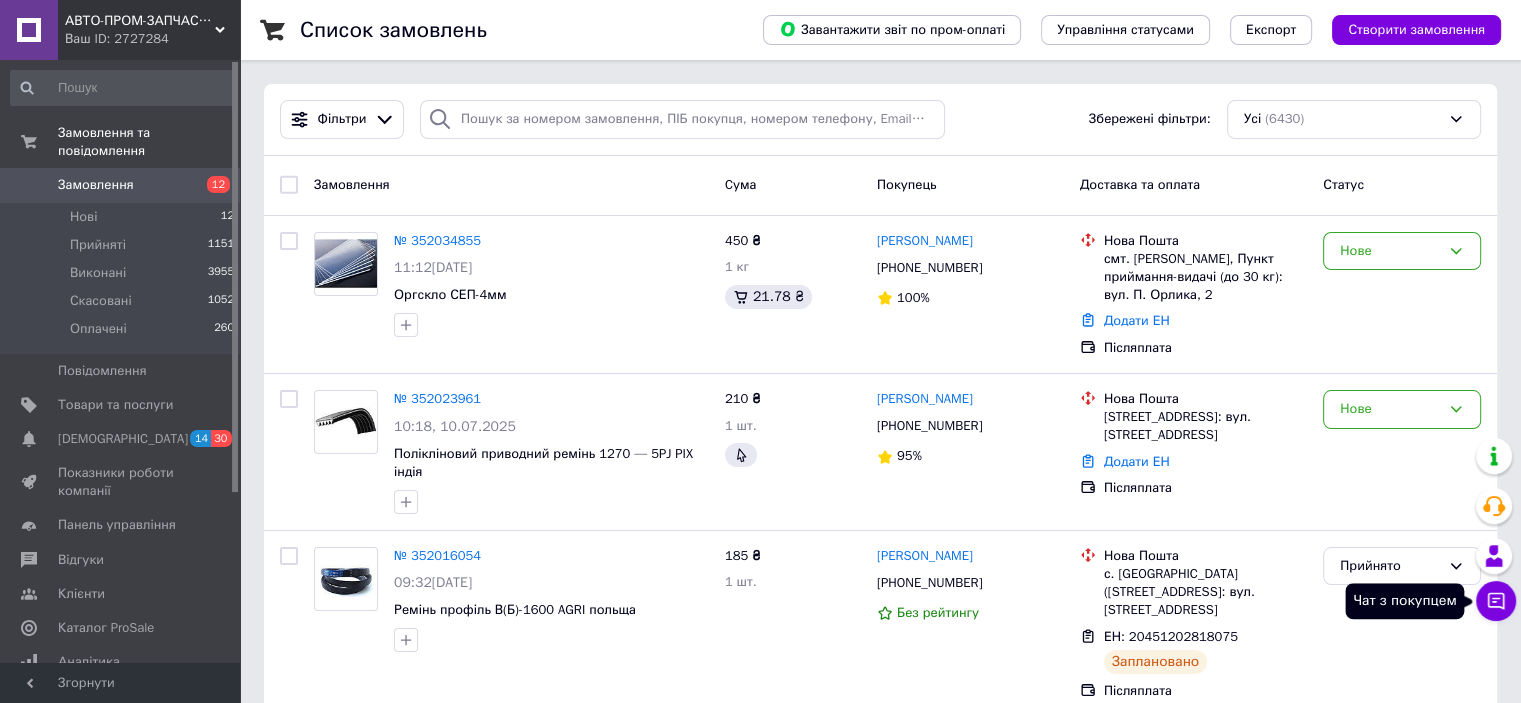 click 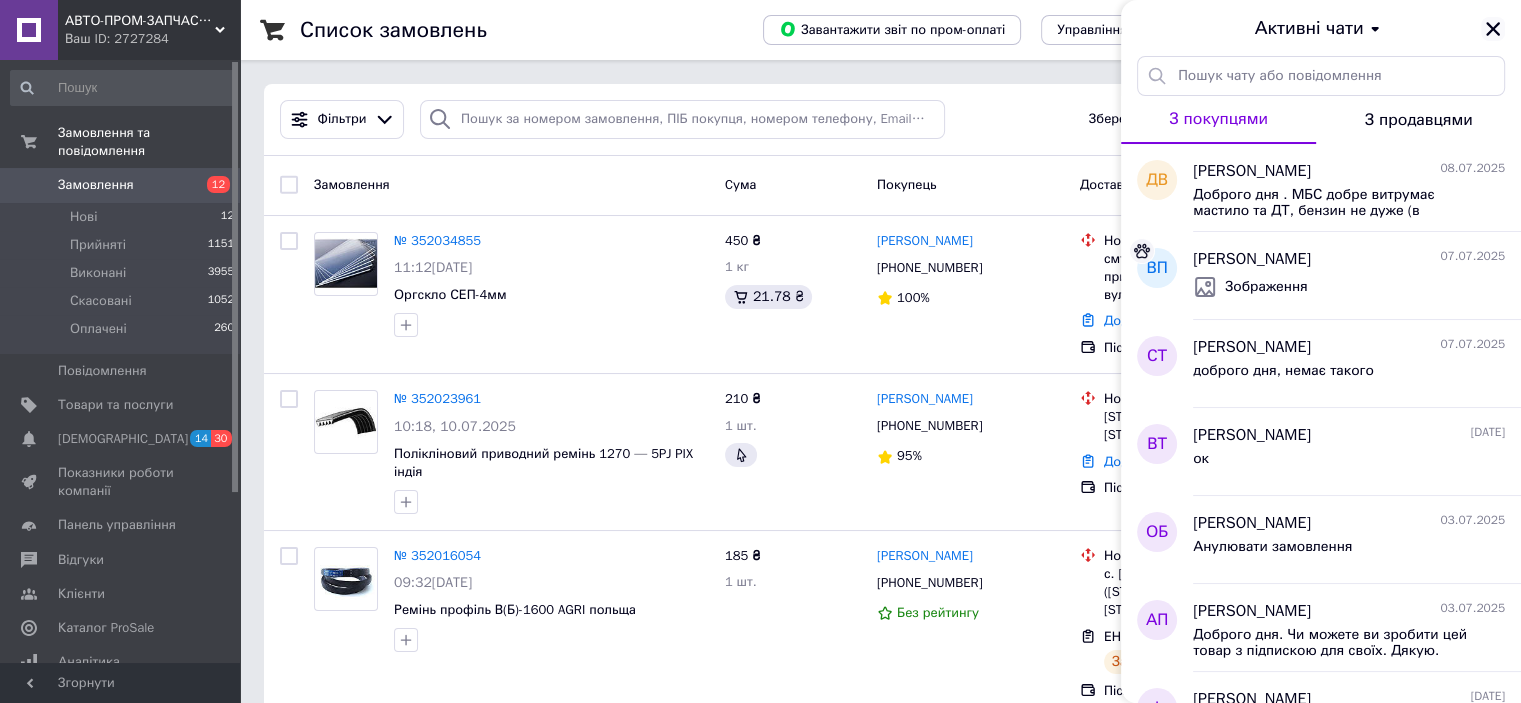 click 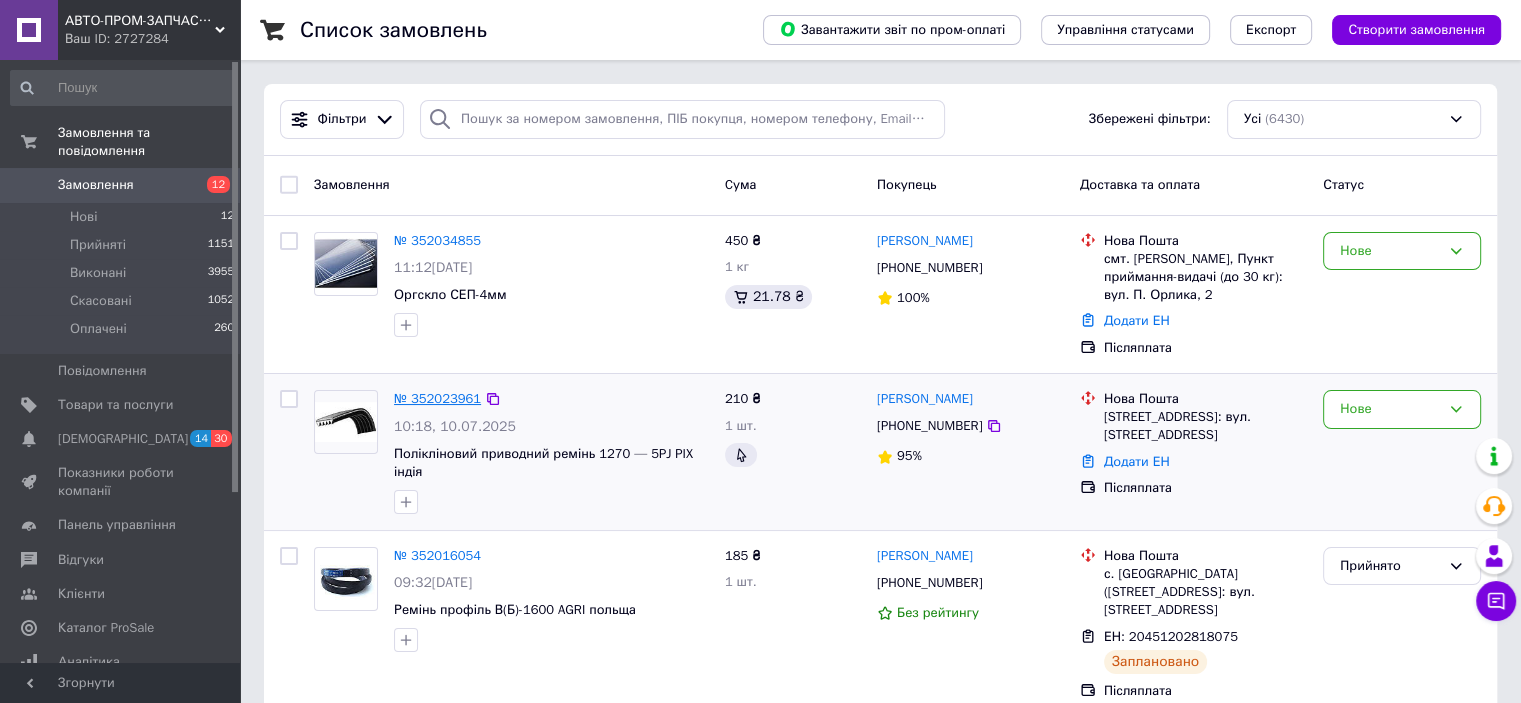 click on "№ 352023961" at bounding box center [437, 398] 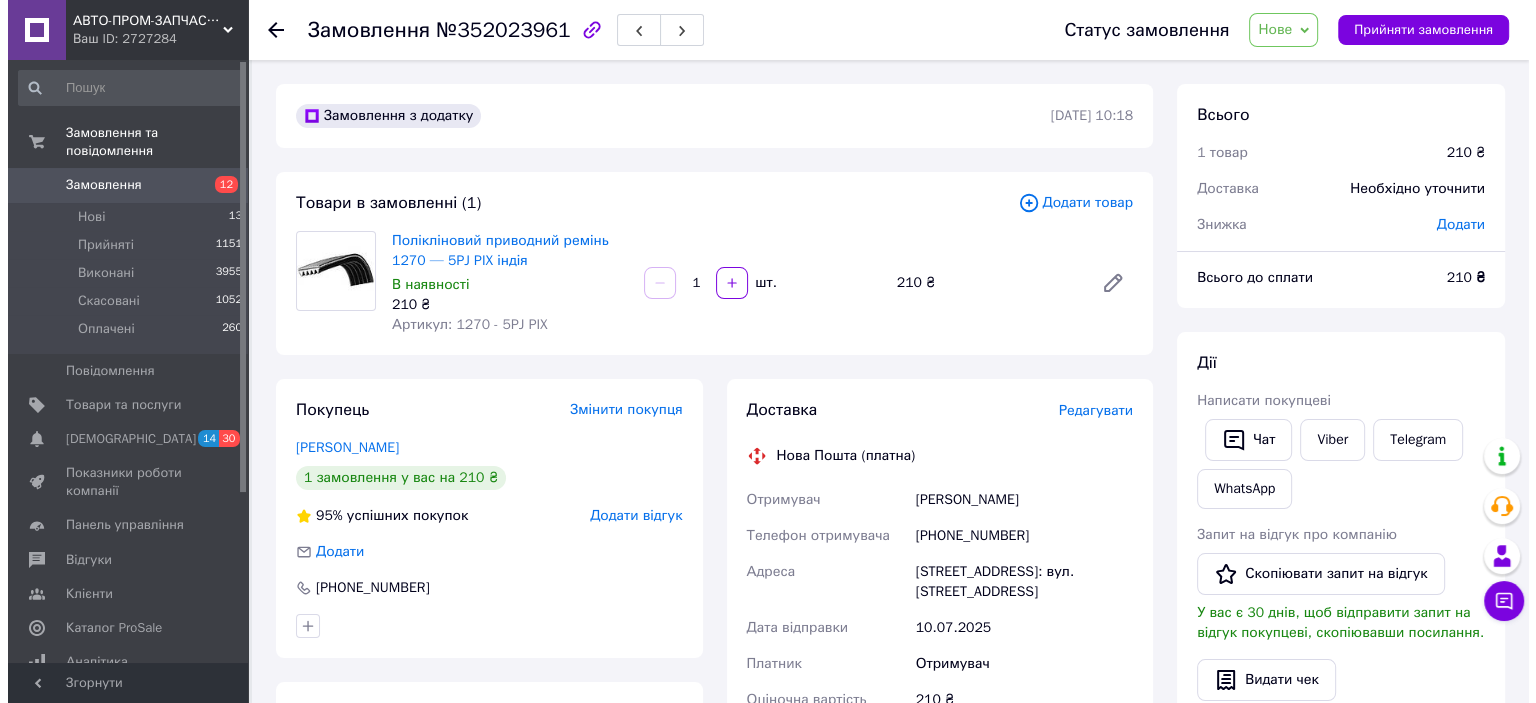 scroll, scrollTop: 600, scrollLeft: 0, axis: vertical 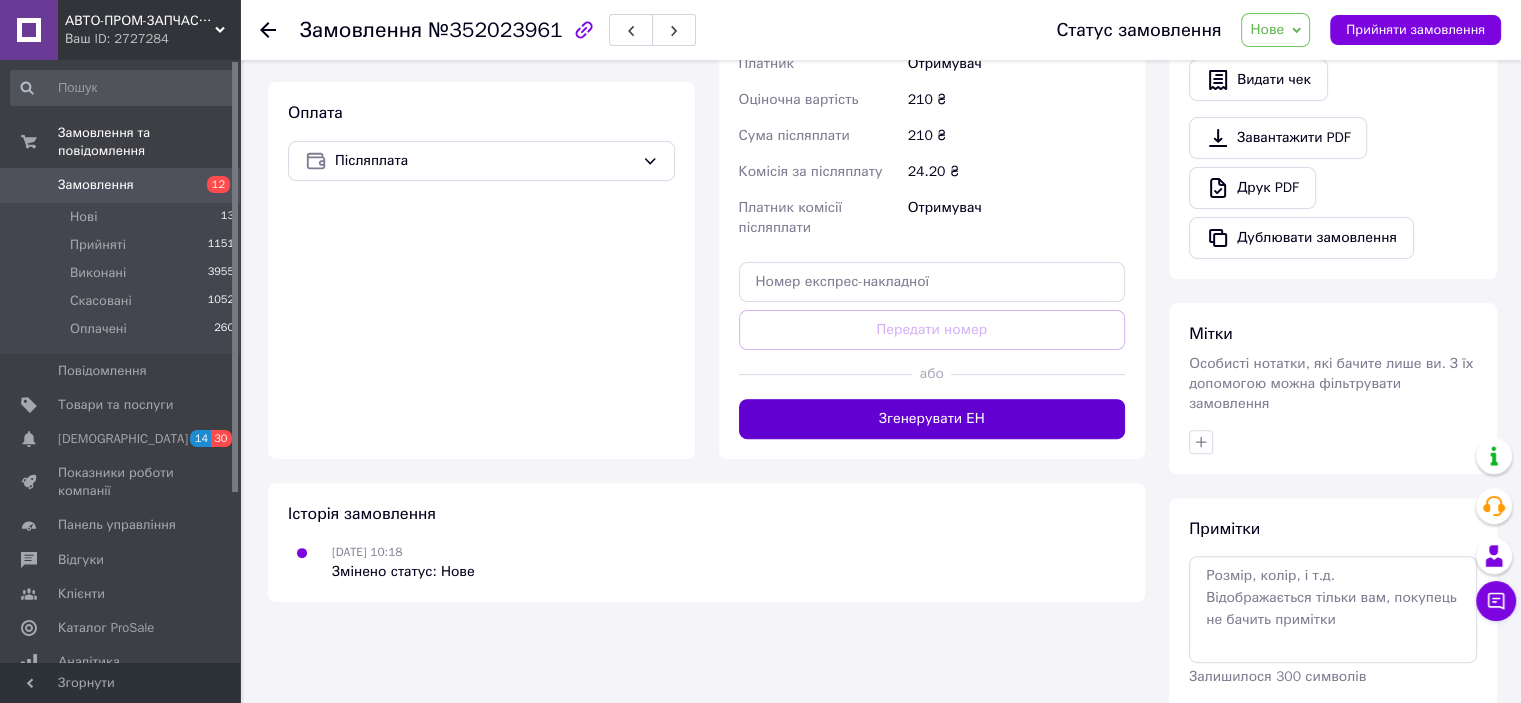 click on "Згенерувати ЕН" at bounding box center (932, 419) 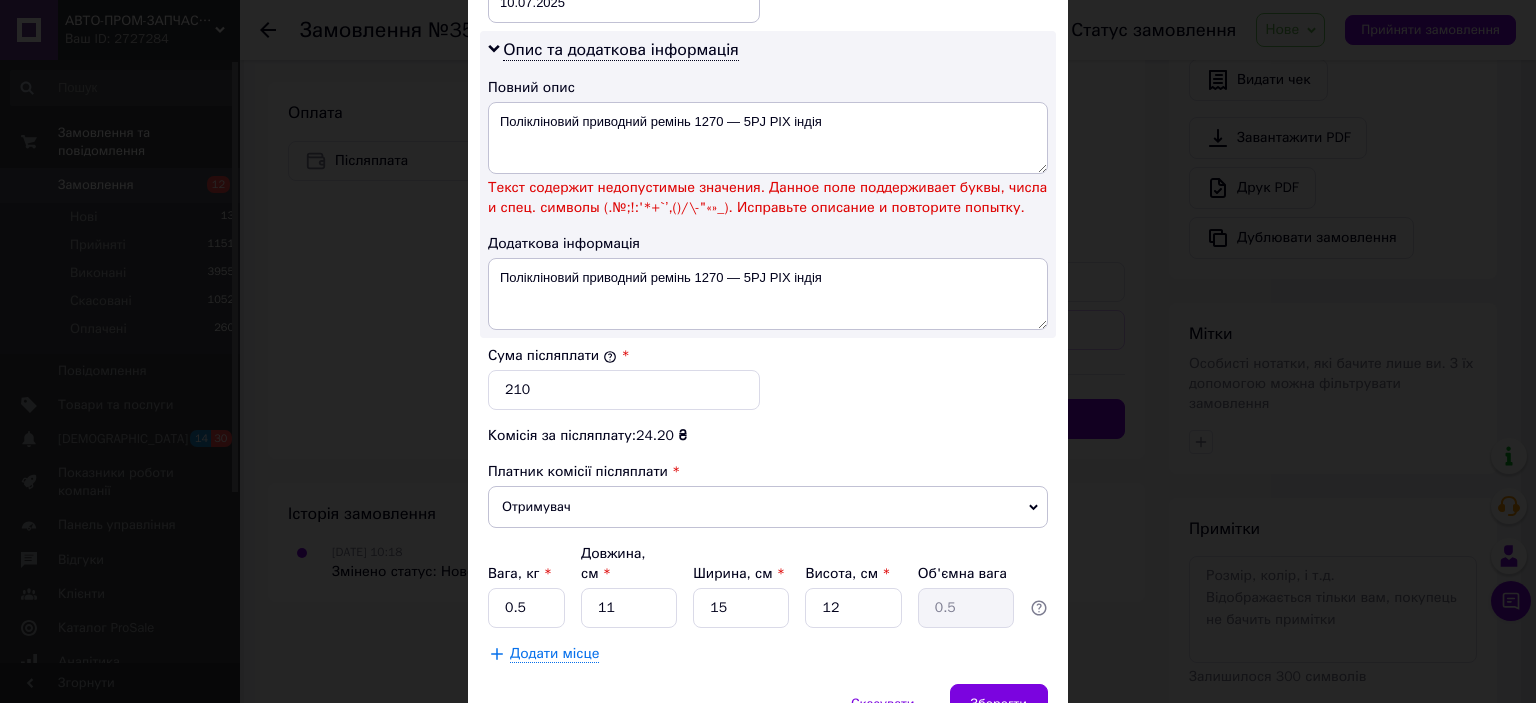 scroll, scrollTop: 800, scrollLeft: 0, axis: vertical 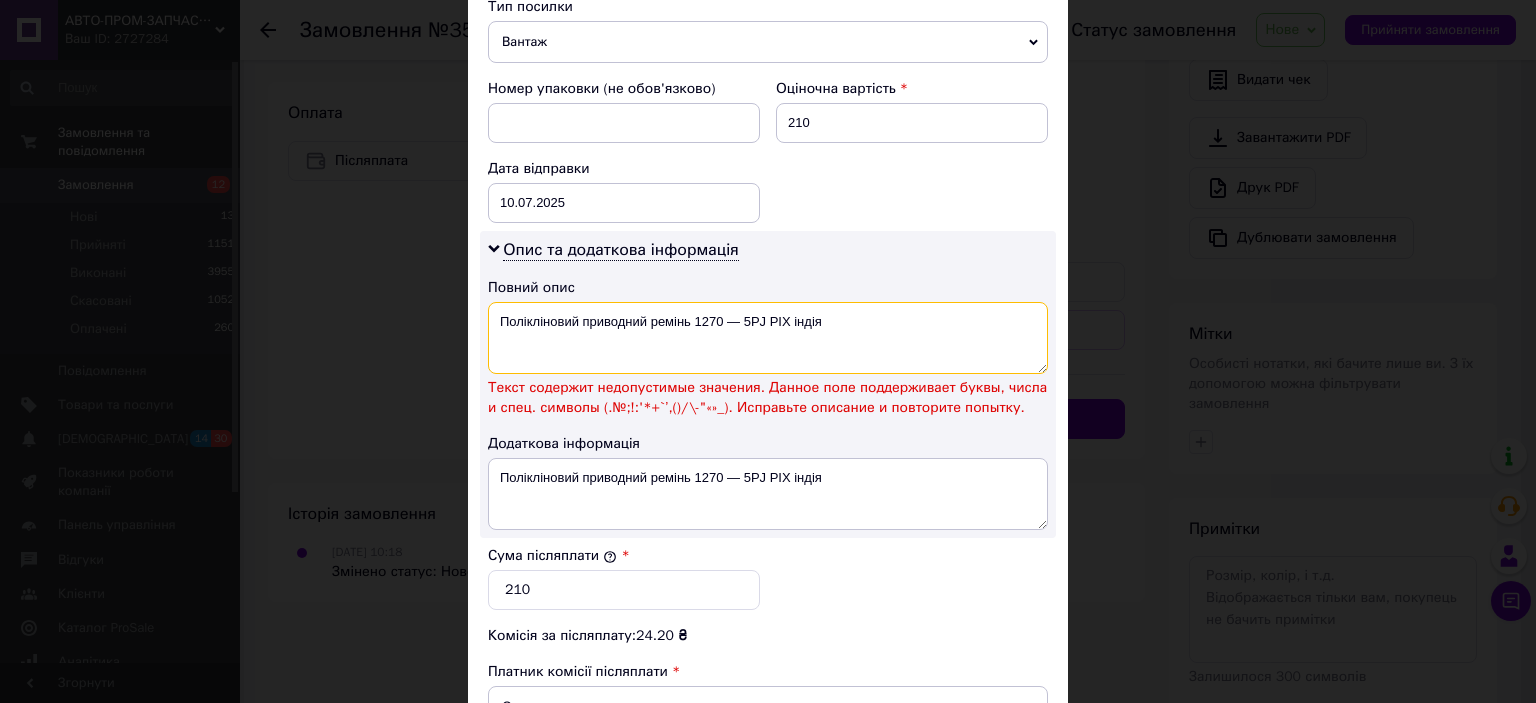 click on "Полікліновий приводний ремінь 1270 — 5PJ PIX індія" at bounding box center [768, 338] 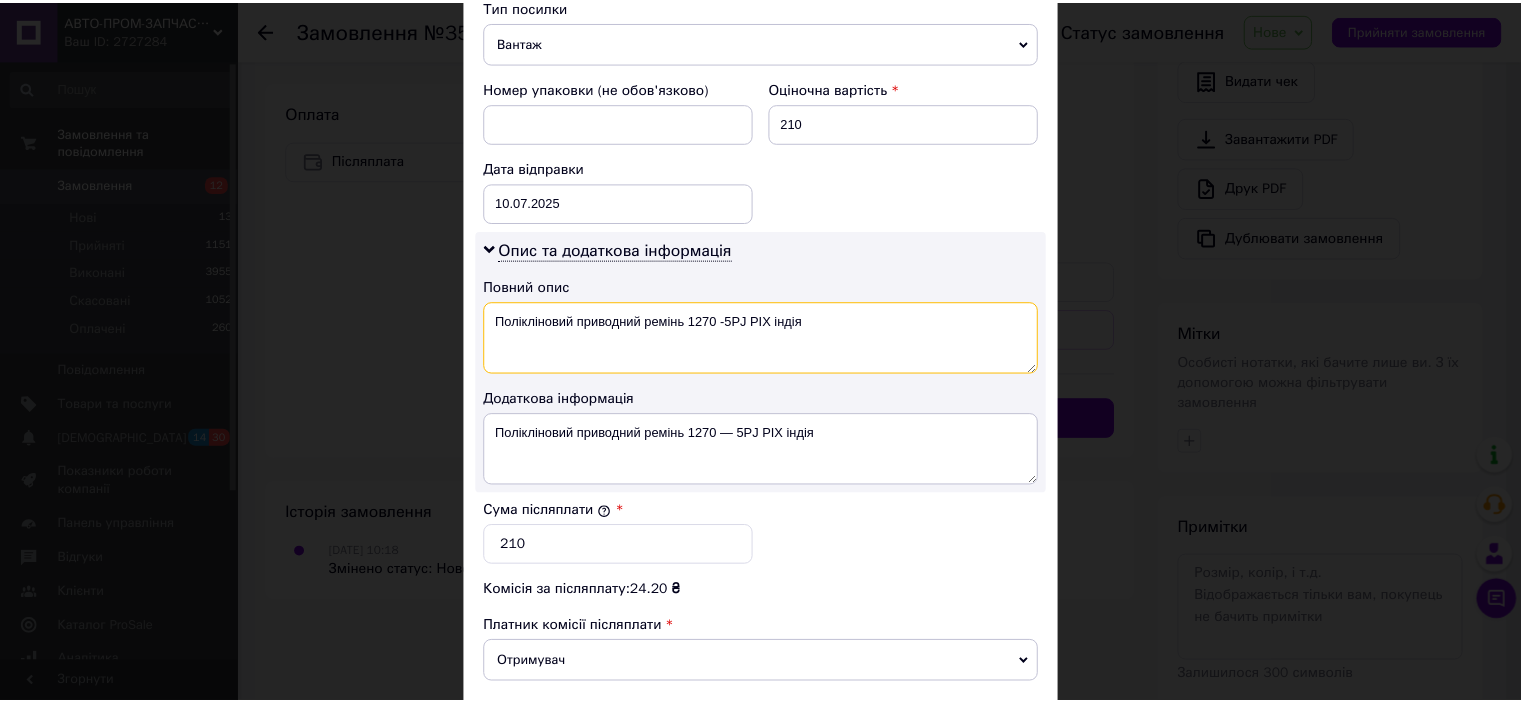 scroll, scrollTop: 1040, scrollLeft: 0, axis: vertical 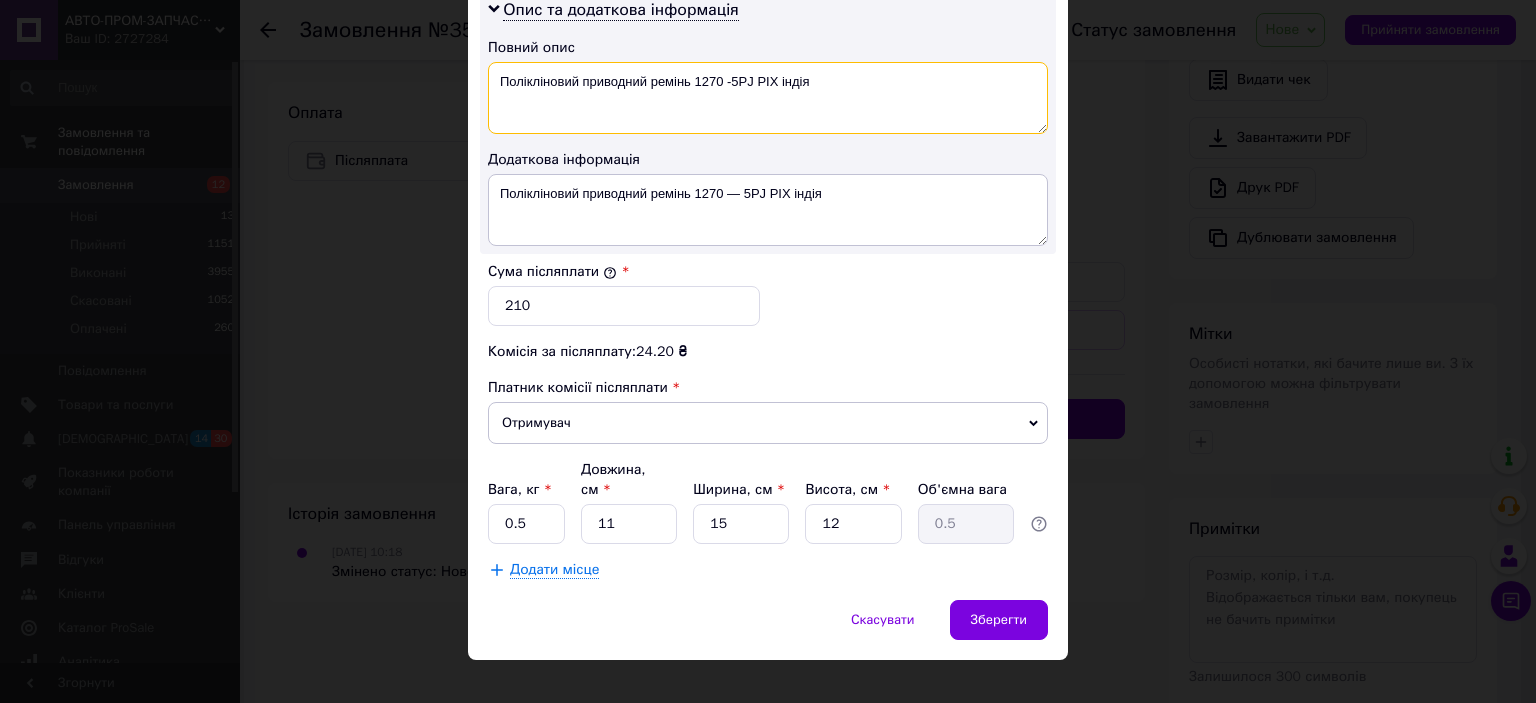 type on "Полікліновий приводний ремінь 1270 -5PJ PIX індія" 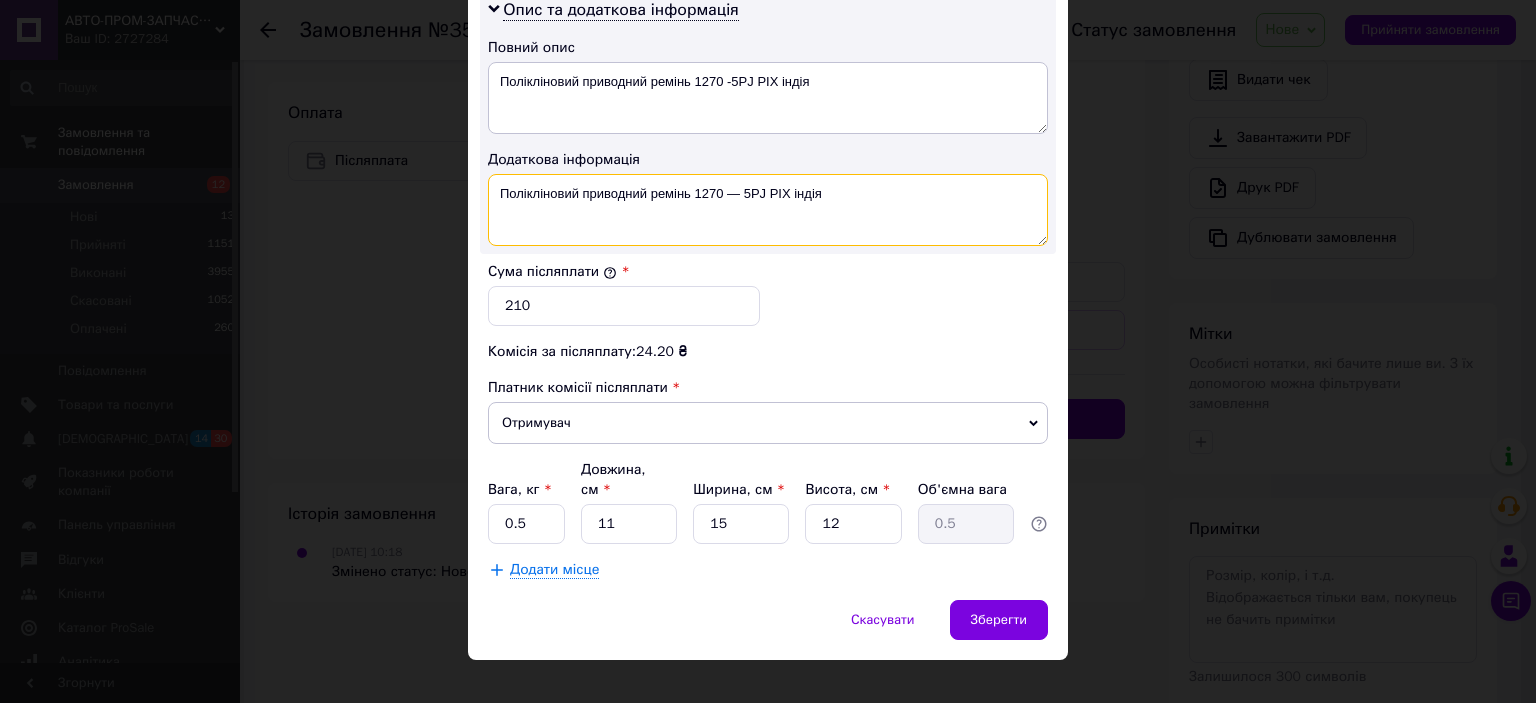 click on "Полікліновий приводний ремінь 1270 — 5PJ PIX індія" at bounding box center (768, 210) 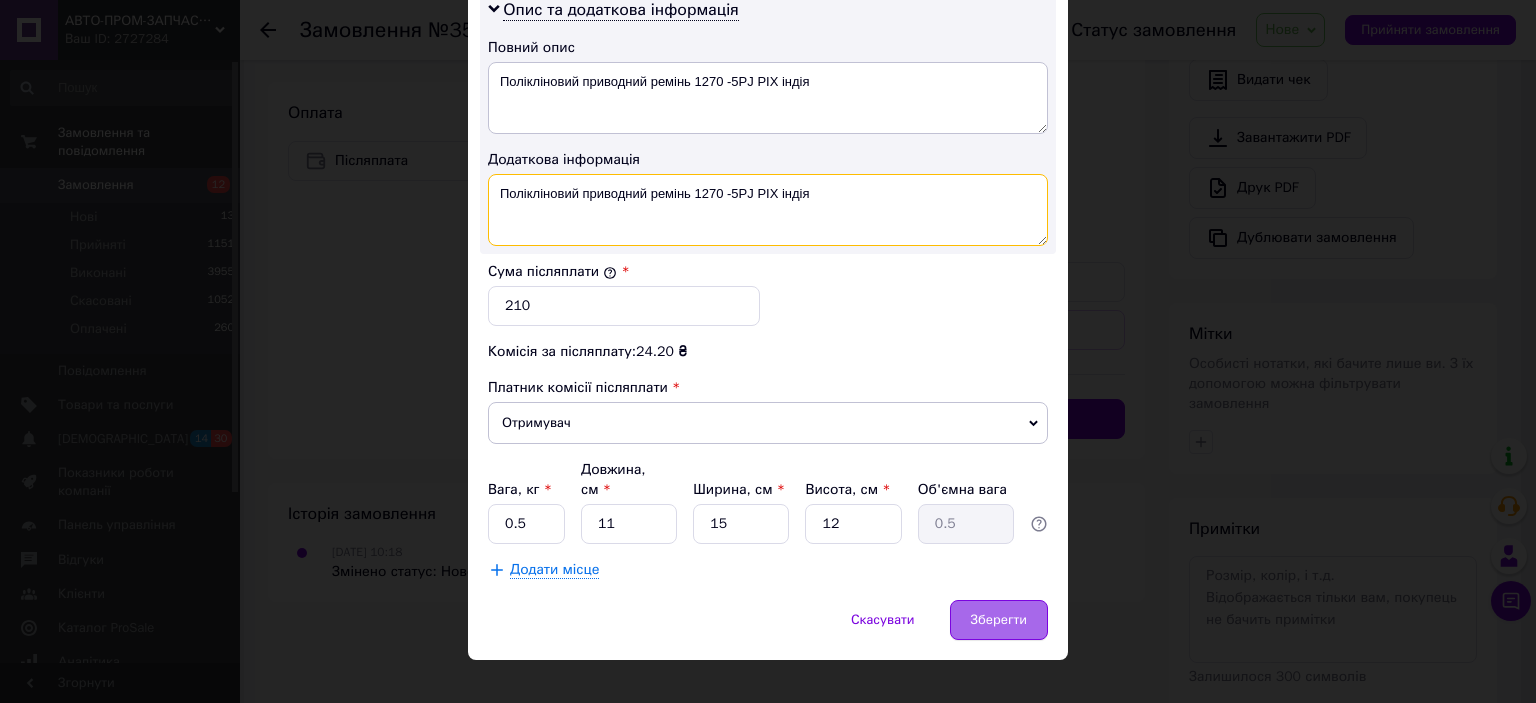 type on "Полікліновий приводний ремінь 1270 -5PJ PIX індія" 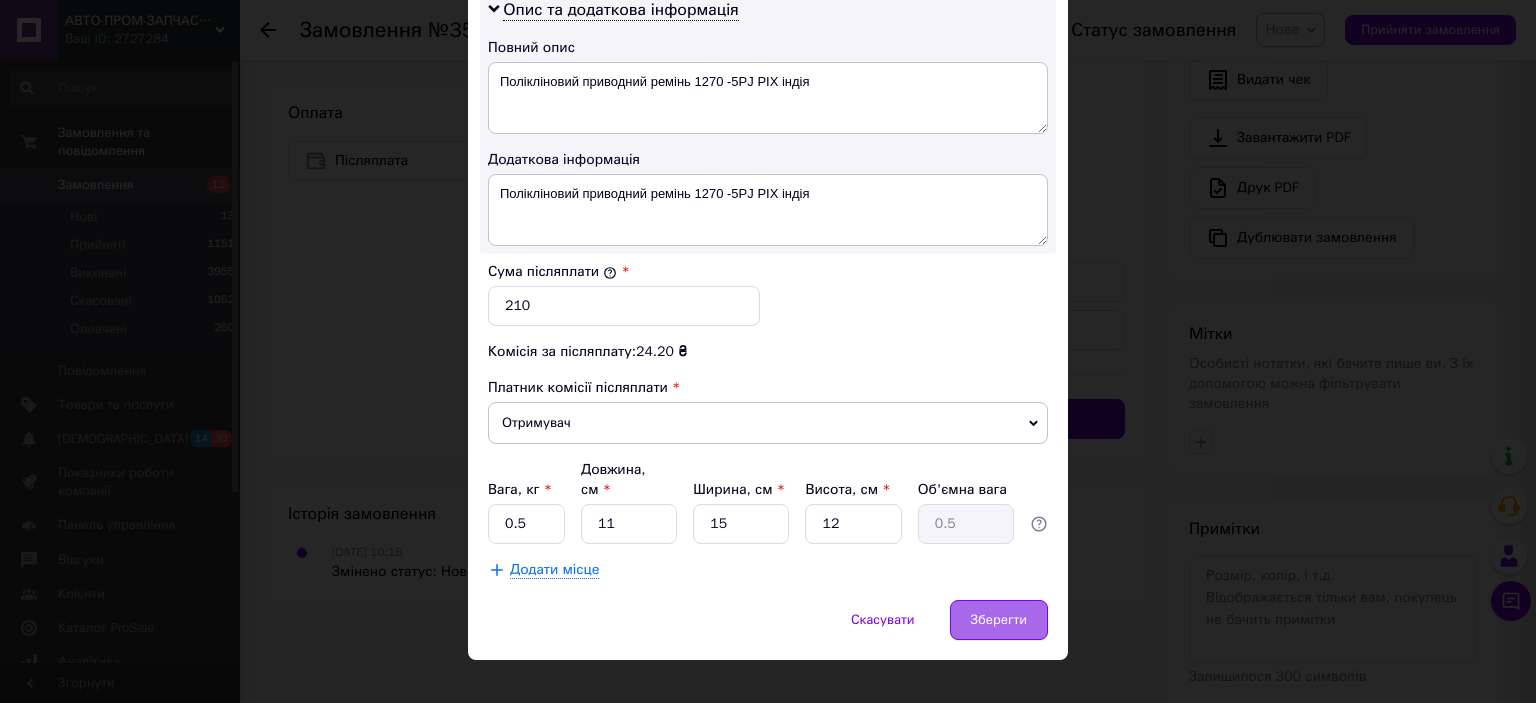click on "Зберегти" at bounding box center (999, 620) 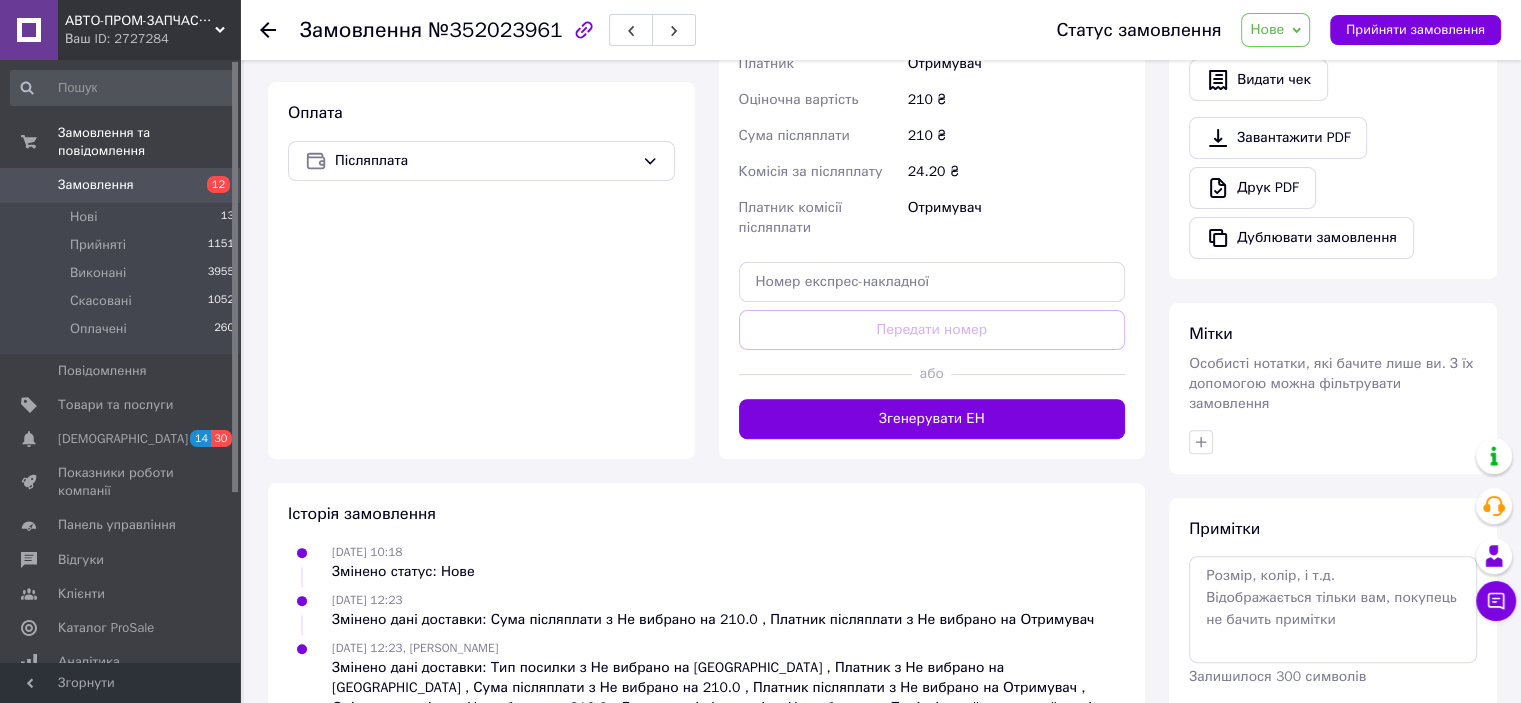 click on "Доставка Редагувати Нова Пошта (платна) Отримувач Савич Василь Телефон отримувача +380973938710 Адреса Мостиська, №1: вул. Галицька, 56 Дата відправки 10.07.2025 Платник Отримувач Оціночна вартість 210 ₴ Сума післяплати 210 ₴ Комісія за післяплату 24.20 ₴ Платник комісії післяплати Отримувач Передати номер або Згенерувати ЕН Платник Отримувач Відправник Прізвище отримувача Савич Ім'я отримувача Василь По батькові отримувача Телефон отримувача +380973938710 Тип доставки У відділенні Кур'єром В поштоматі Місто -- Не обрано -- Відділення №1: вул. Галицька, 56 Місце відправки 210" at bounding box center (932, 119) 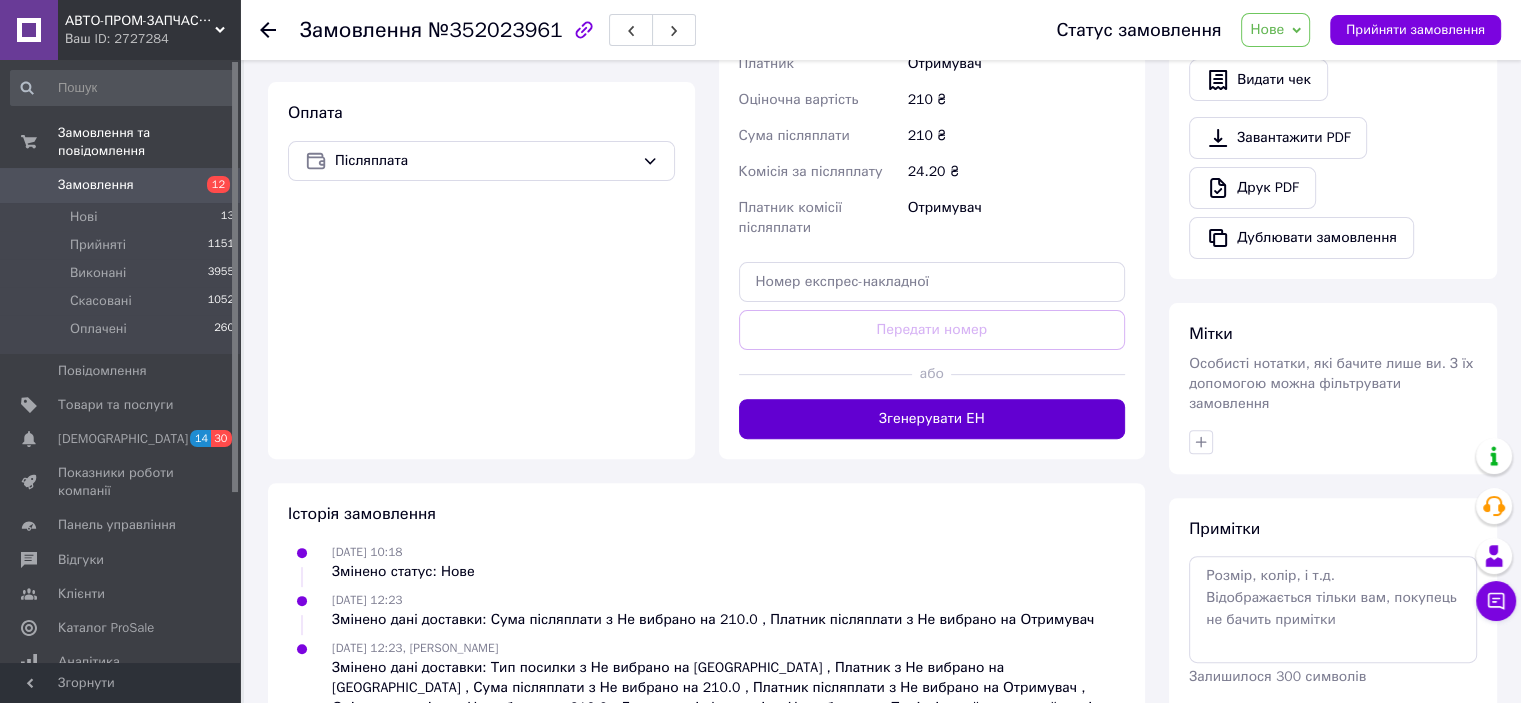 click on "Згенерувати ЕН" at bounding box center [932, 419] 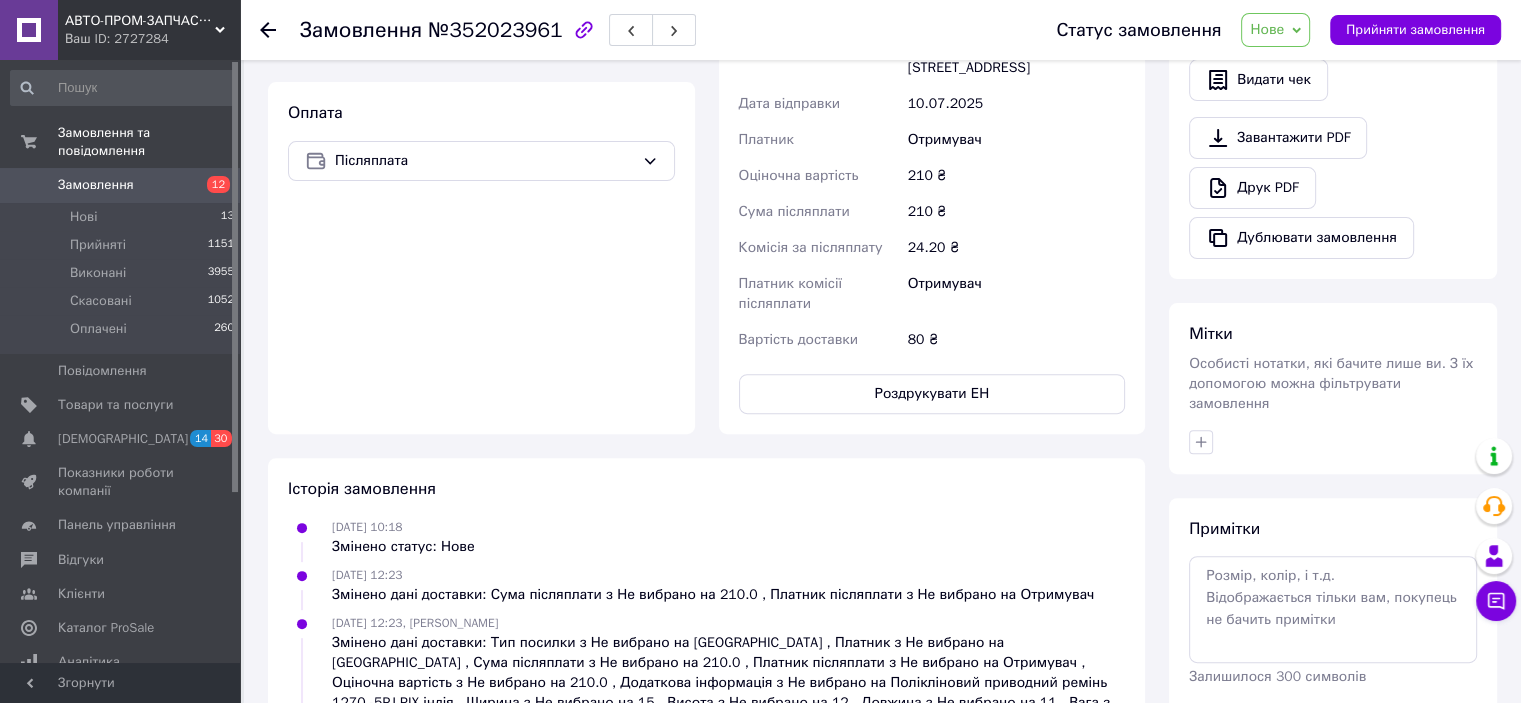 scroll, scrollTop: 703, scrollLeft: 0, axis: vertical 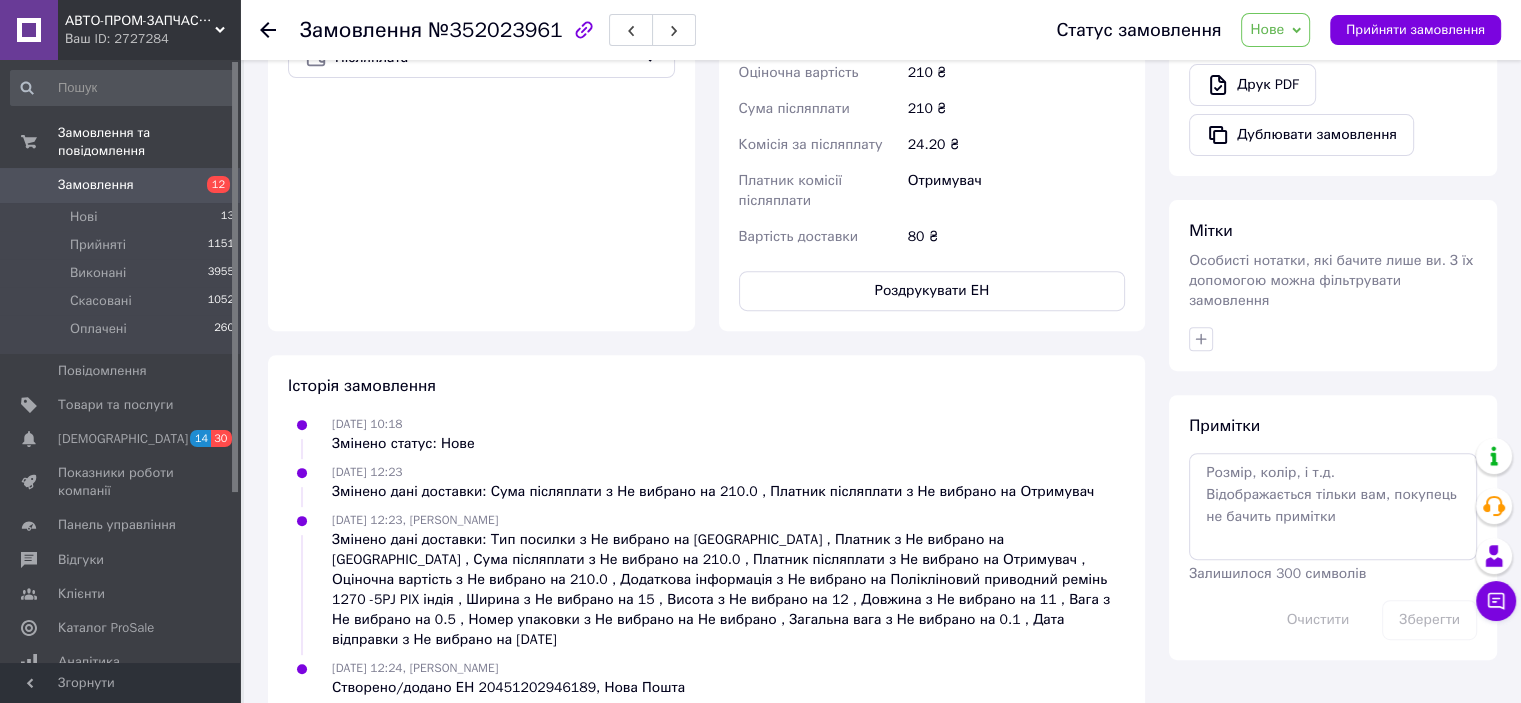 click on "Замовлення" at bounding box center (96, 185) 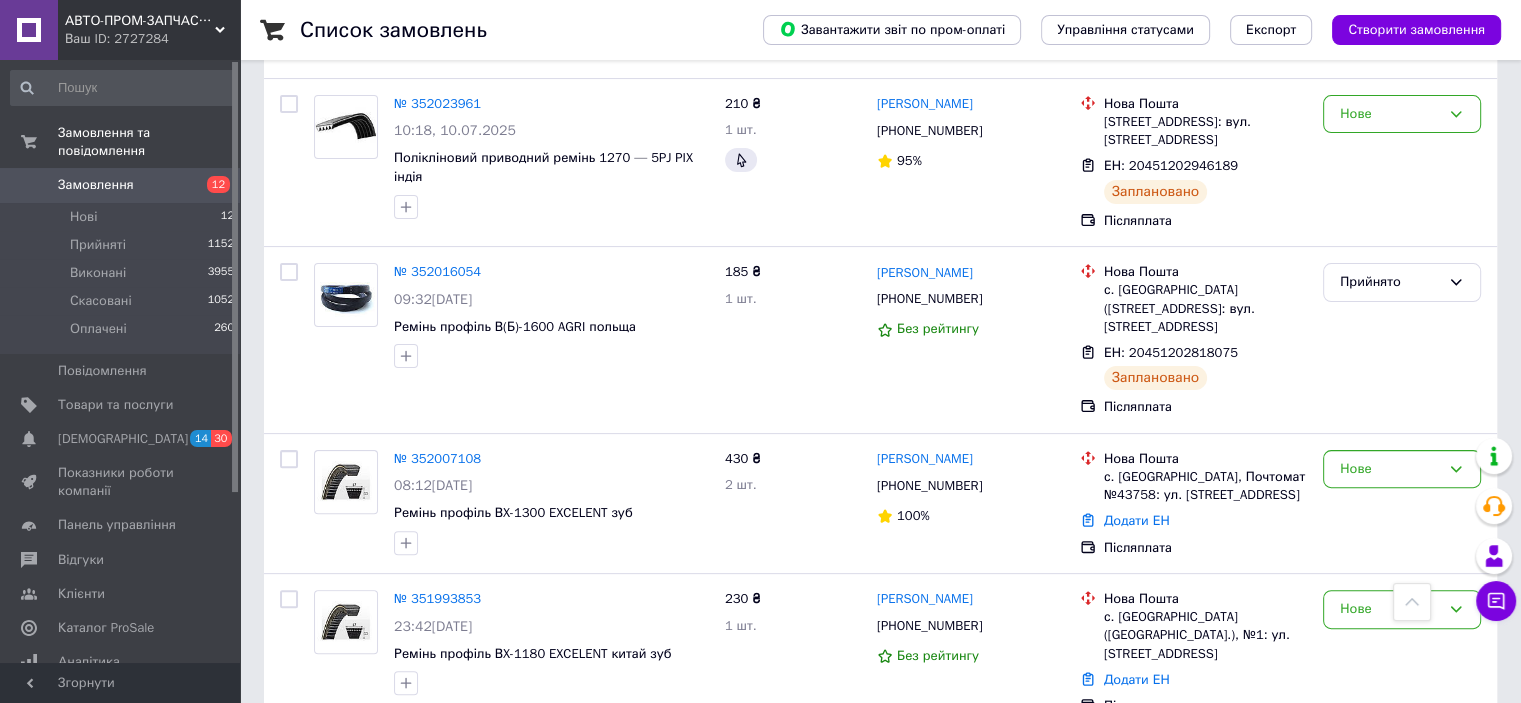 scroll, scrollTop: 600, scrollLeft: 0, axis: vertical 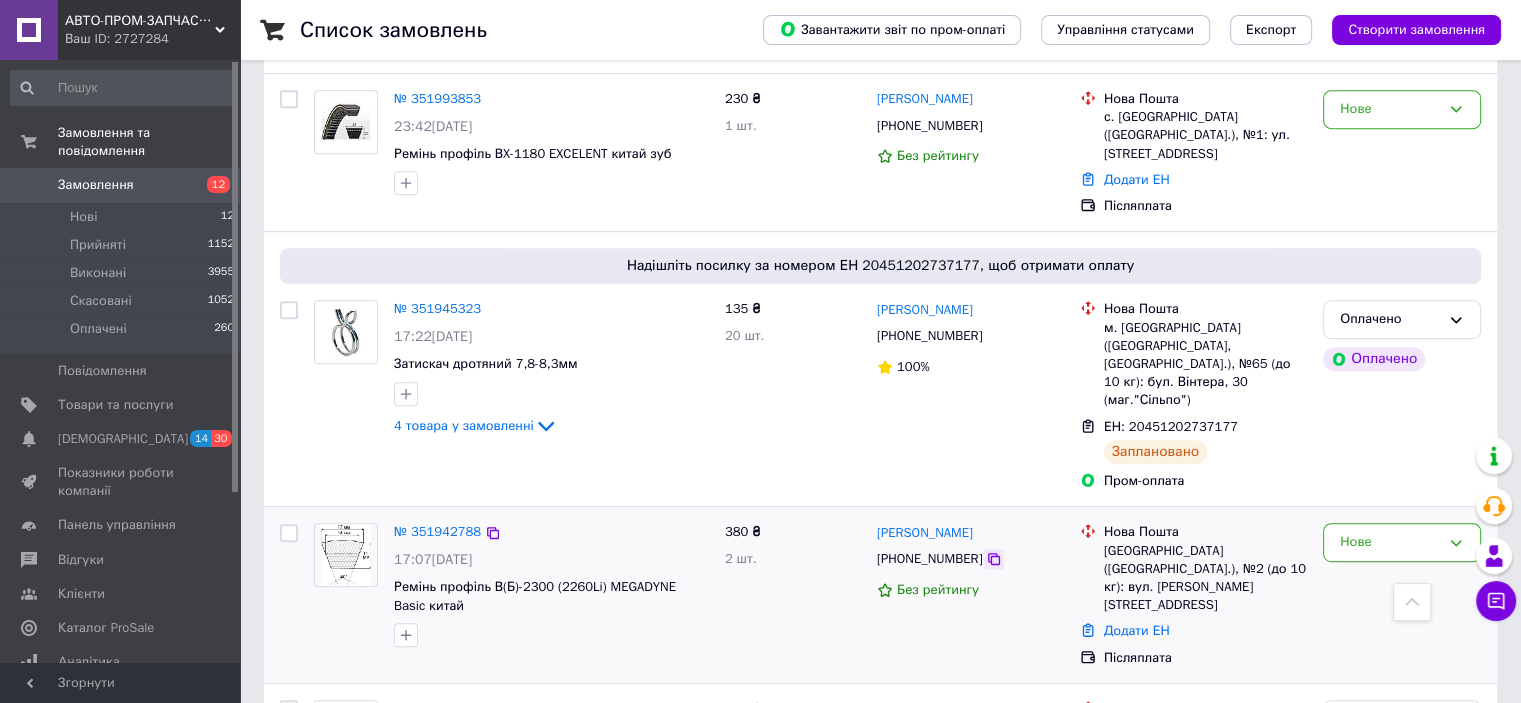 click 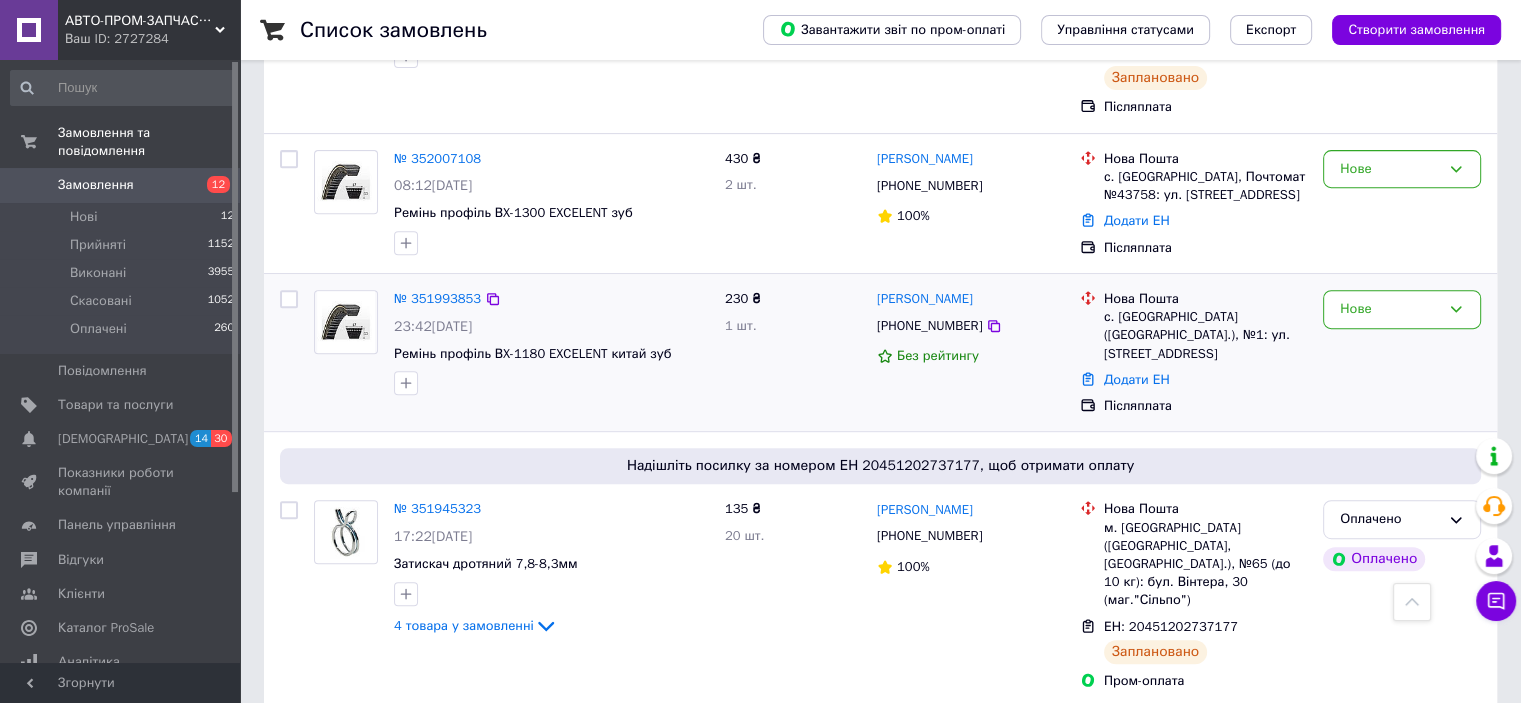 scroll, scrollTop: 700, scrollLeft: 0, axis: vertical 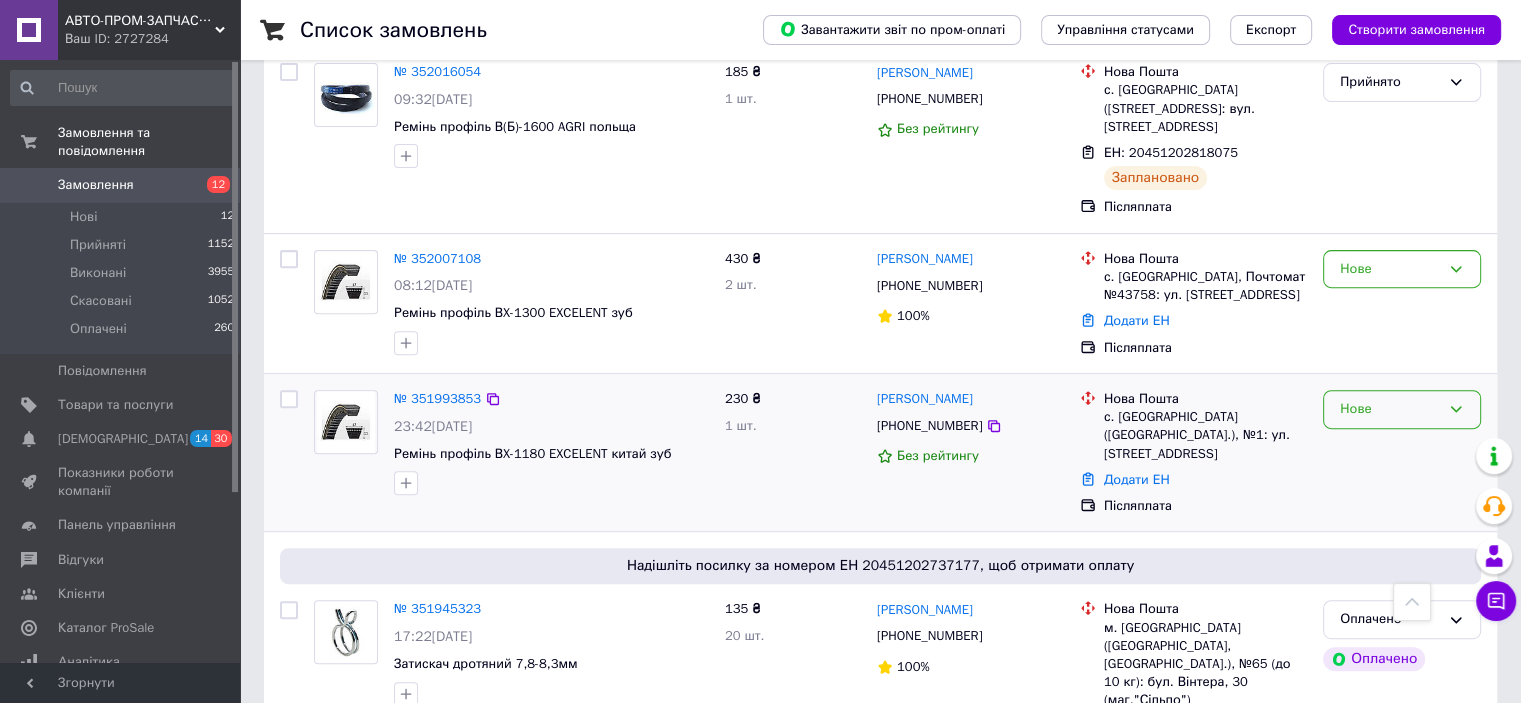 click 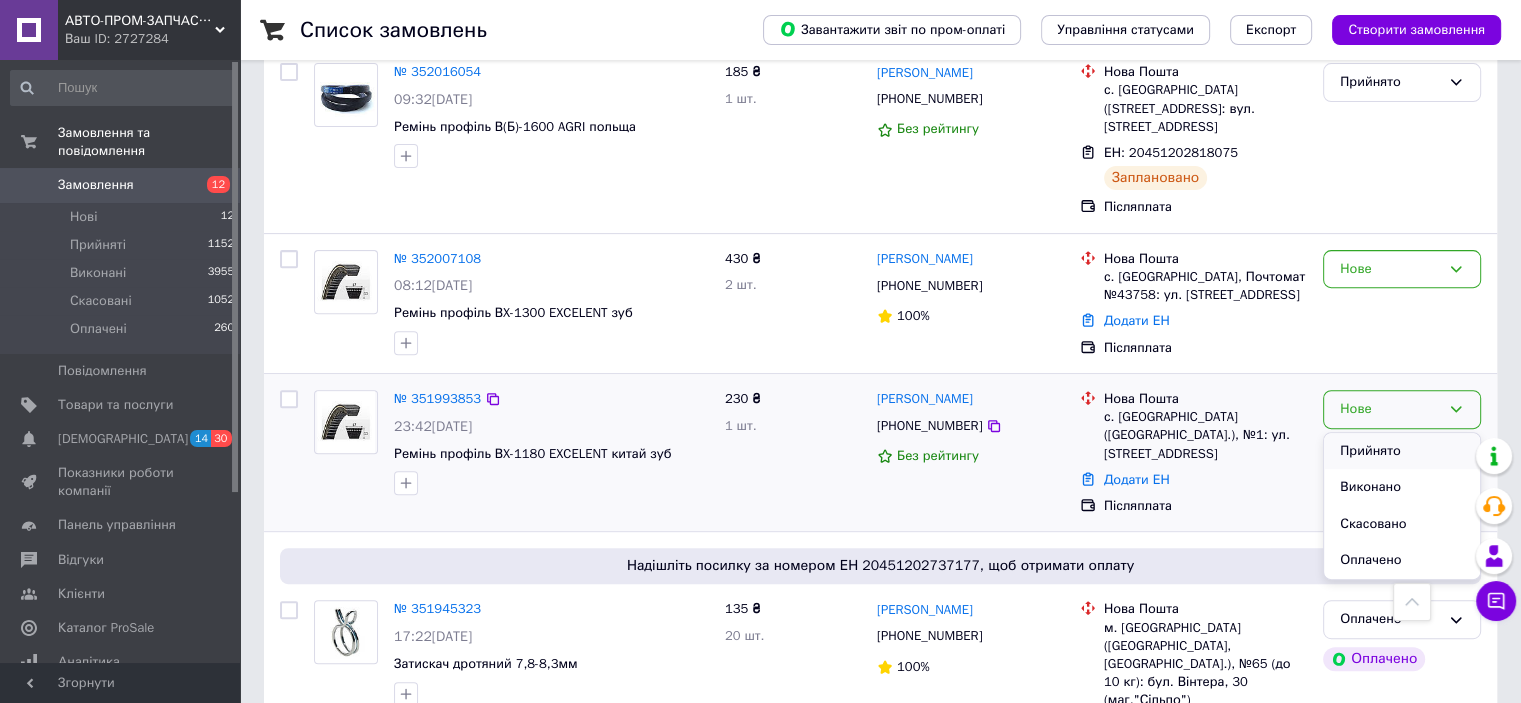 click on "Прийнято" at bounding box center [1402, 451] 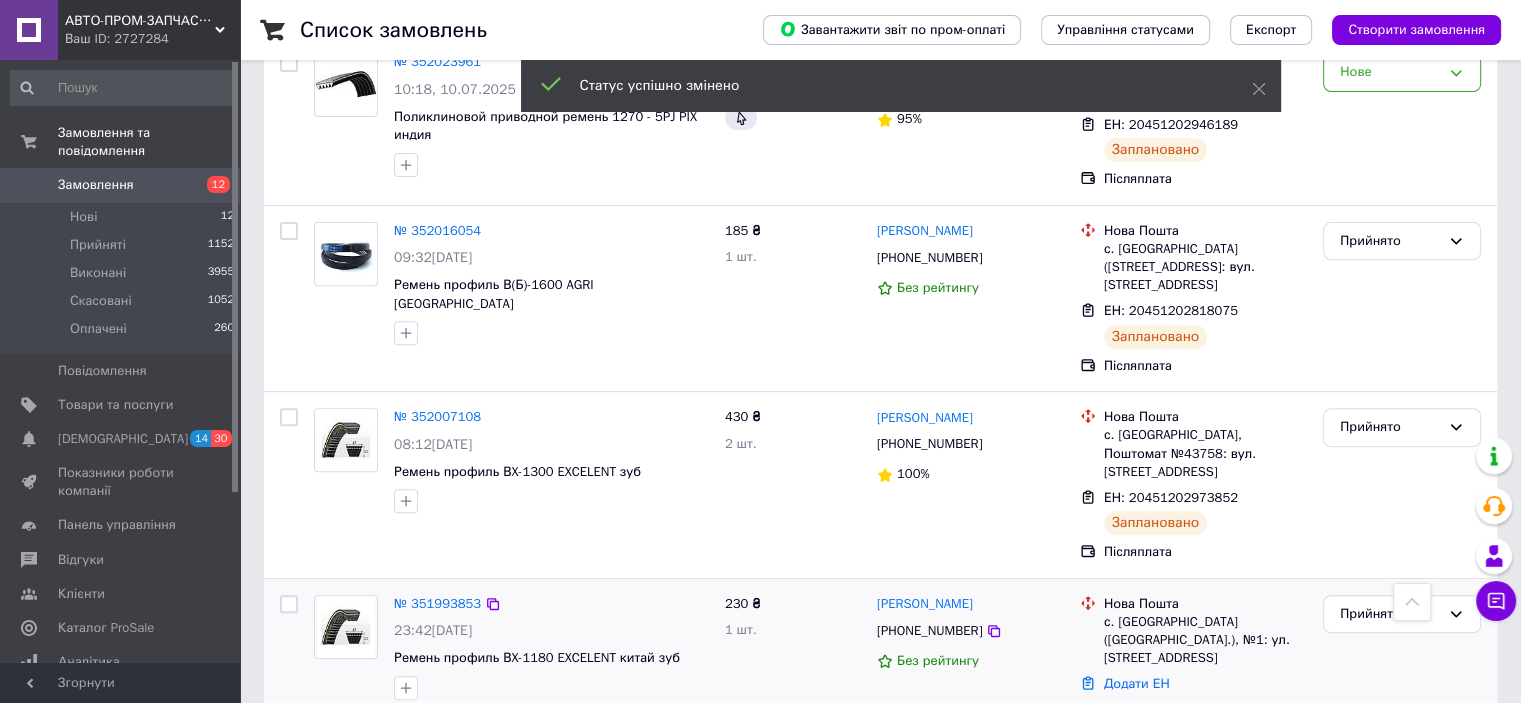 scroll, scrollTop: 856, scrollLeft: 0, axis: vertical 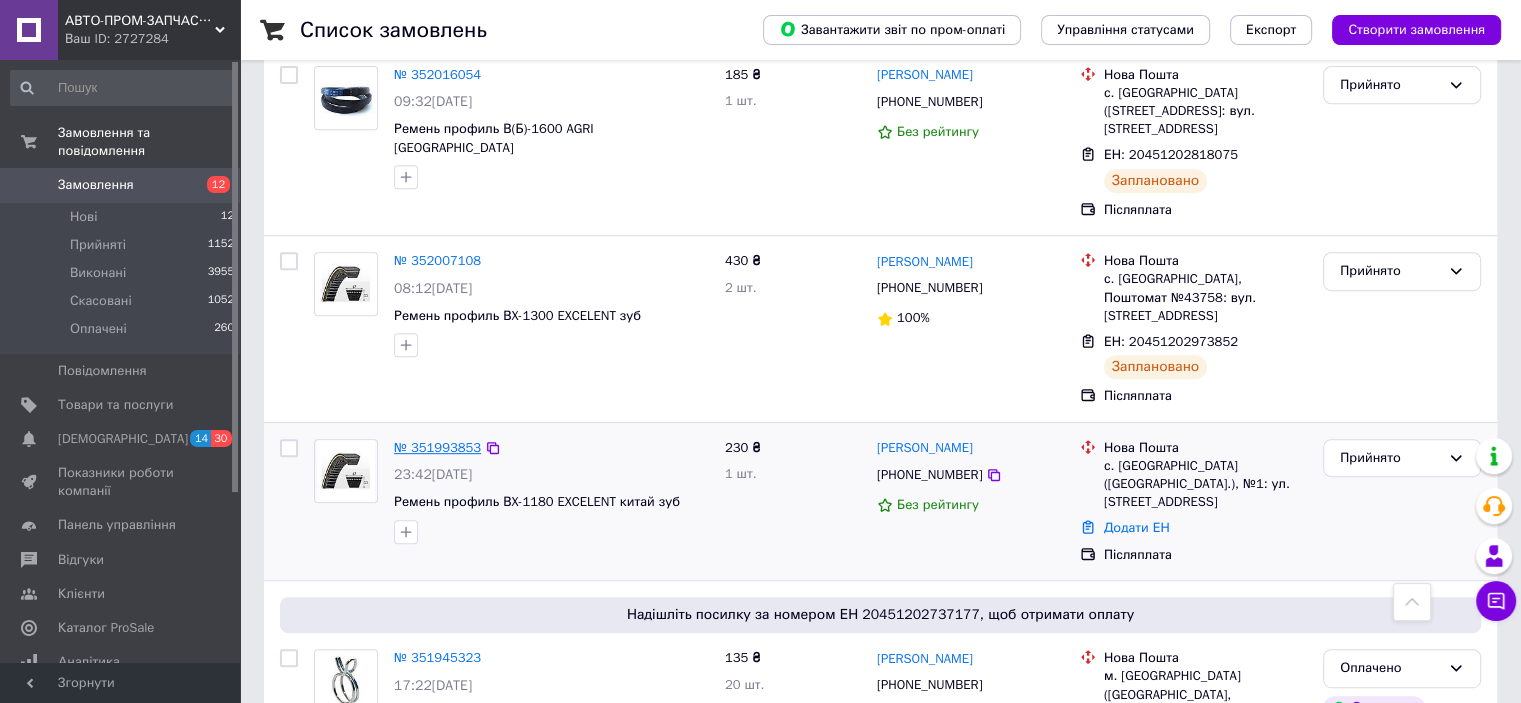 click on "№ 351993853" at bounding box center (437, 447) 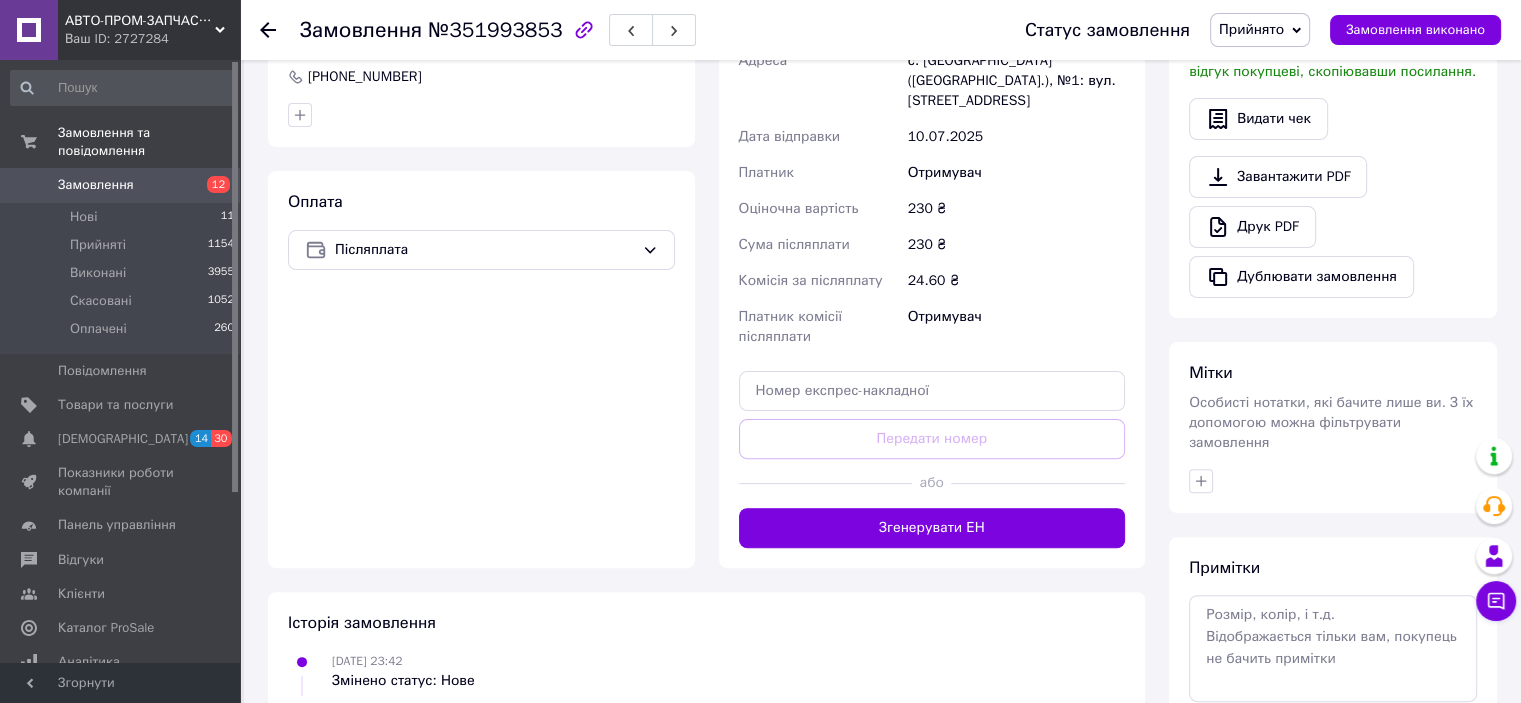 scroll, scrollTop: 611, scrollLeft: 0, axis: vertical 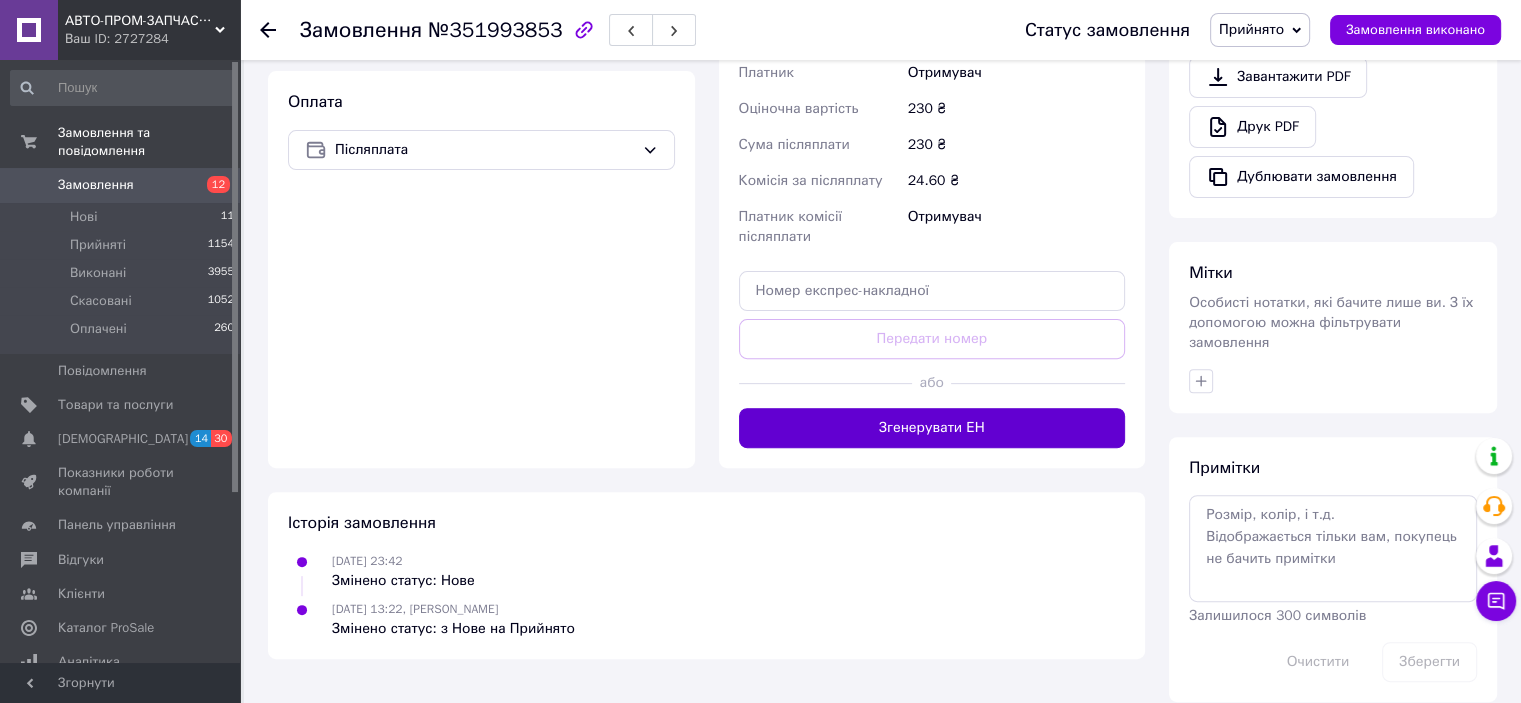 click on "Згенерувати ЕН" at bounding box center [932, 428] 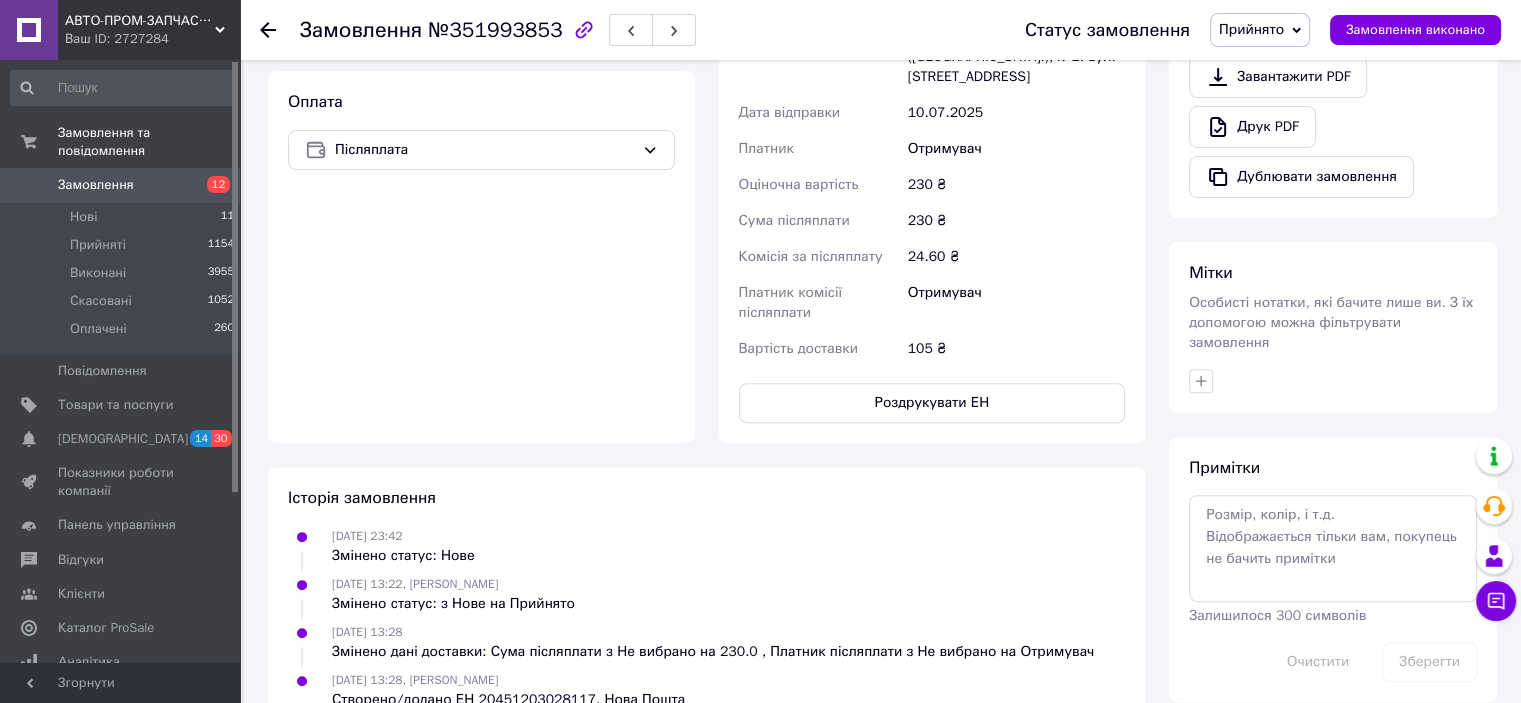 click on "Замовлення" at bounding box center [96, 185] 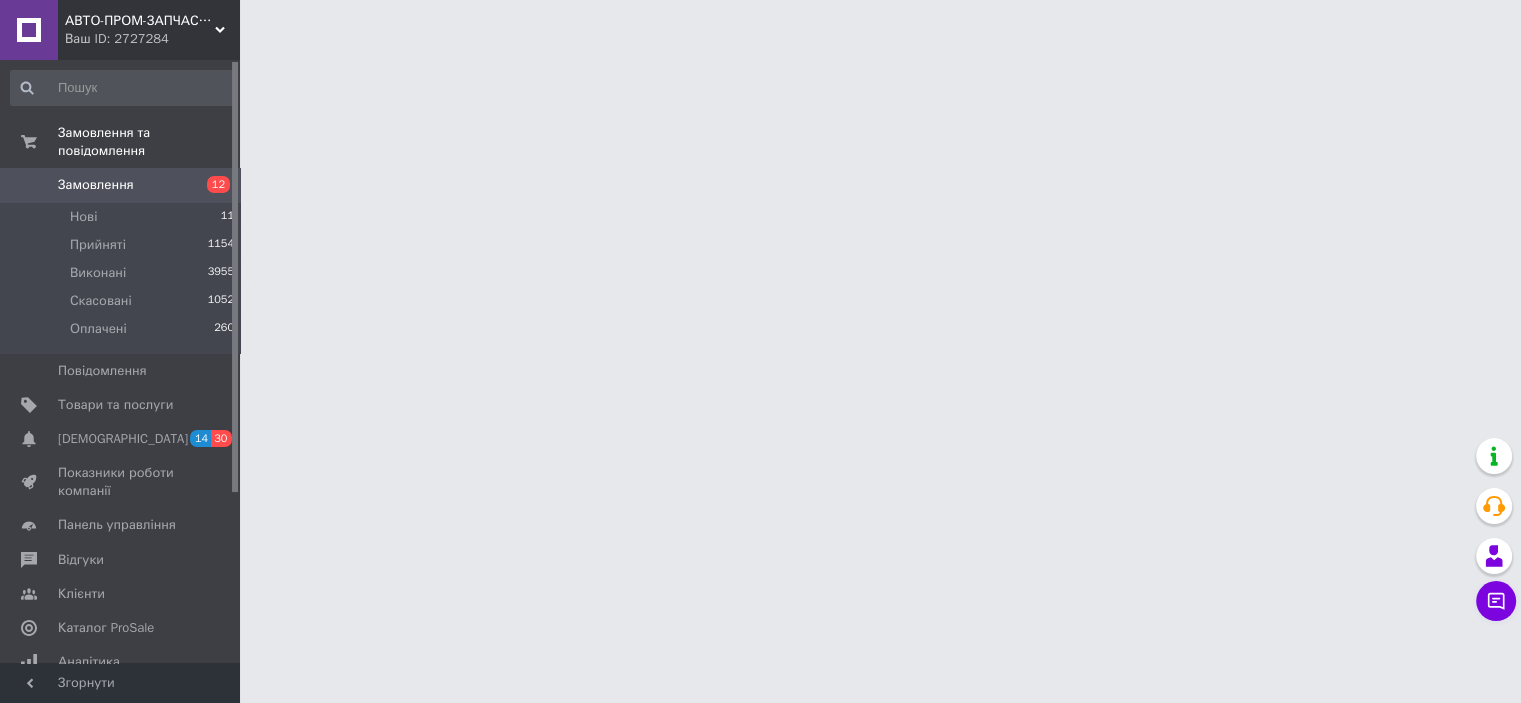 scroll, scrollTop: 0, scrollLeft: 0, axis: both 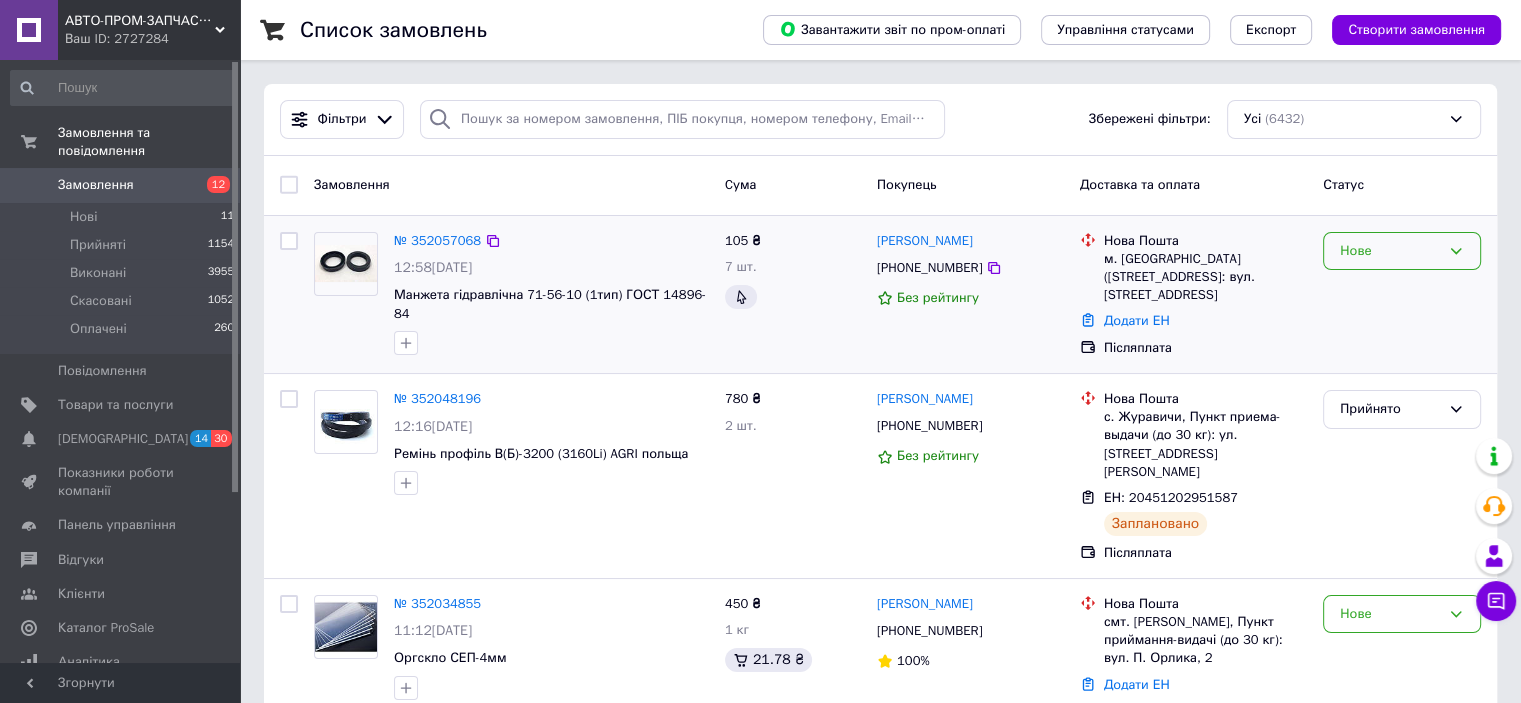 click on "Нове" at bounding box center [1402, 251] 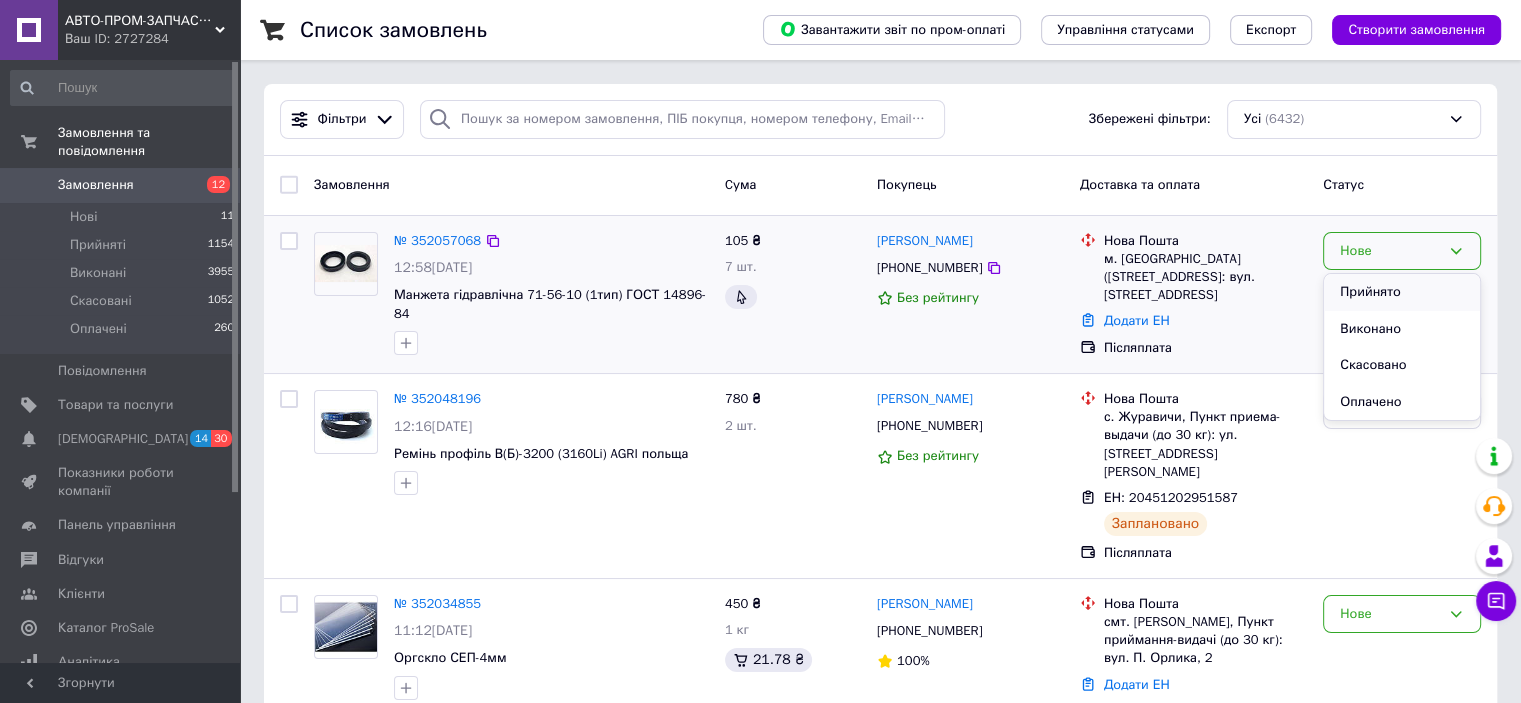 click on "Прийнято" at bounding box center [1402, 292] 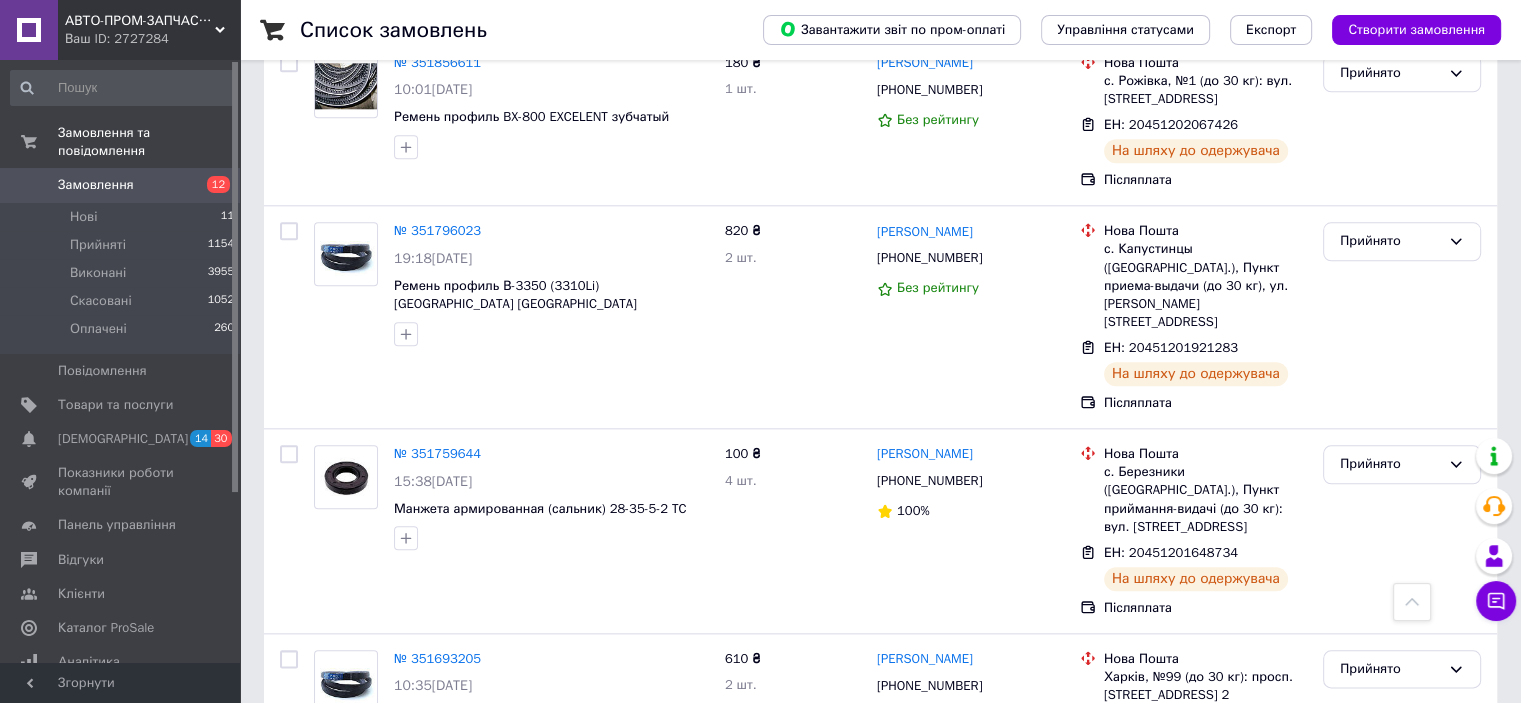 scroll, scrollTop: 2300, scrollLeft: 0, axis: vertical 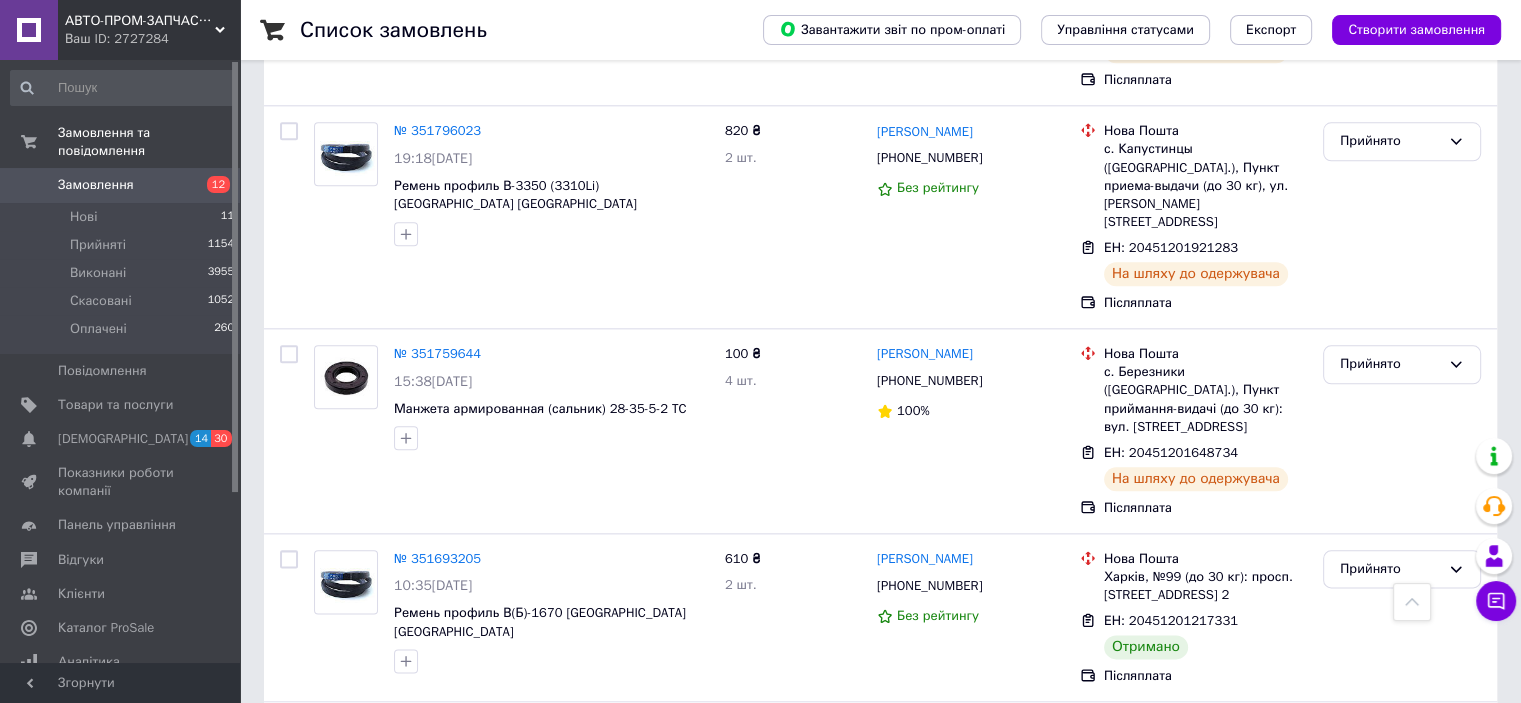 click on "№ 351675099" at bounding box center (437, 726) 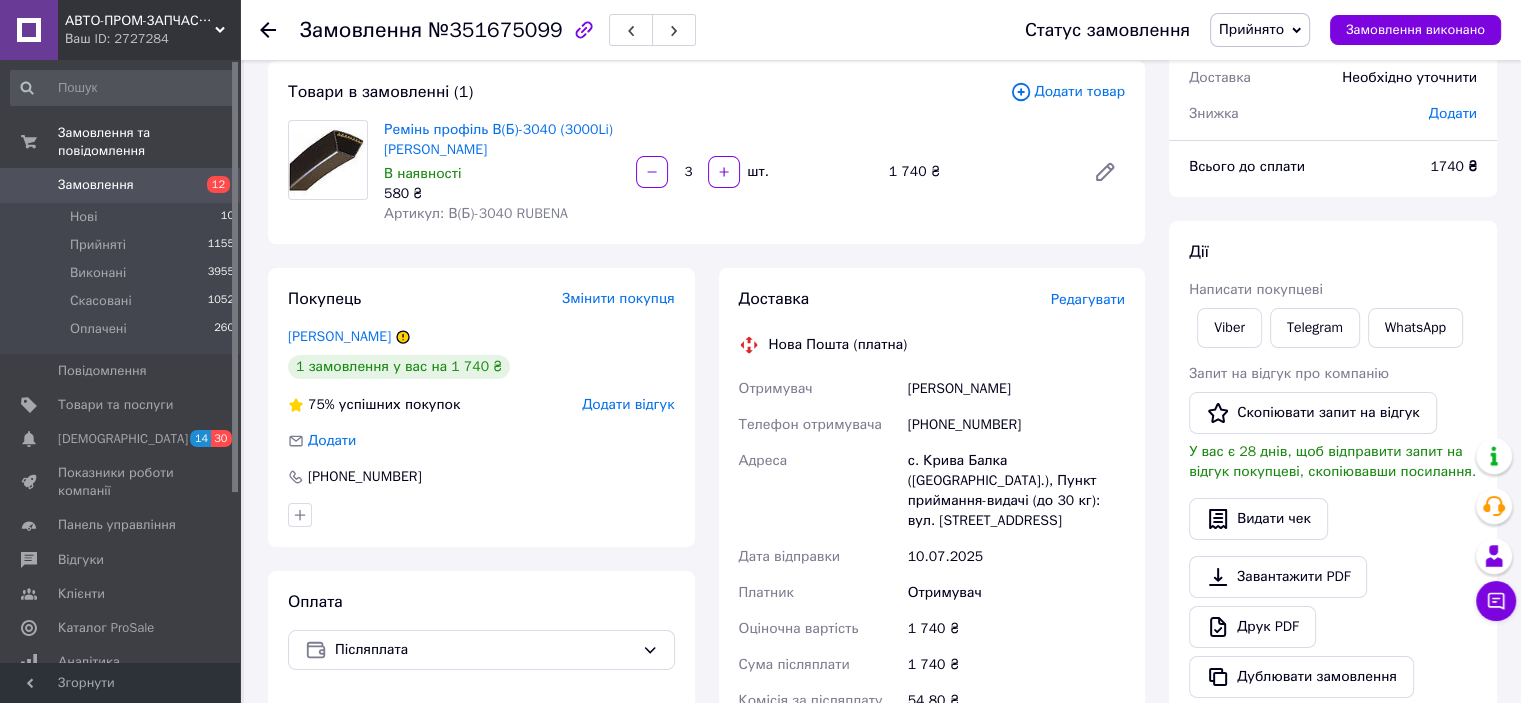 scroll, scrollTop: 511, scrollLeft: 0, axis: vertical 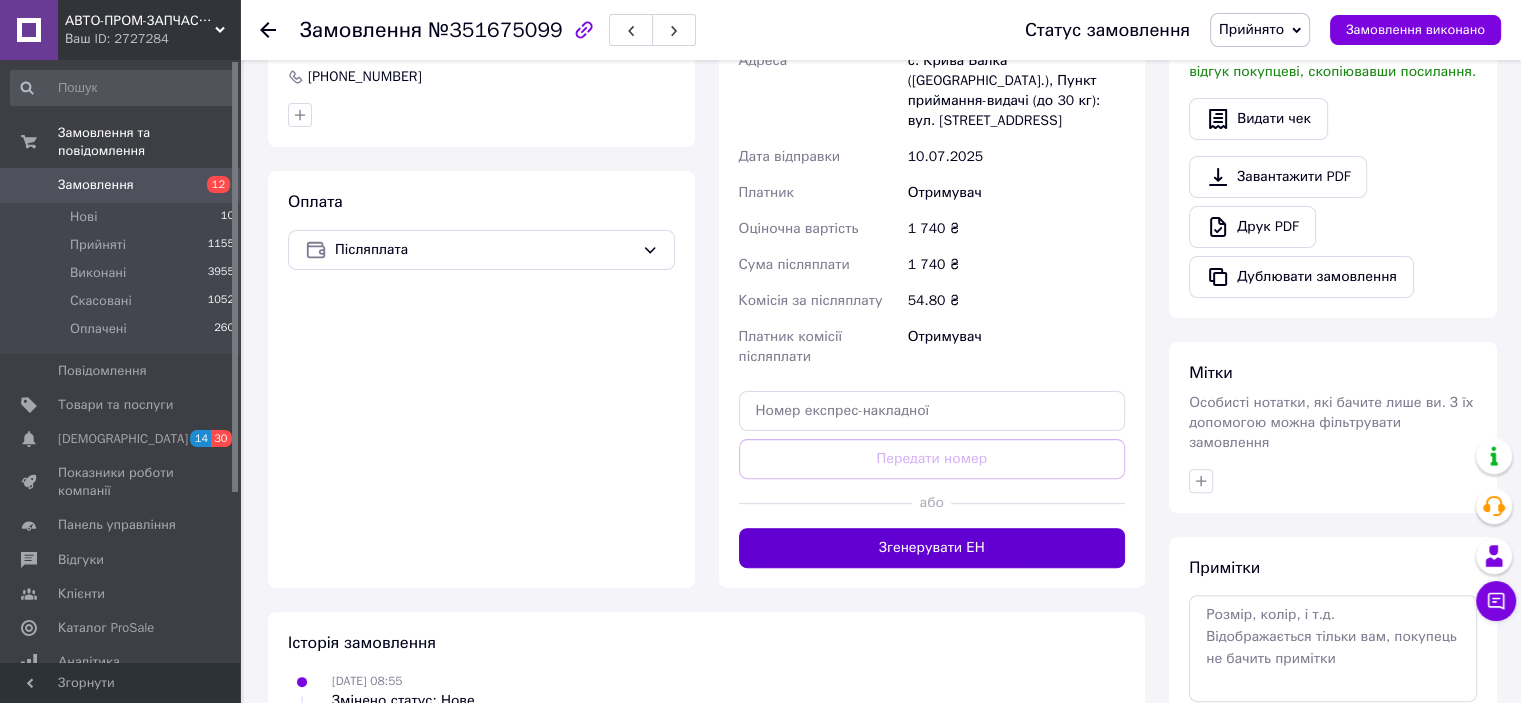 click on "Згенерувати ЕН" at bounding box center (932, 548) 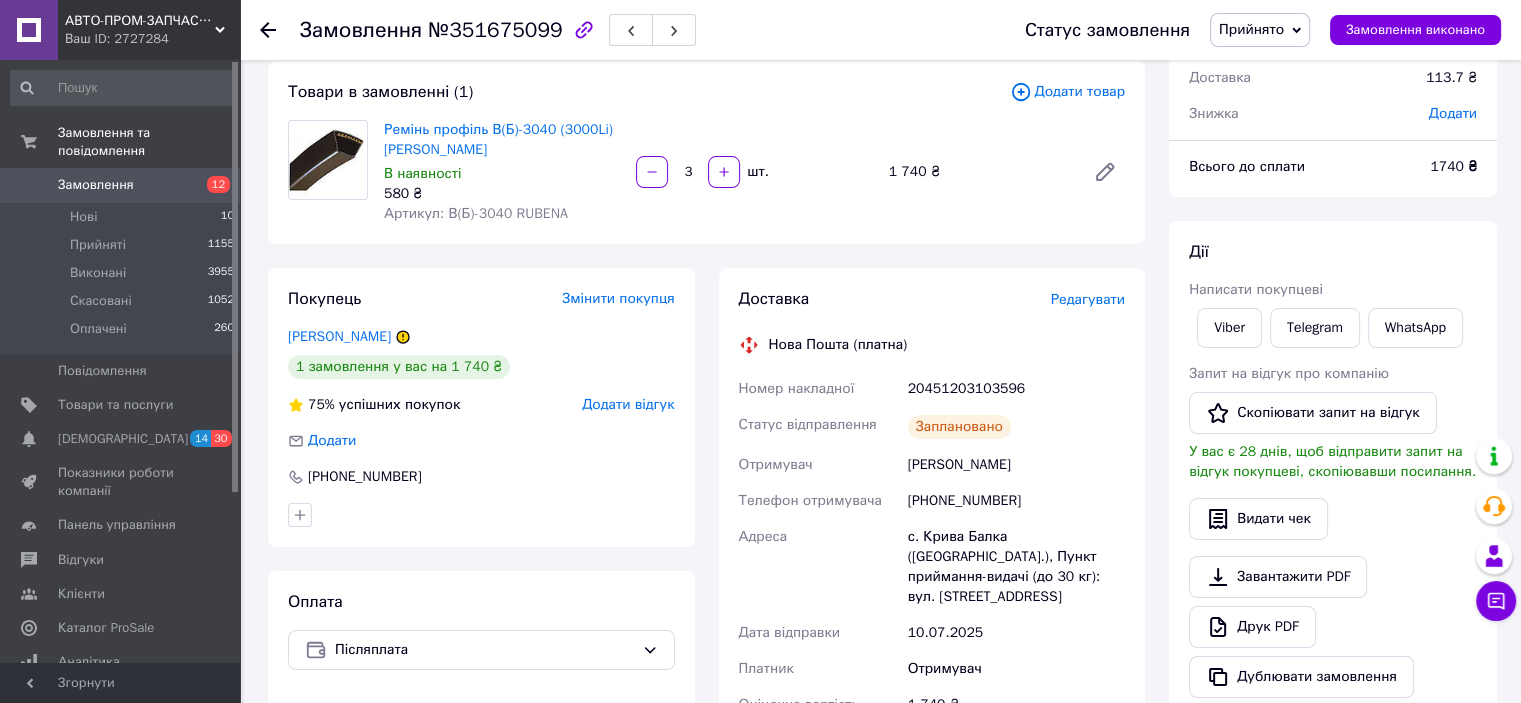 scroll, scrollTop: 11, scrollLeft: 0, axis: vertical 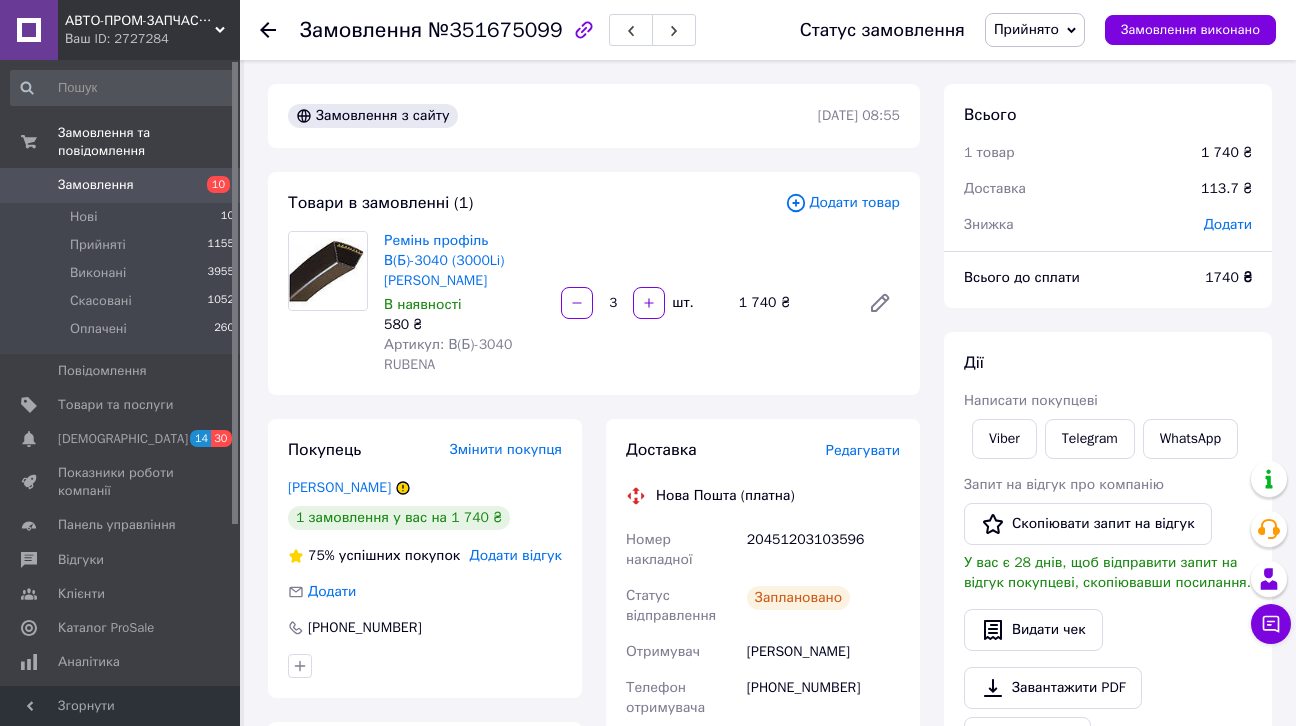 click on "Замовлення" at bounding box center [96, 185] 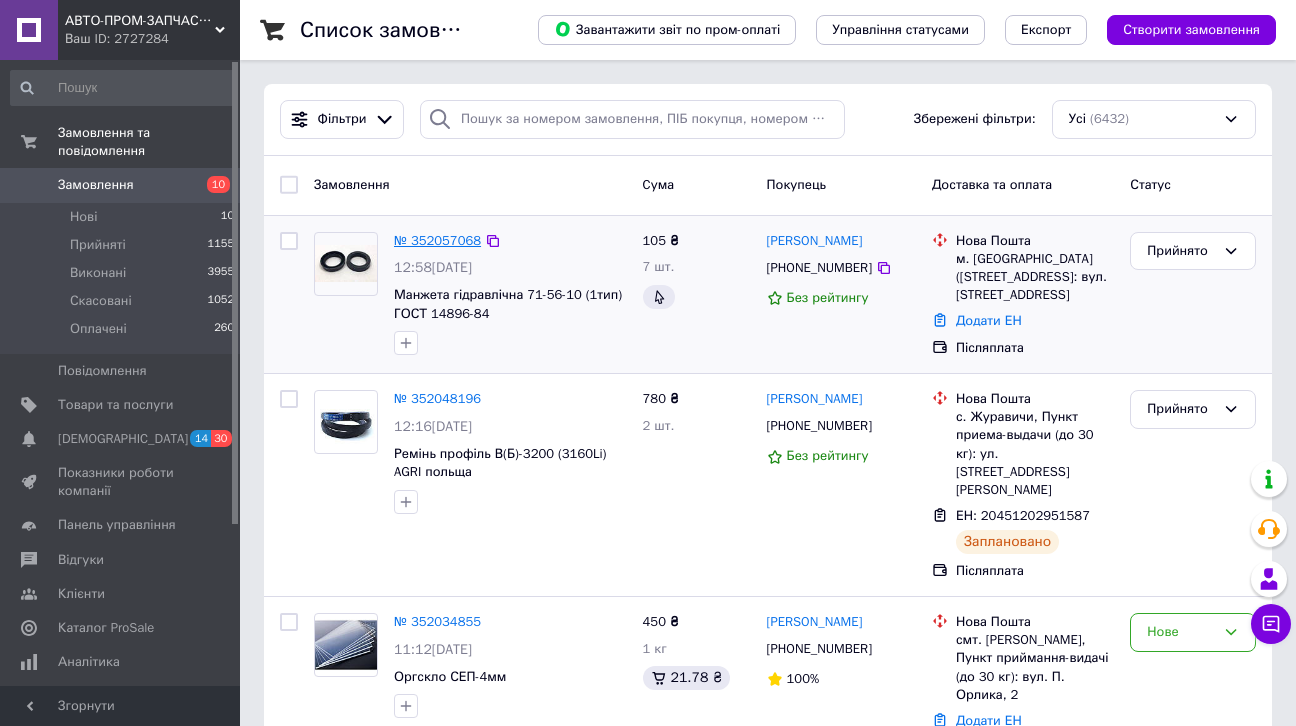 click on "№ 352057068" at bounding box center [437, 240] 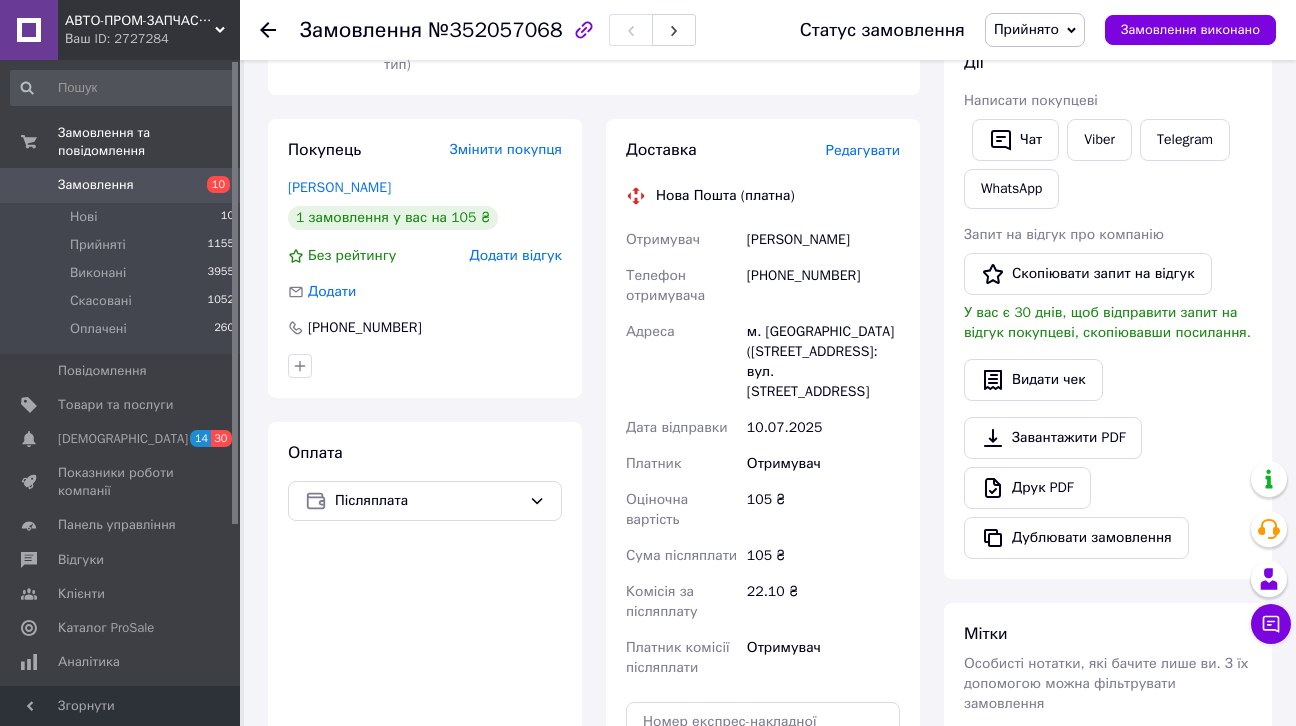 scroll, scrollTop: 648, scrollLeft: 0, axis: vertical 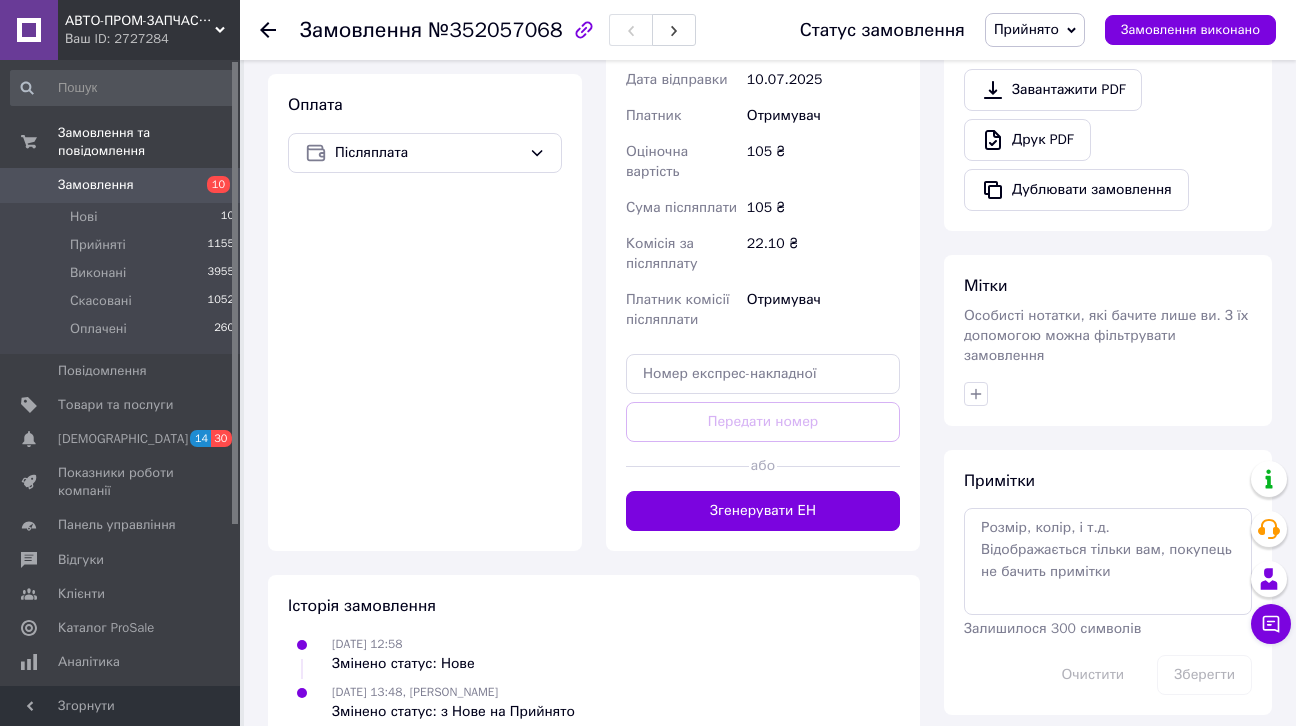 click on "Згенерувати ЕН" at bounding box center (763, 511) 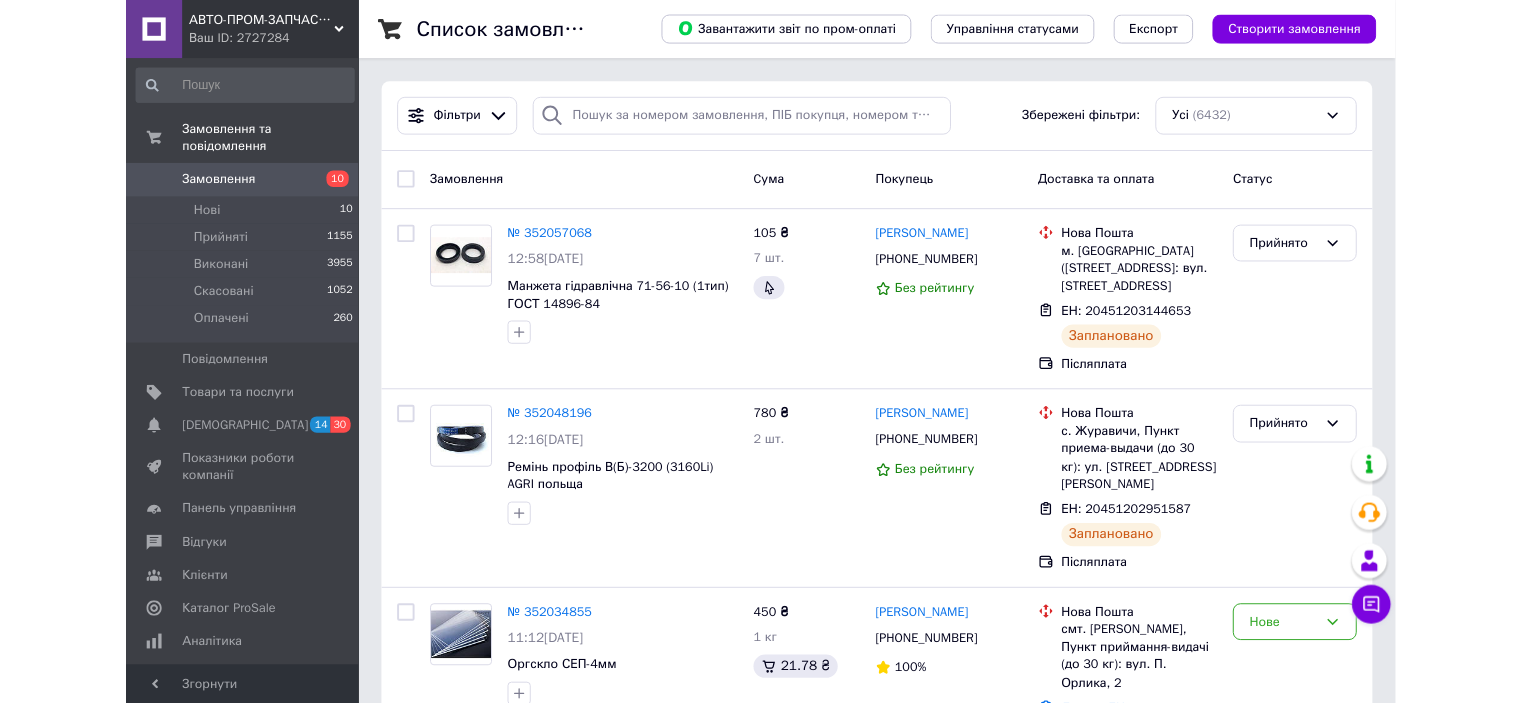 scroll, scrollTop: 0, scrollLeft: 0, axis: both 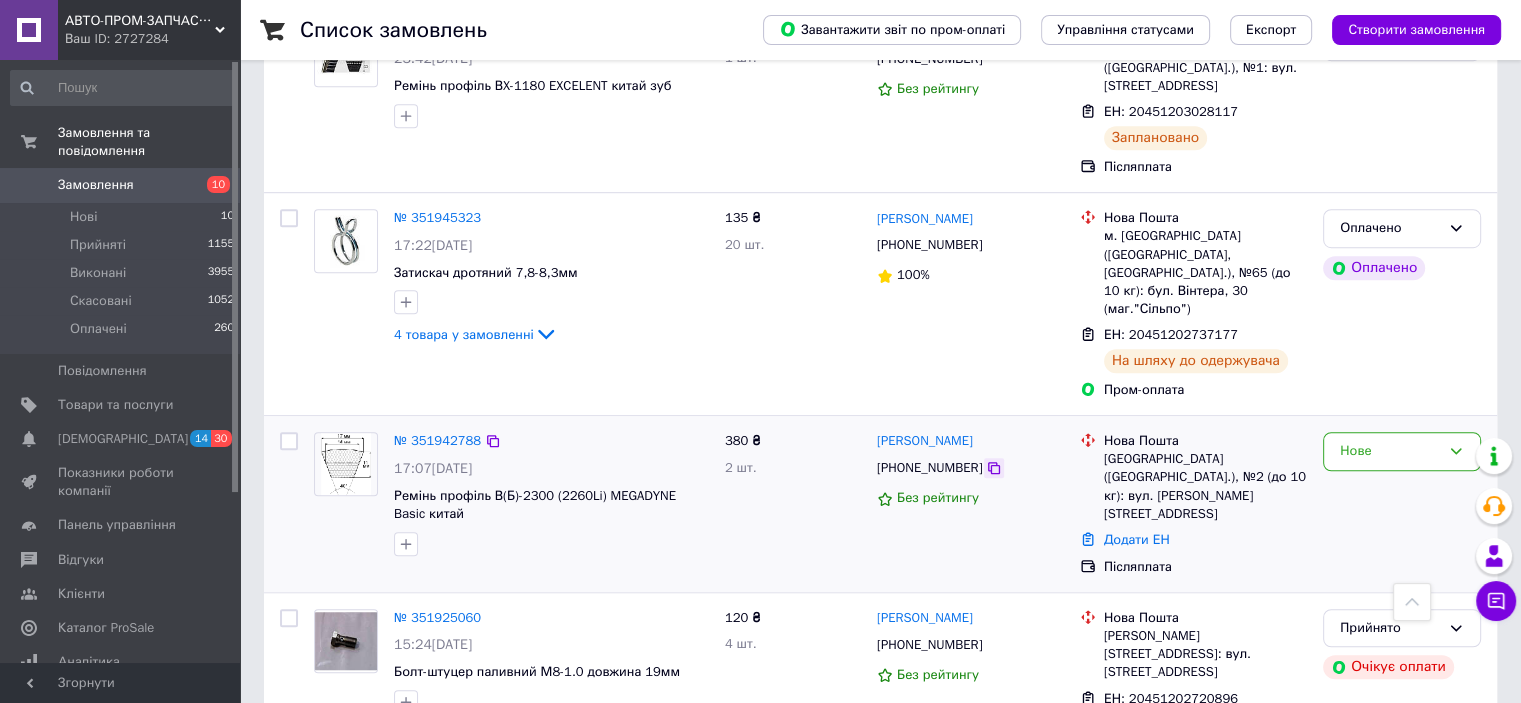 click 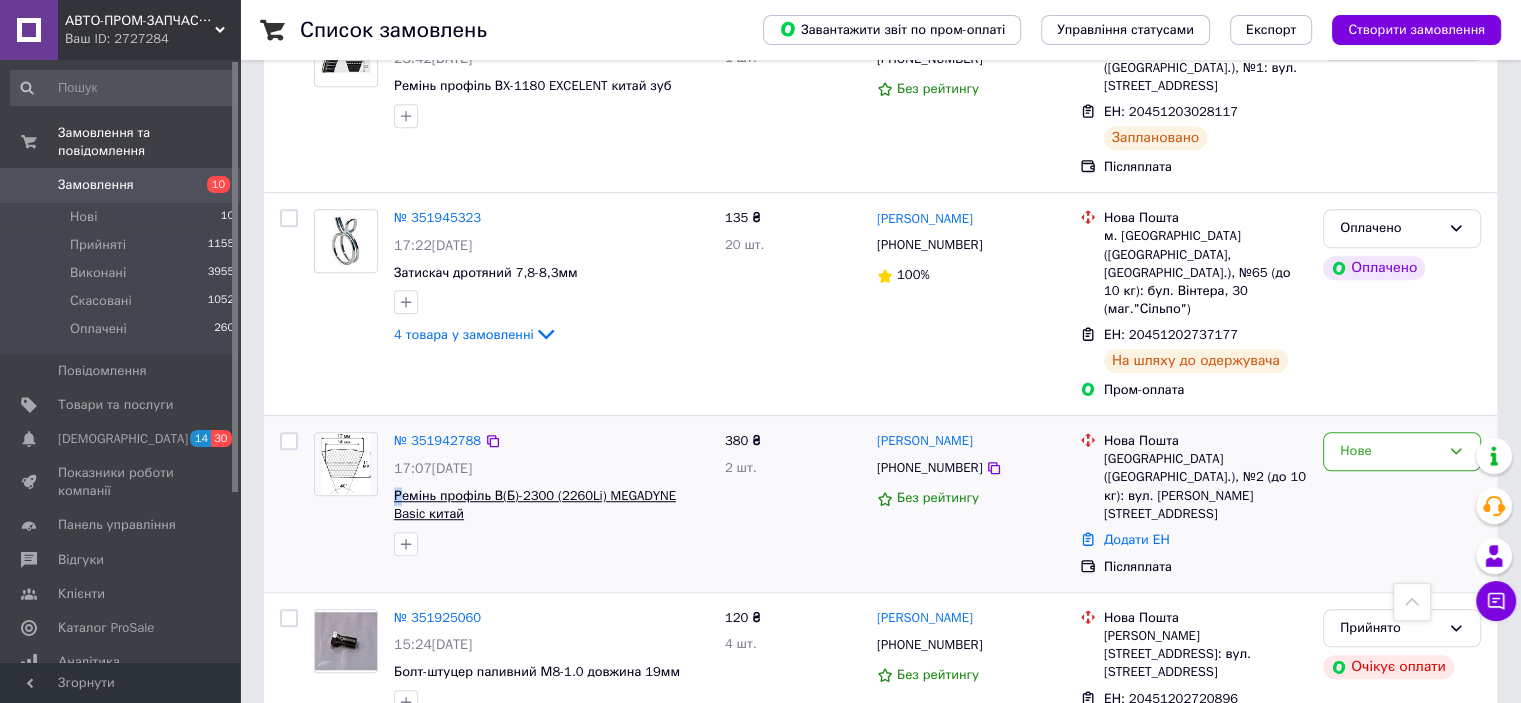 drag, startPoint x: 396, startPoint y: 360, endPoint x: 409, endPoint y: 379, distance: 23.021729 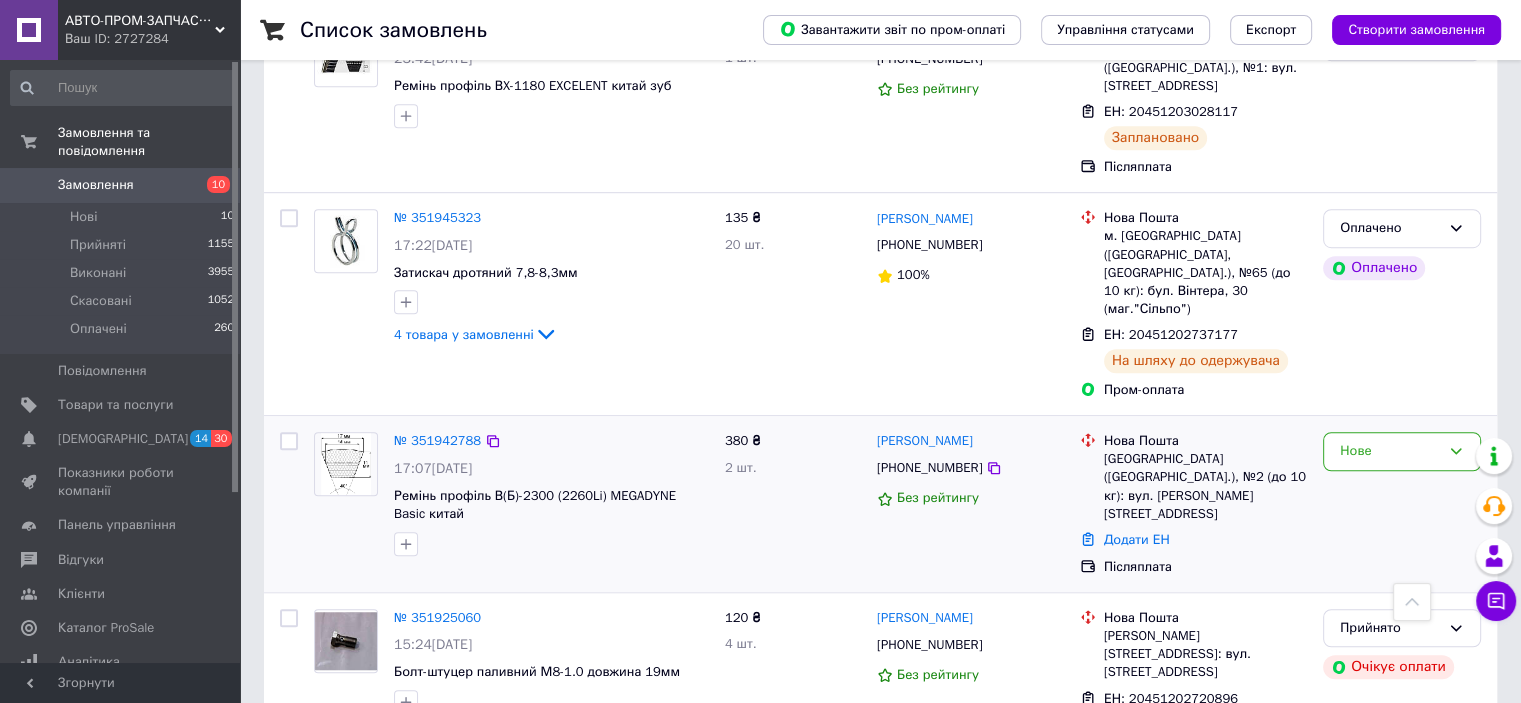 click on "№ 351942788 17:07[DATE] Ремінь профіль В(Б)-2300 (2260Li) MEGADYNE Basic китай" at bounding box center (551, 494) 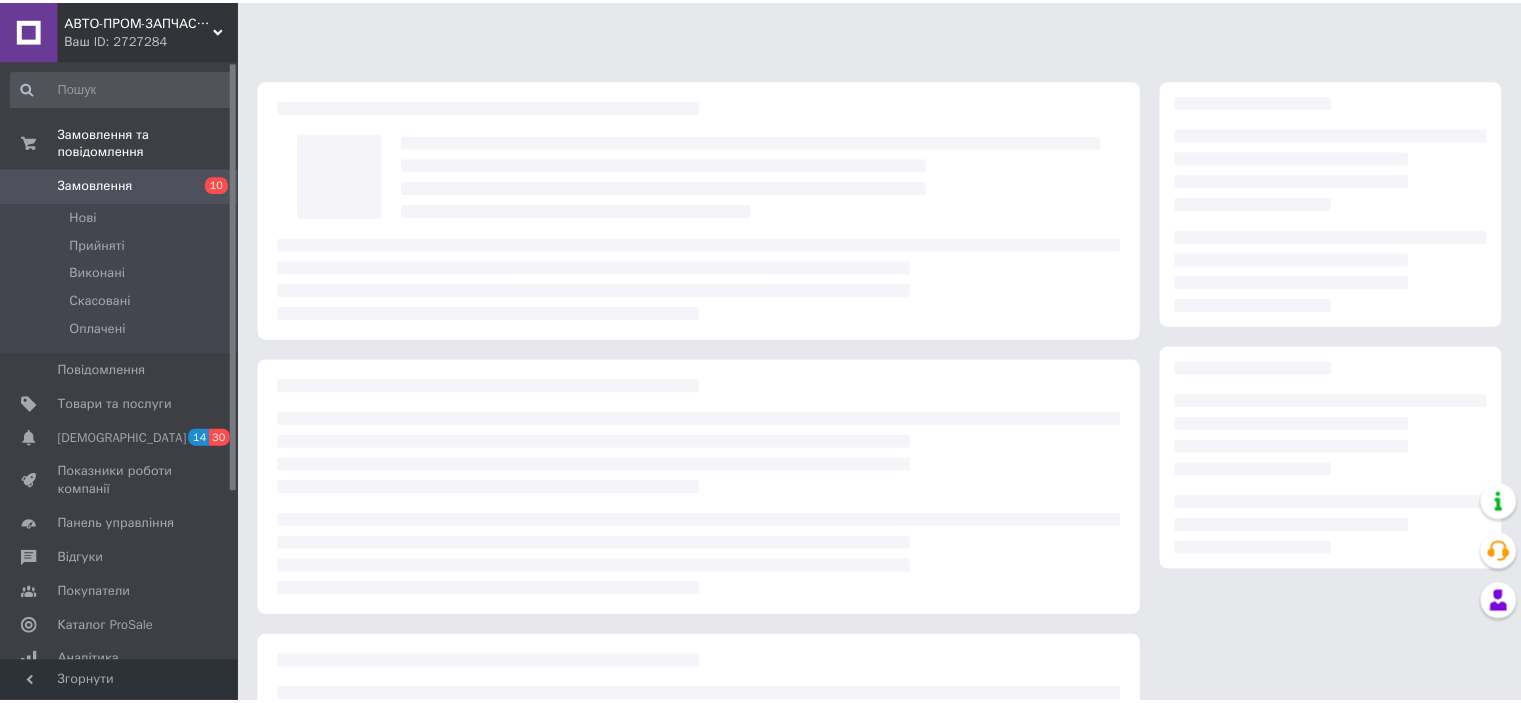 scroll, scrollTop: 0, scrollLeft: 0, axis: both 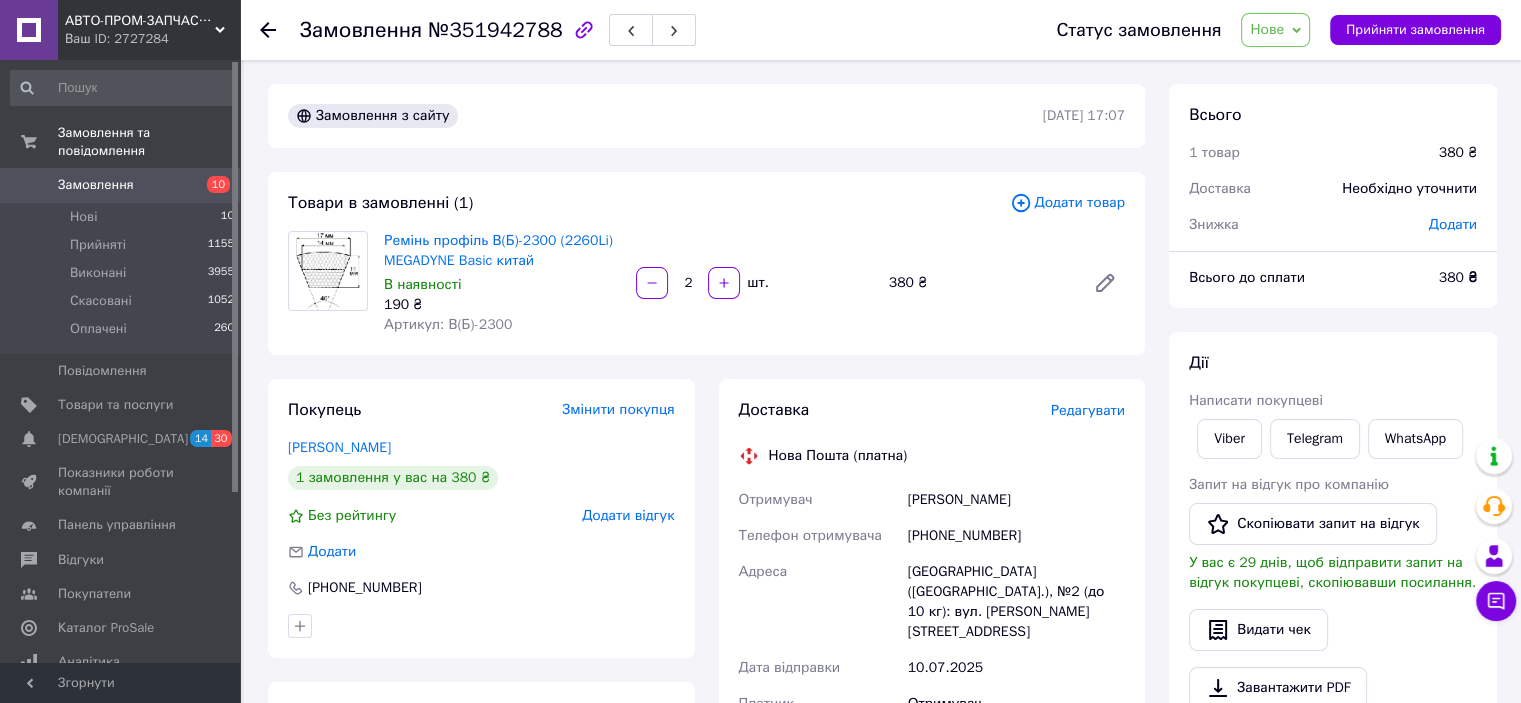 click on "Замовлення" at bounding box center [96, 185] 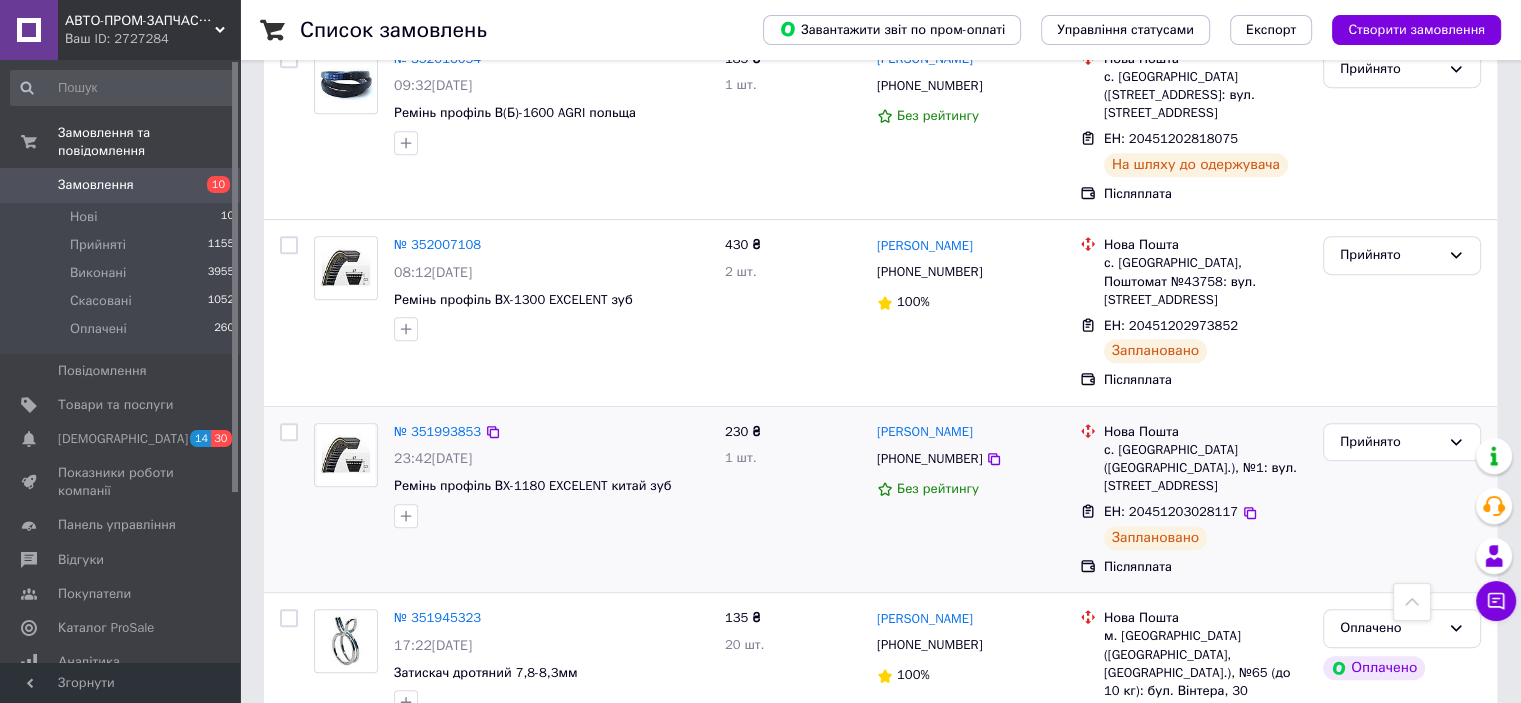 scroll, scrollTop: 1200, scrollLeft: 0, axis: vertical 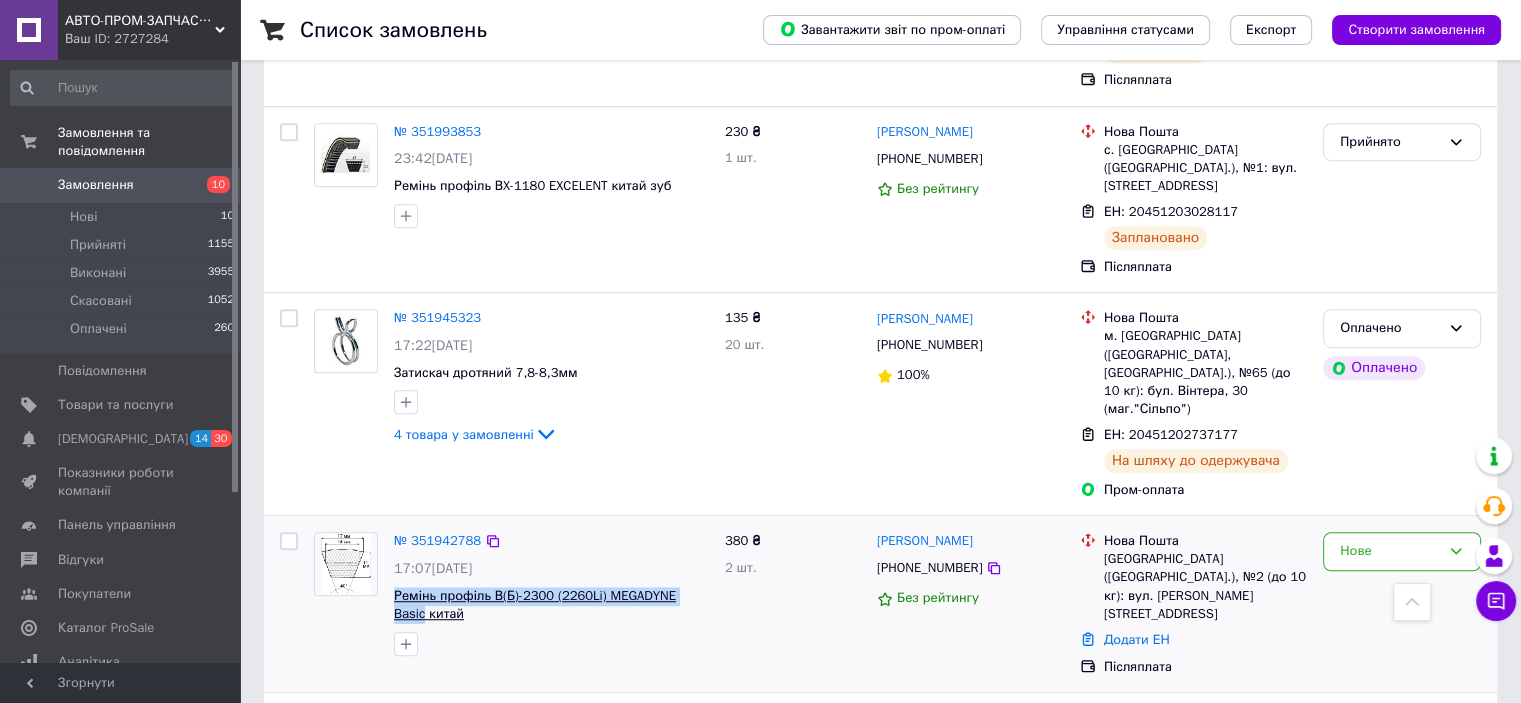 drag, startPoint x: 392, startPoint y: 471, endPoint x: 698, endPoint y: 474, distance: 306.0147 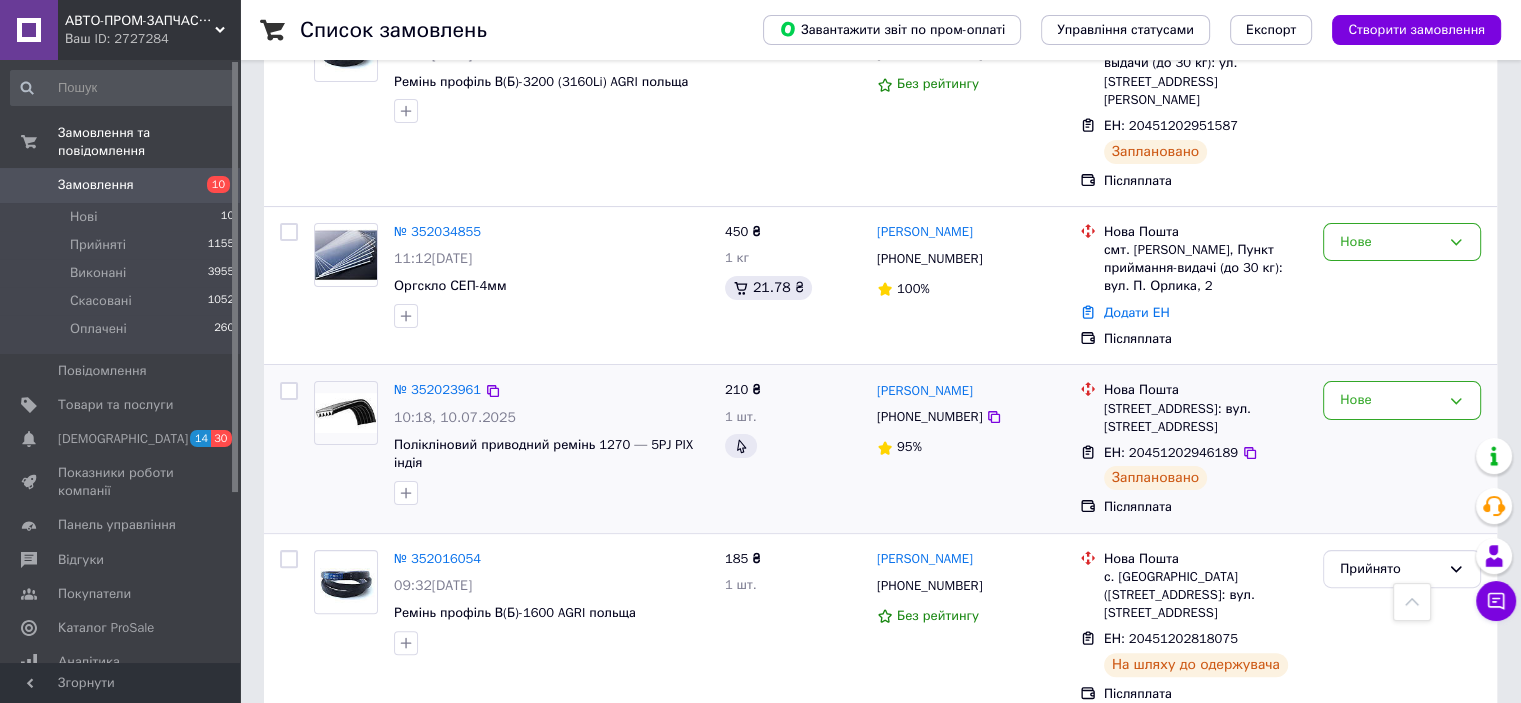 scroll, scrollTop: 500, scrollLeft: 0, axis: vertical 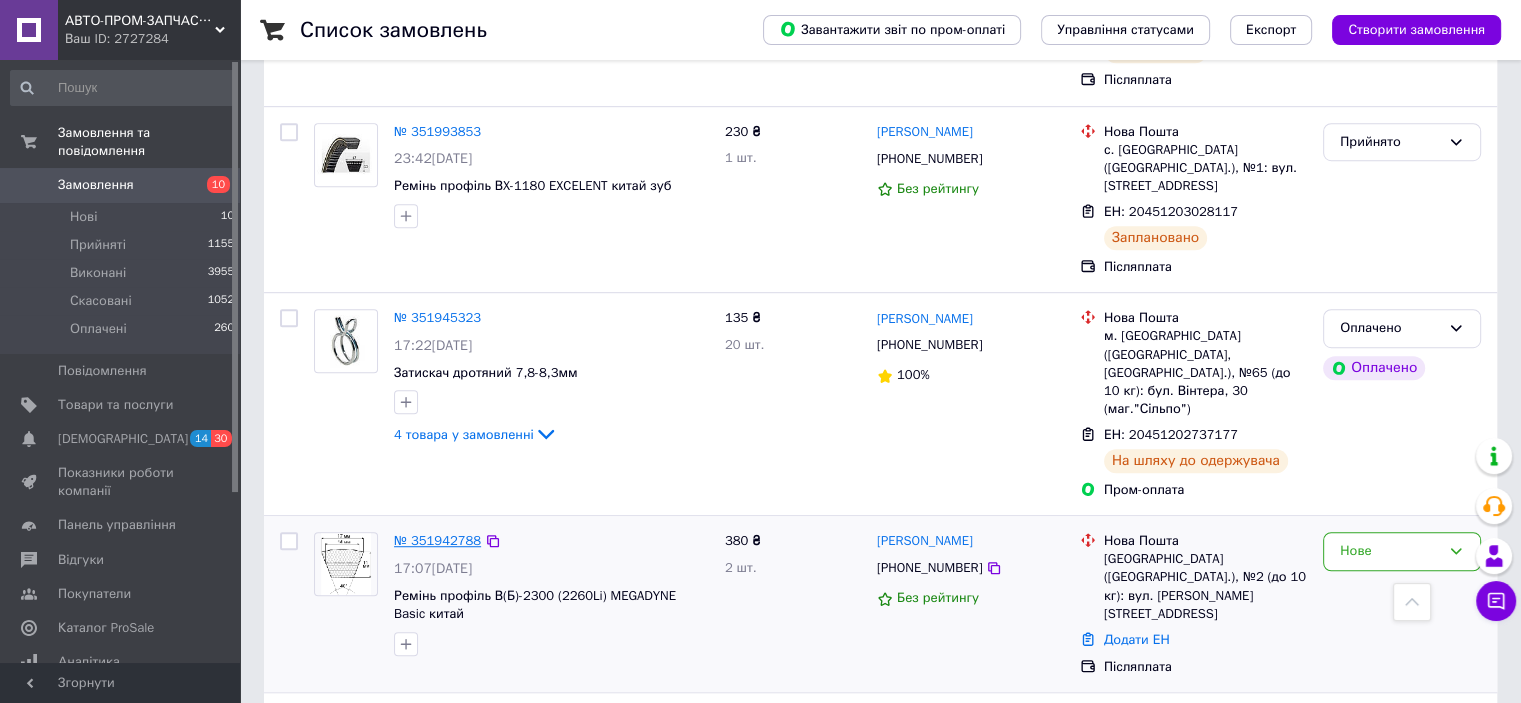 click on "№ 351942788" at bounding box center (437, 540) 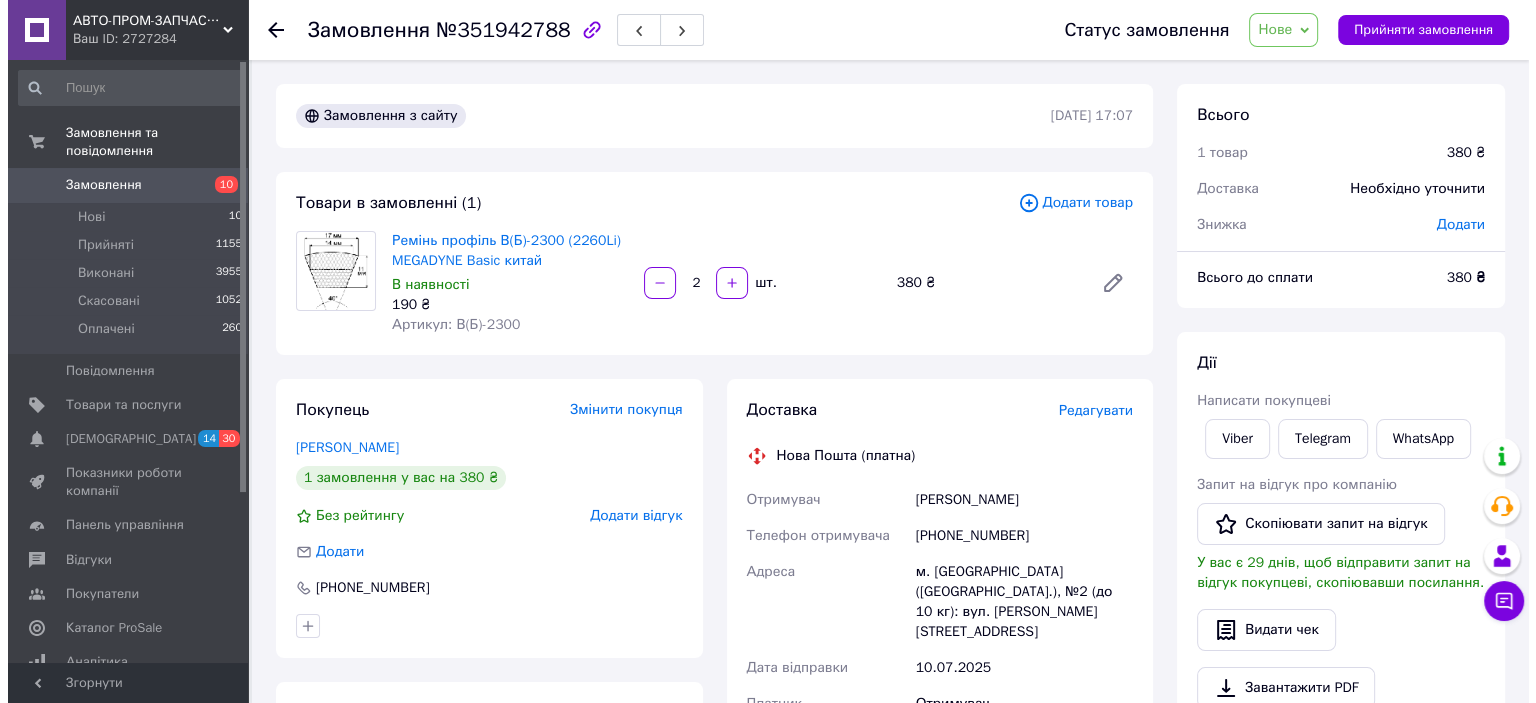scroll, scrollTop: 500, scrollLeft: 0, axis: vertical 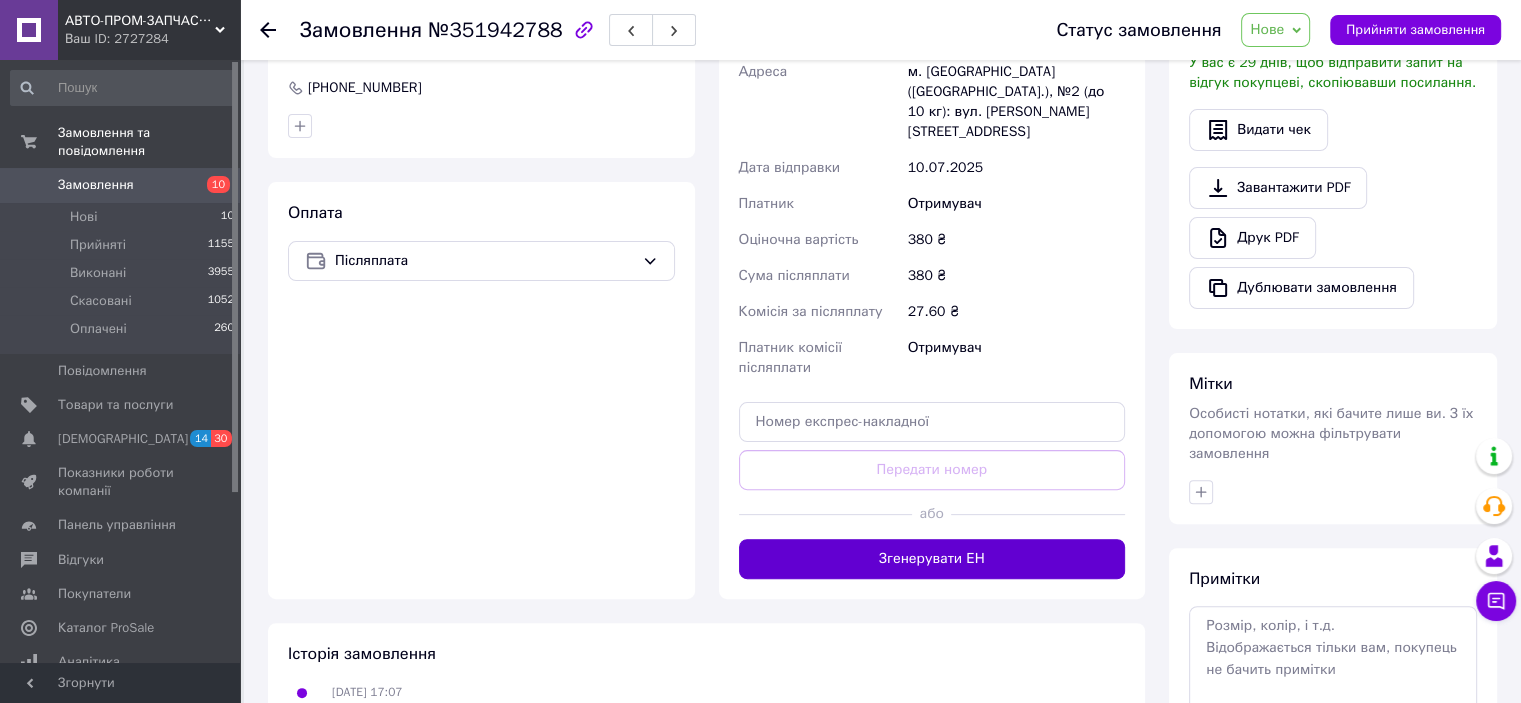 click on "Згенерувати ЕН" at bounding box center (932, 559) 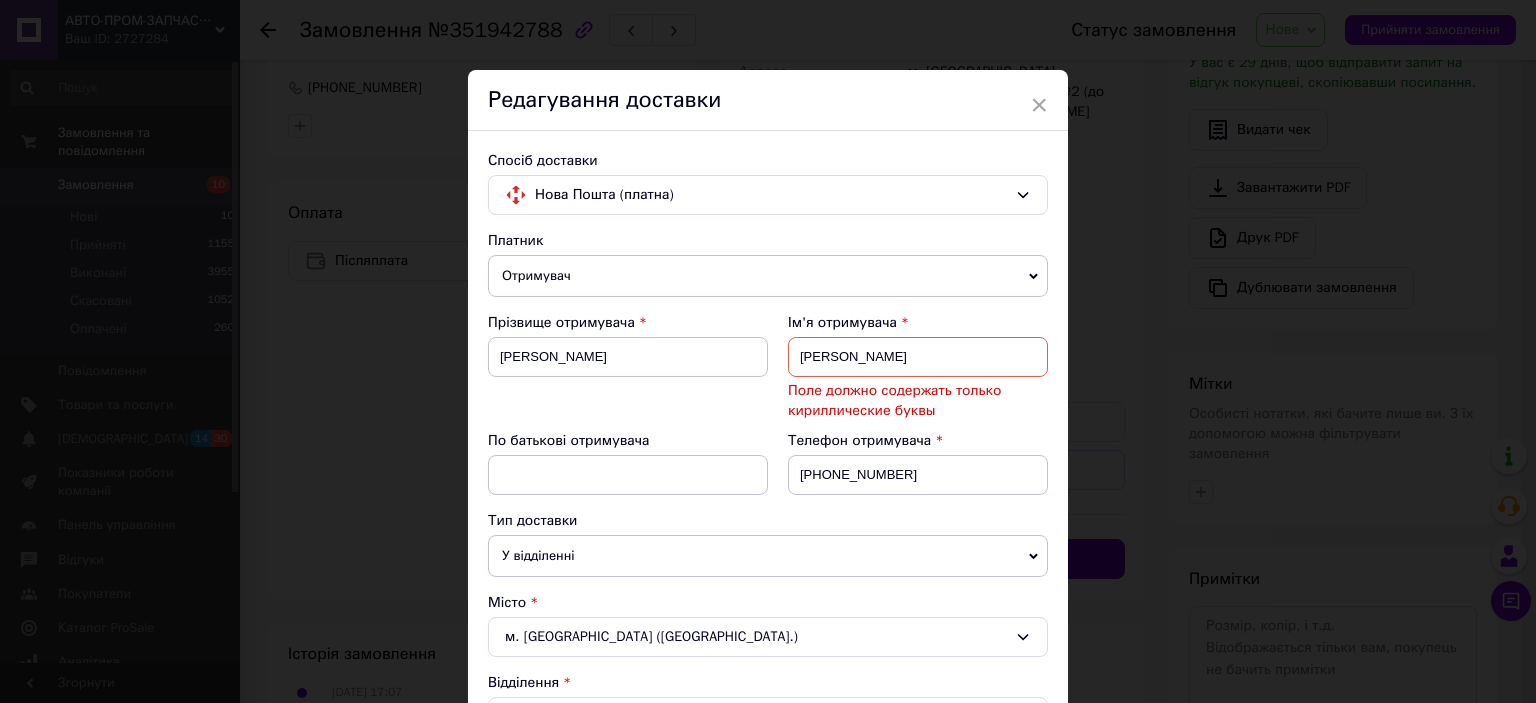 click on "[PERSON_NAME]" at bounding box center [918, 357] 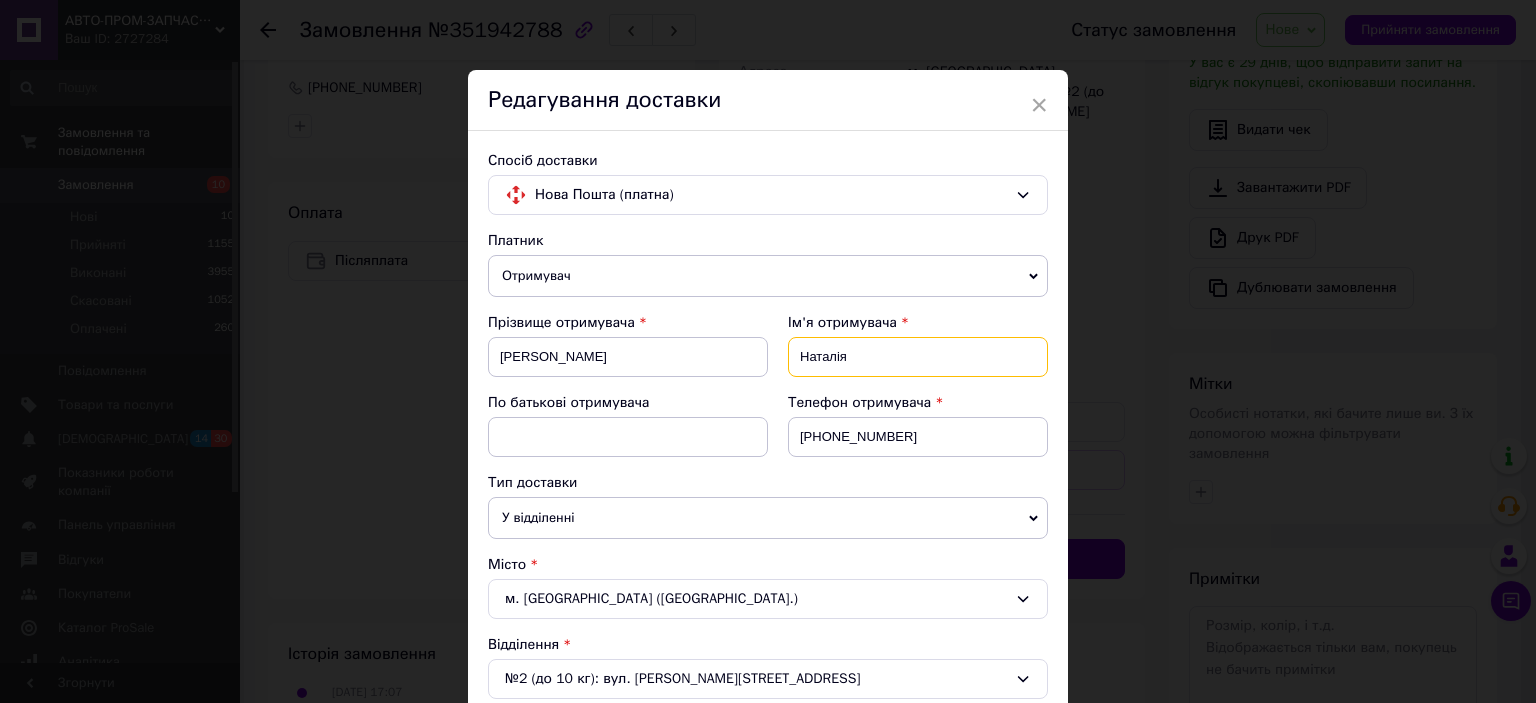 type on "Наталія" 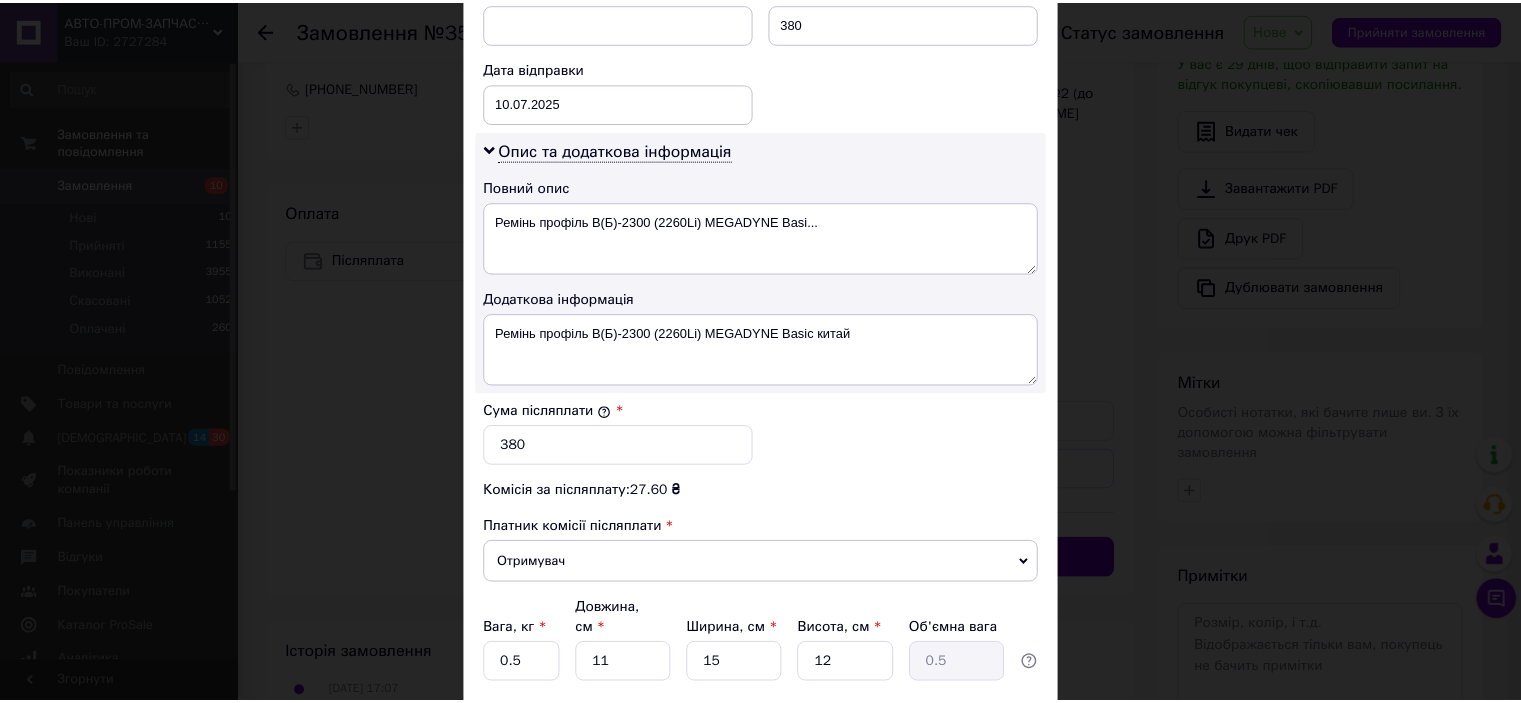 scroll, scrollTop: 1040, scrollLeft: 0, axis: vertical 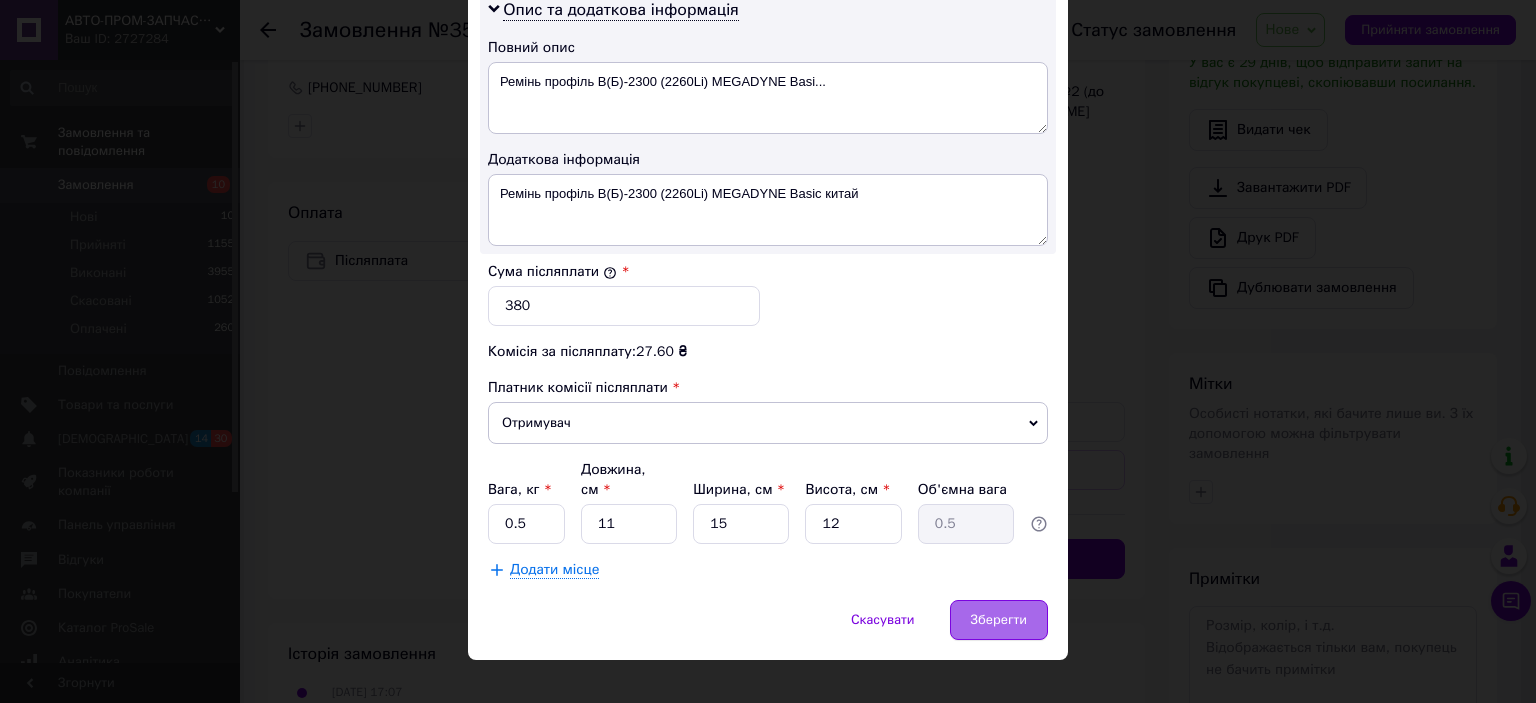 click on "Зберегти" at bounding box center (999, 620) 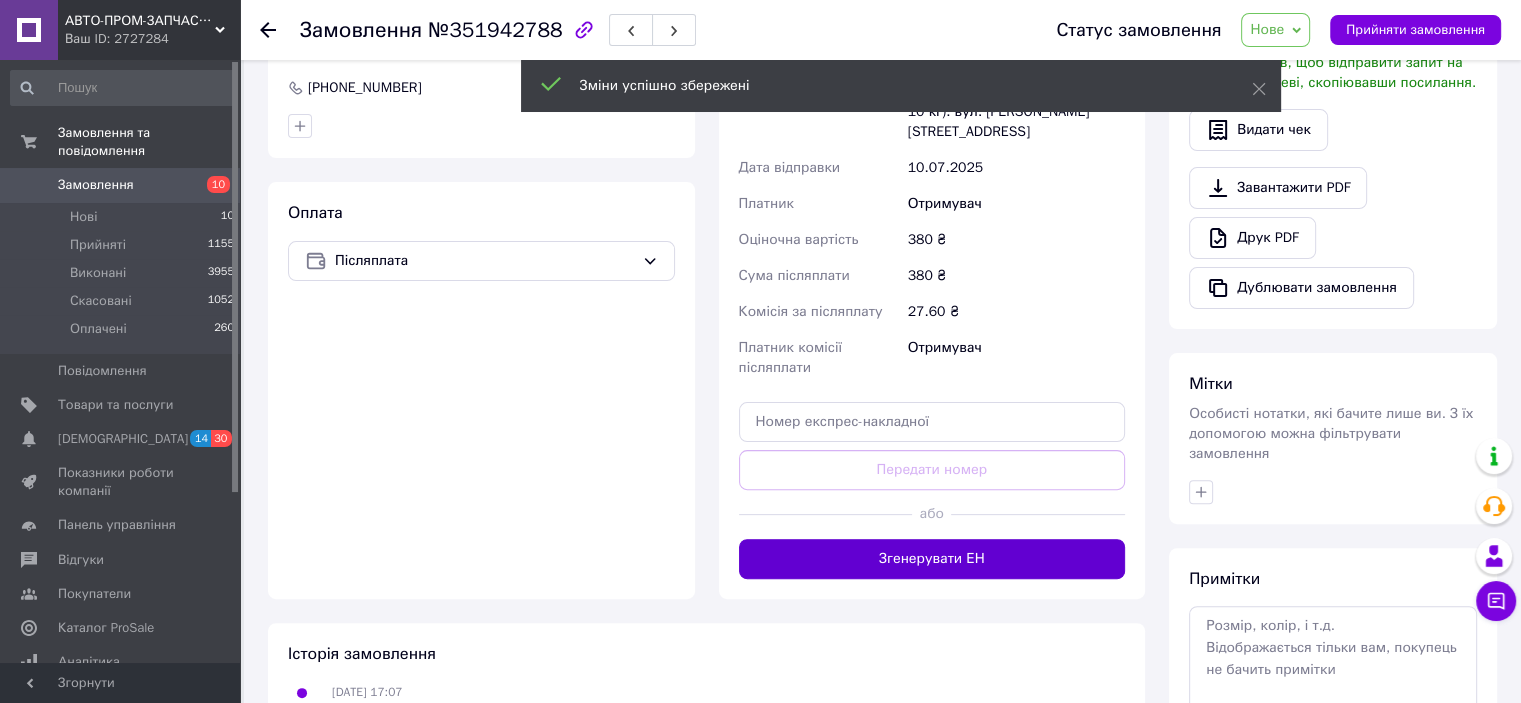 click on "Згенерувати ЕН" at bounding box center (932, 559) 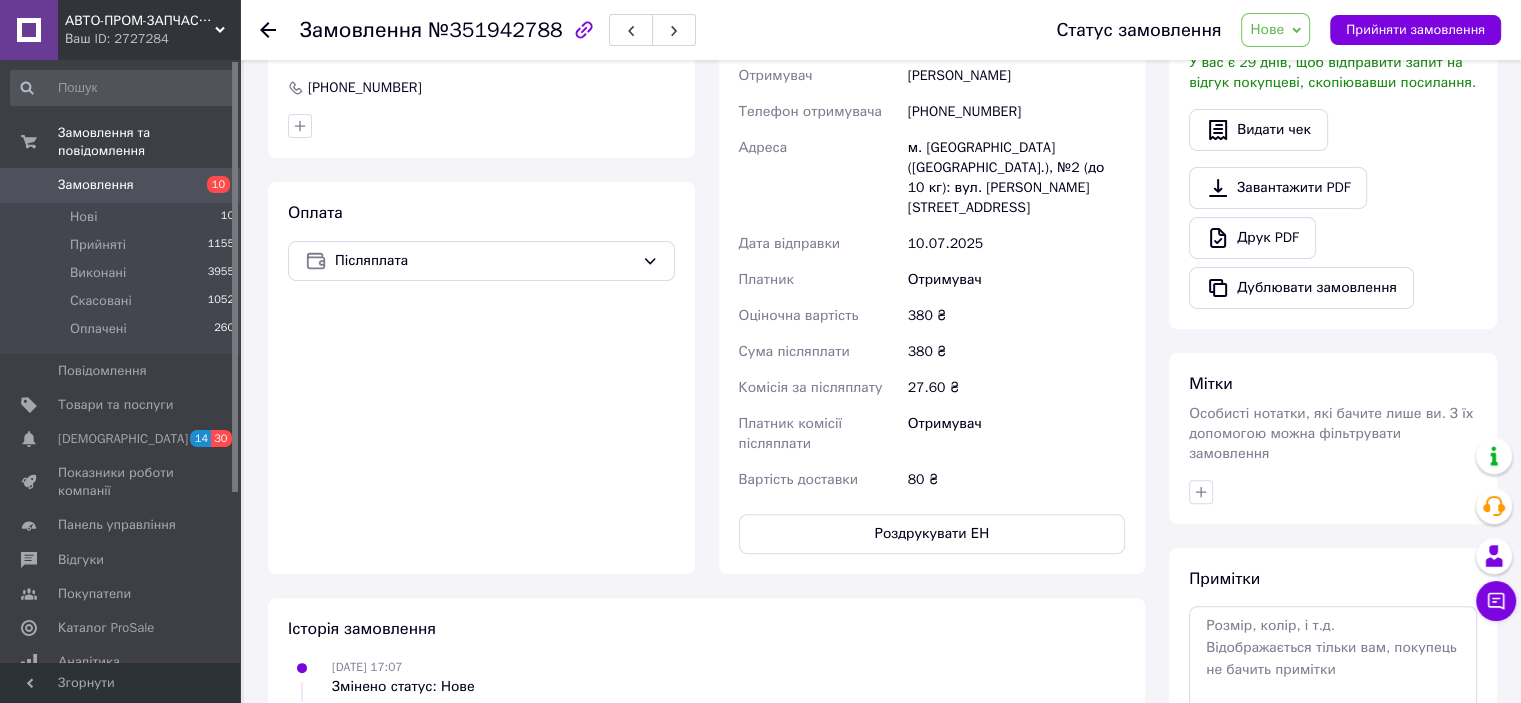 click on "Історія замовлення" at bounding box center (706, 629) 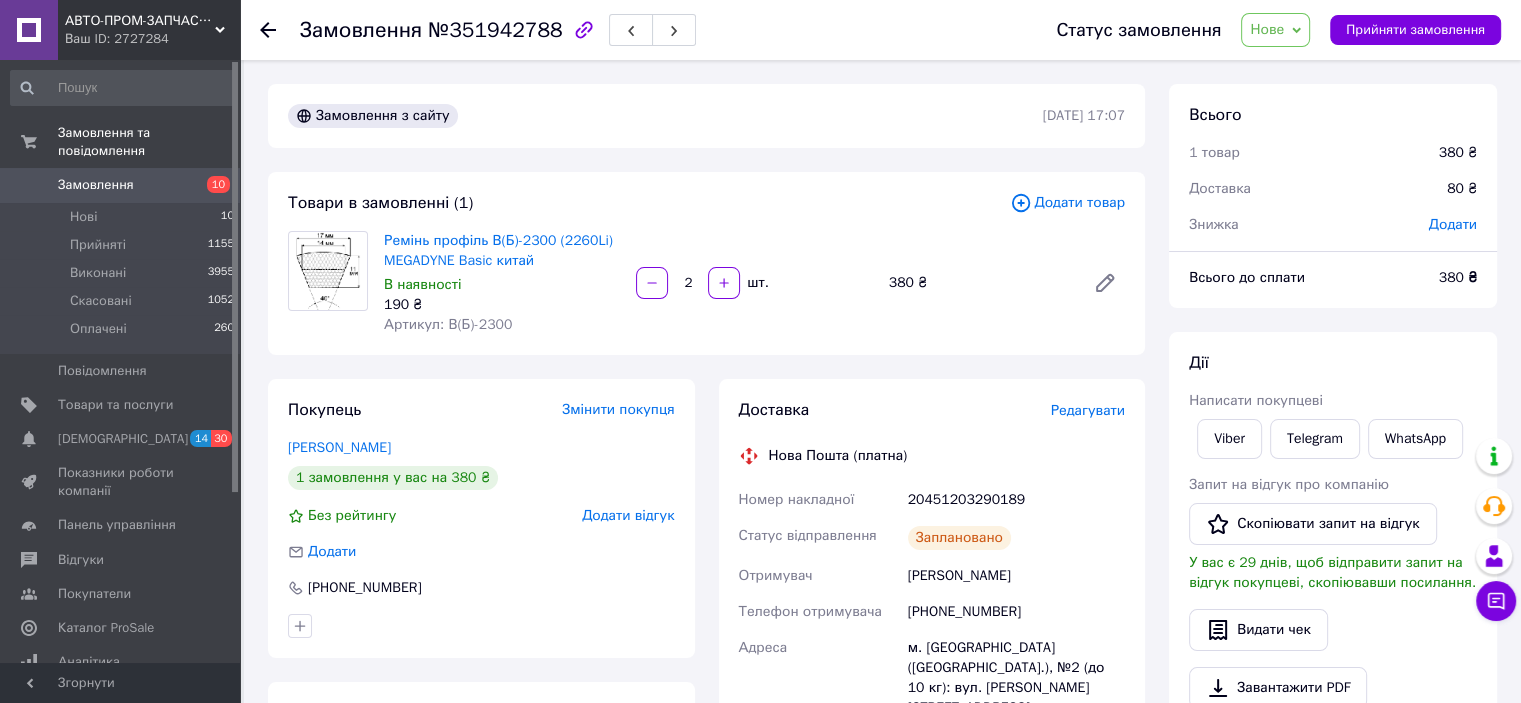 scroll, scrollTop: 500, scrollLeft: 0, axis: vertical 